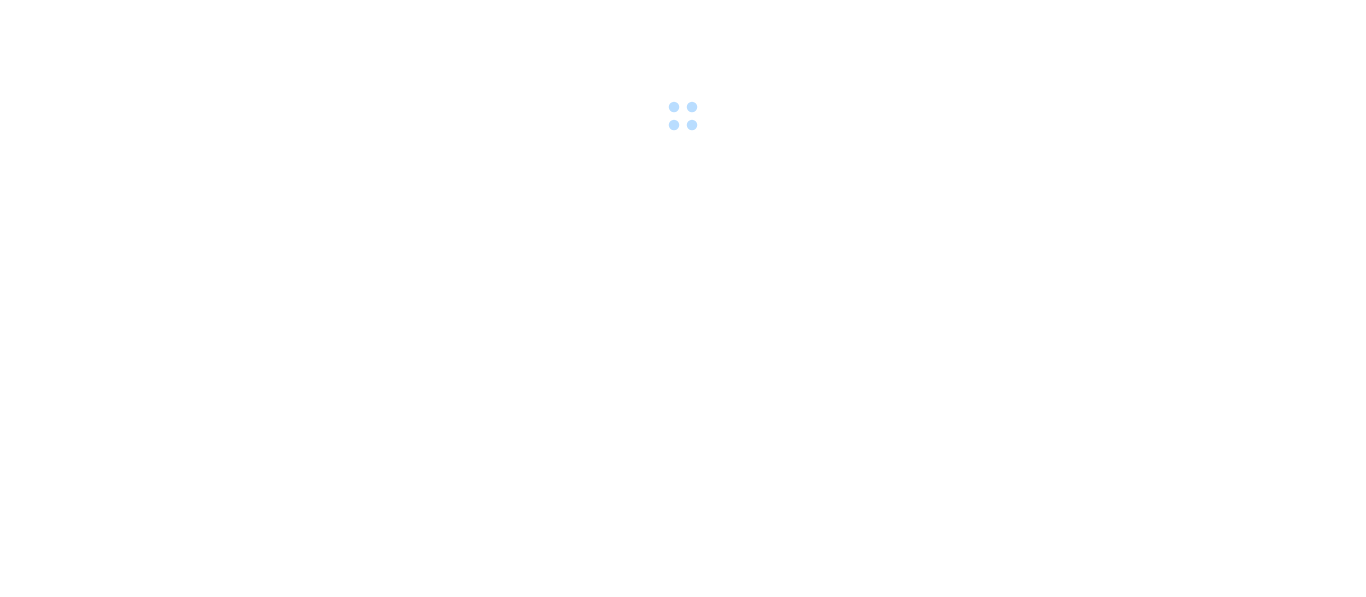 scroll, scrollTop: 0, scrollLeft: 0, axis: both 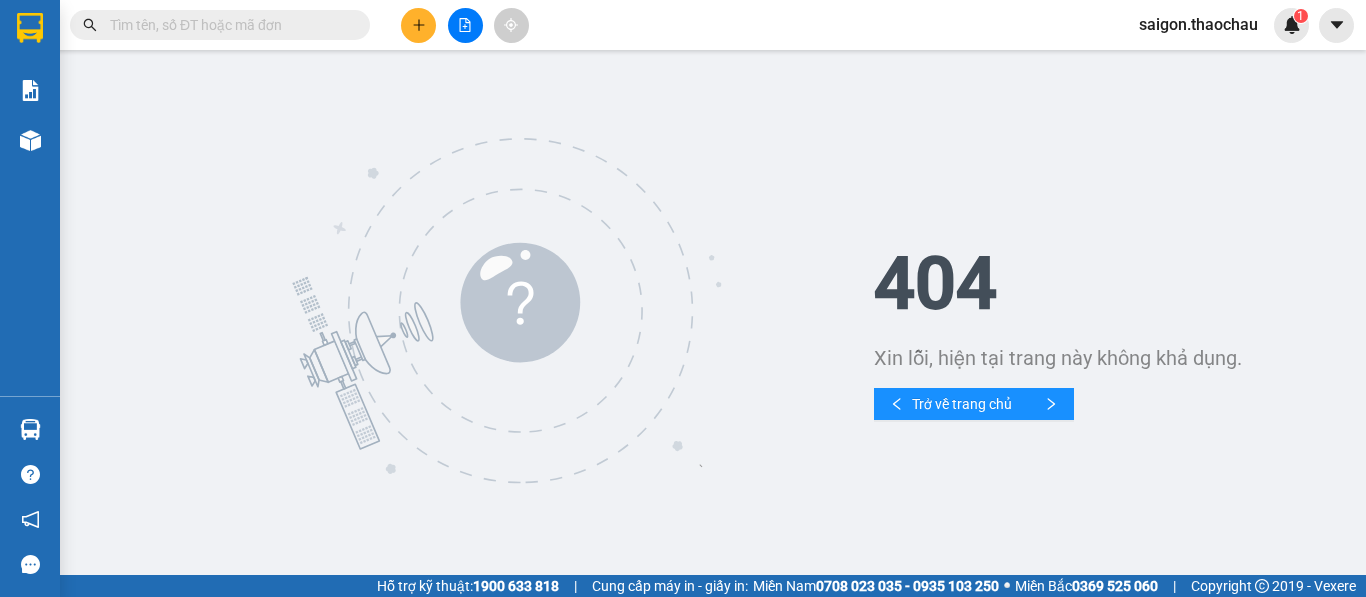 click on "saigon.thaochau" at bounding box center (1198, 24) 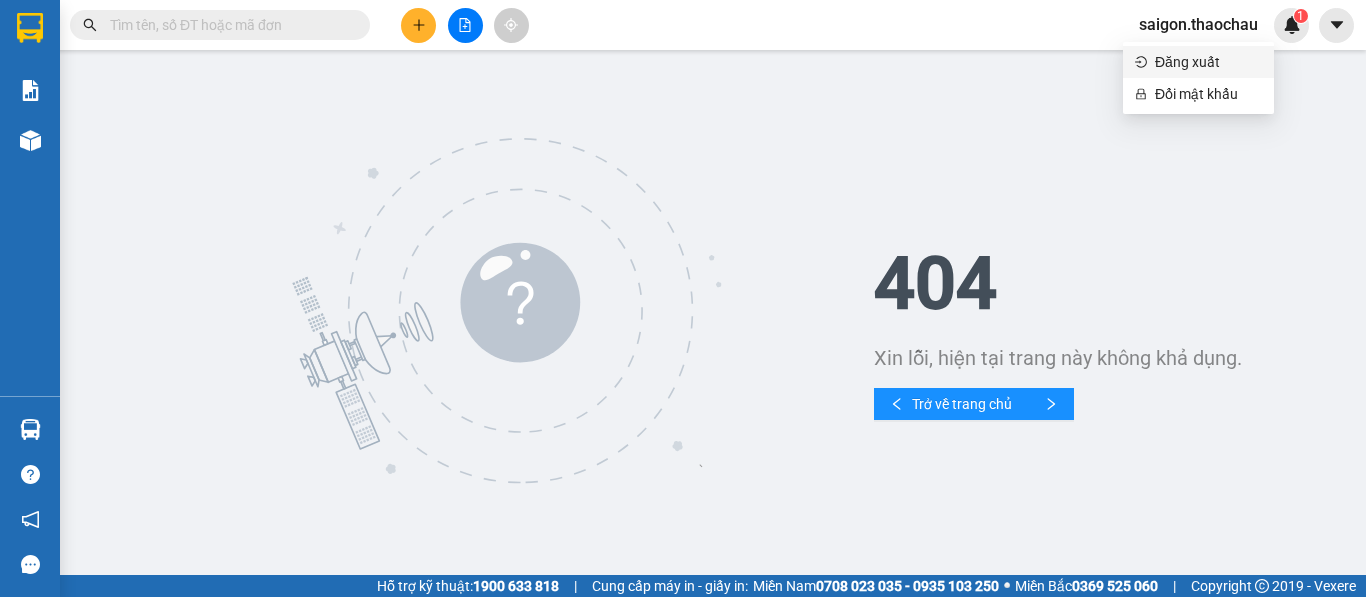 click on "Đăng xuất" at bounding box center (1208, 62) 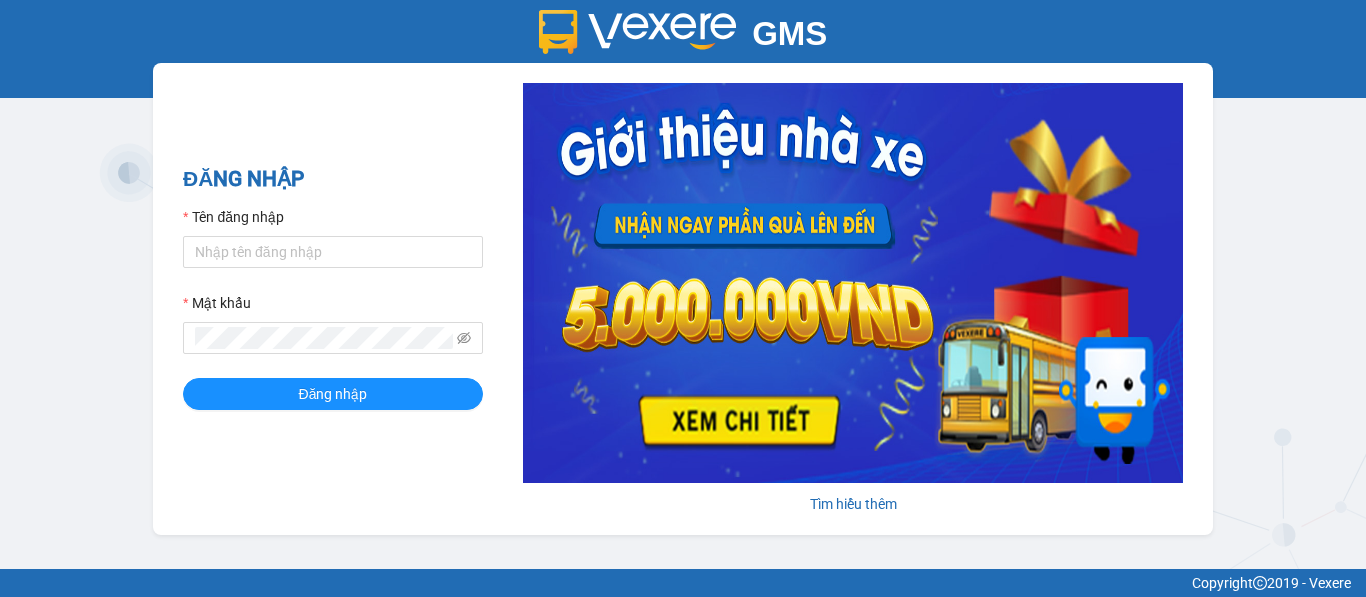 scroll, scrollTop: 0, scrollLeft: 0, axis: both 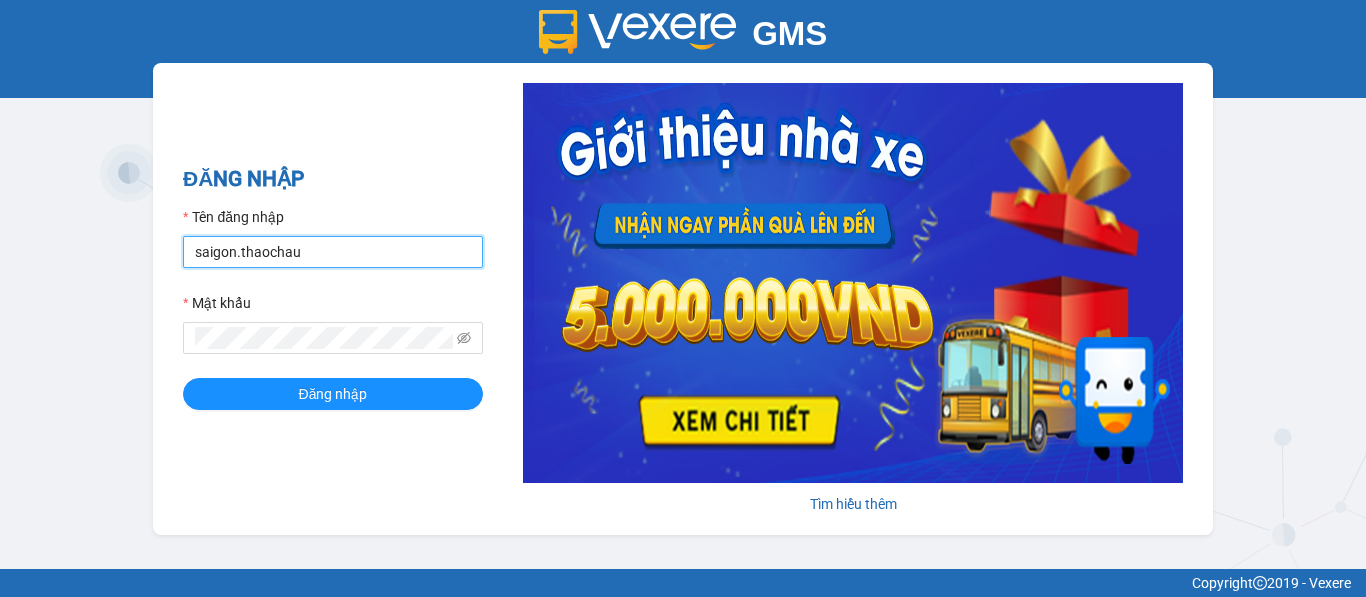 drag, startPoint x: 305, startPoint y: 253, endPoint x: 65, endPoint y: 257, distance: 240.03333 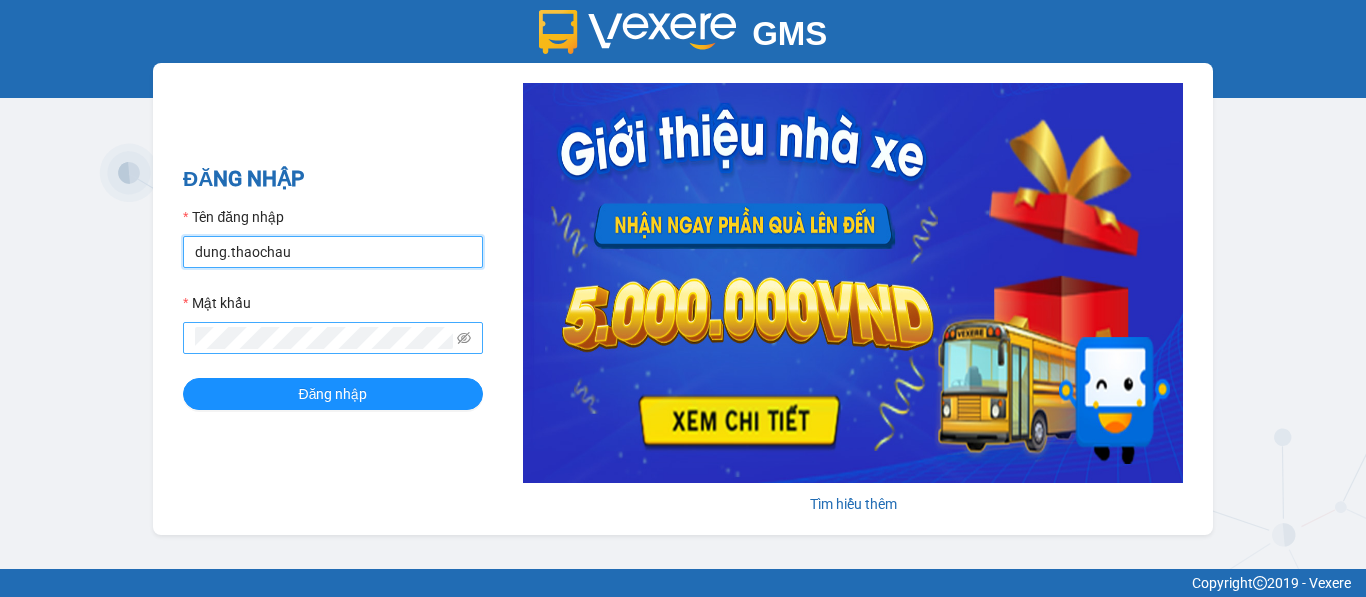 type on "dung.thaochau" 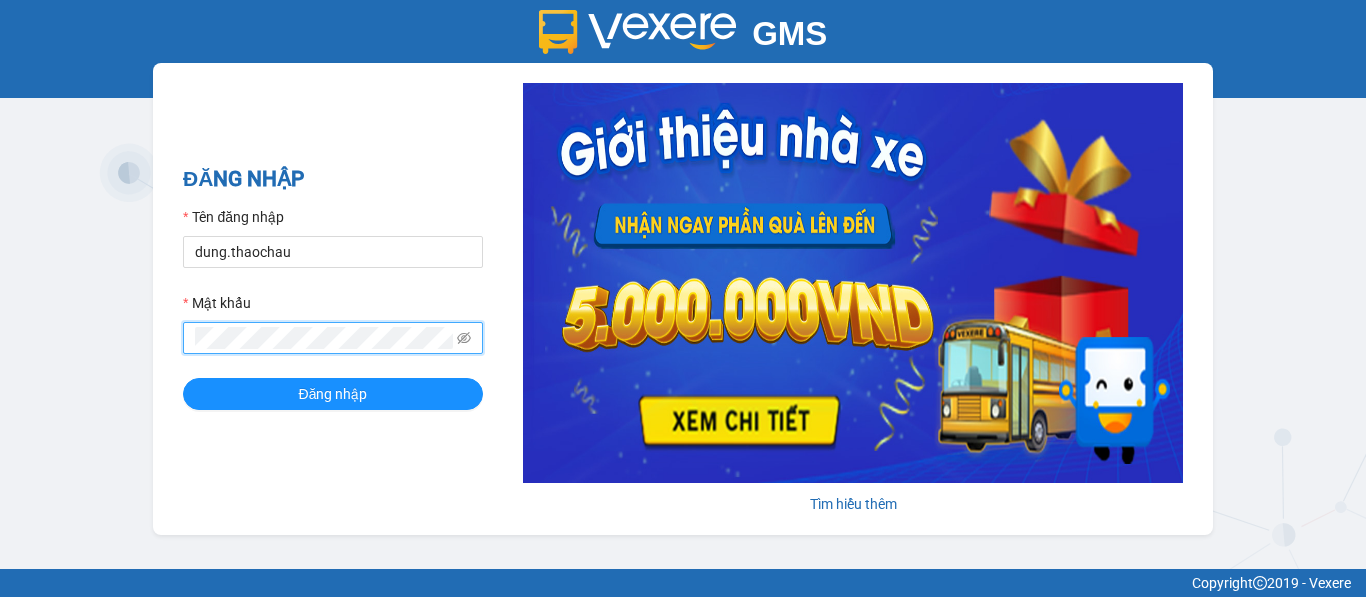 click on "Tên đăng nhập [EMAIL] Mật khẩu Đăng nhập Tìm hiểu thêm" at bounding box center (683, 299) 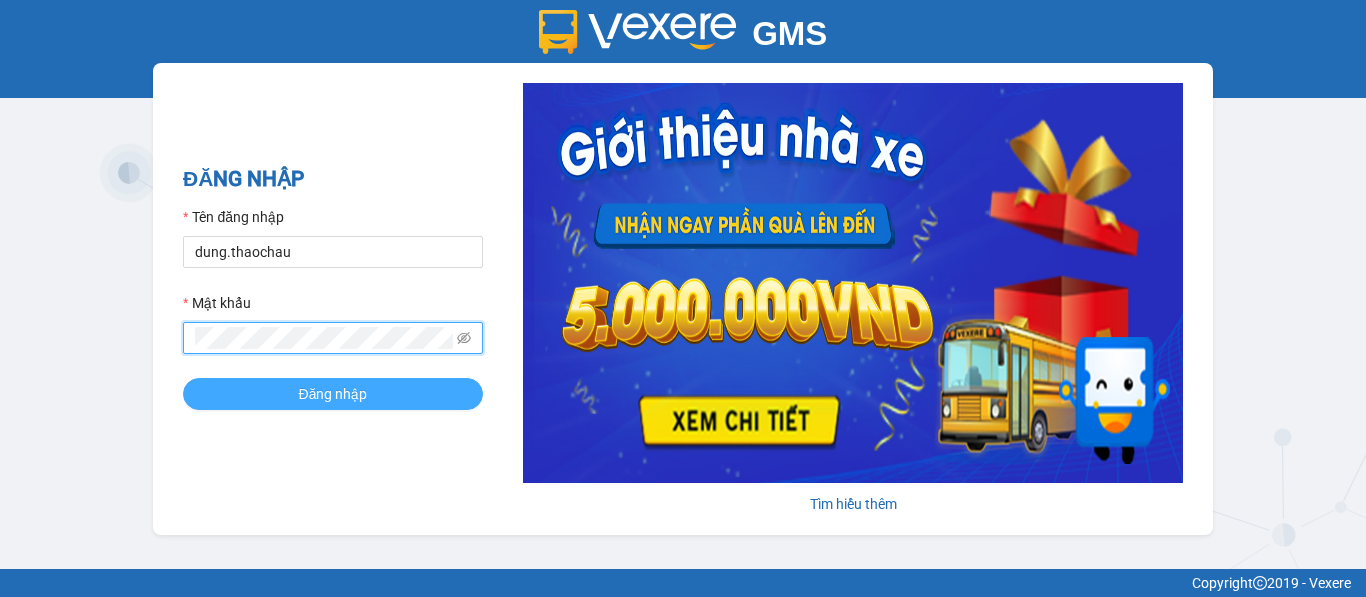 click on "Đăng nhập" at bounding box center [333, 394] 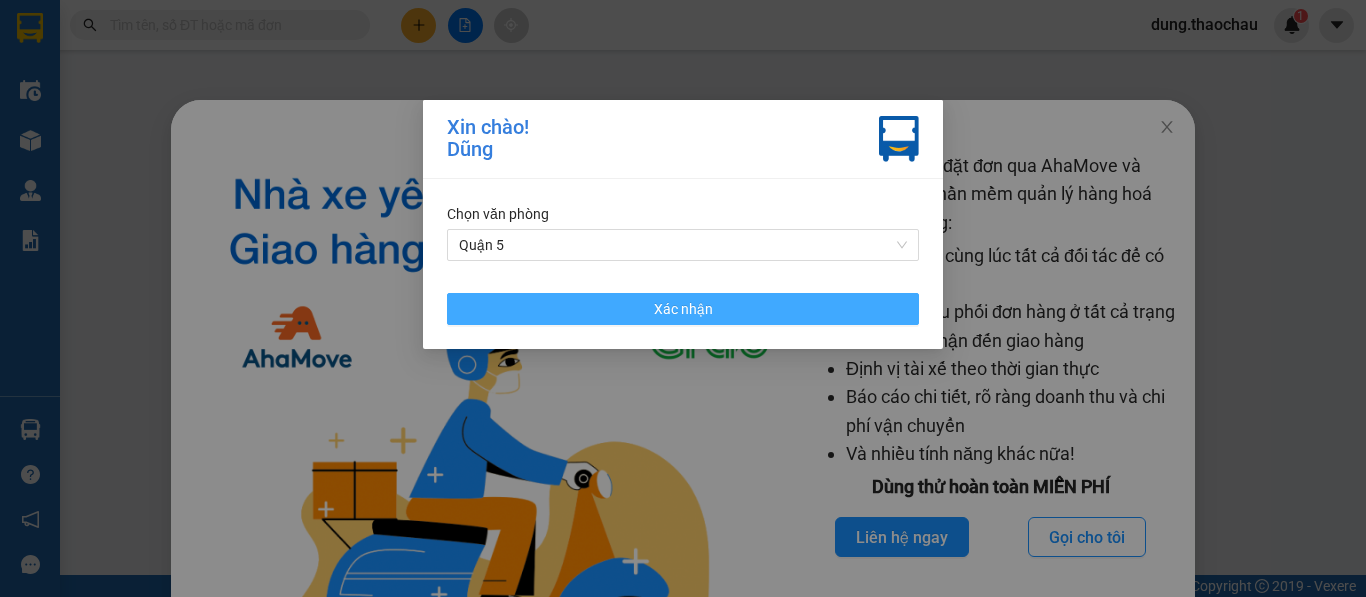 click on "Xác nhận" at bounding box center [683, 309] 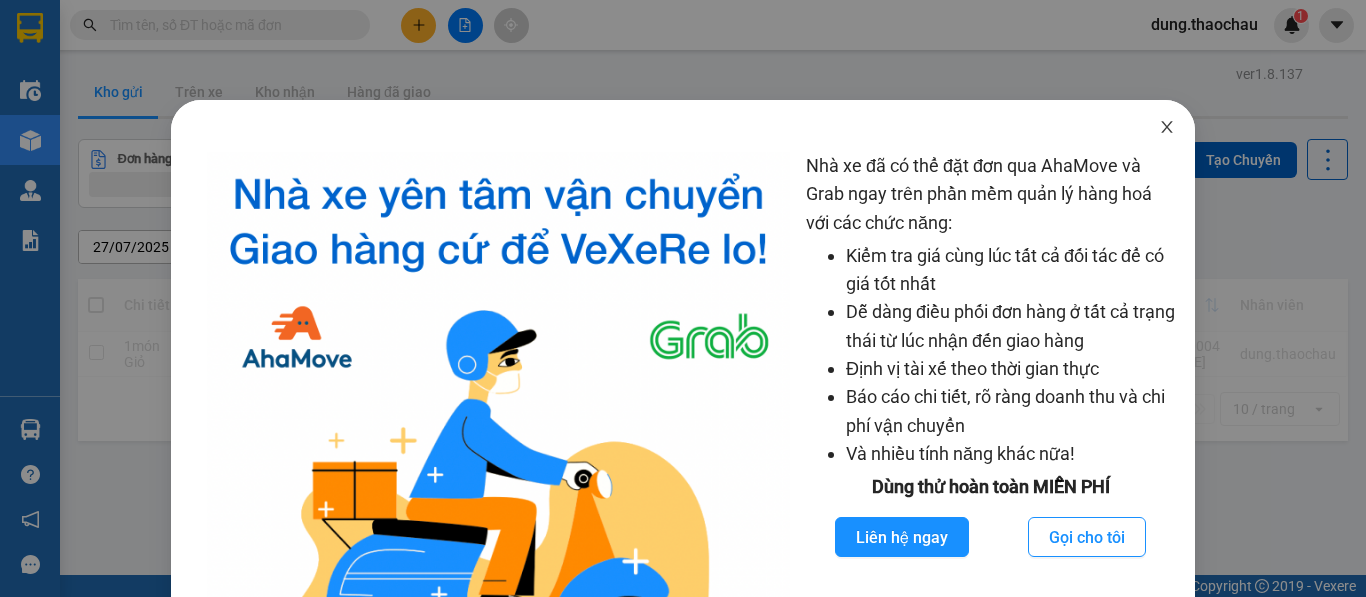 click 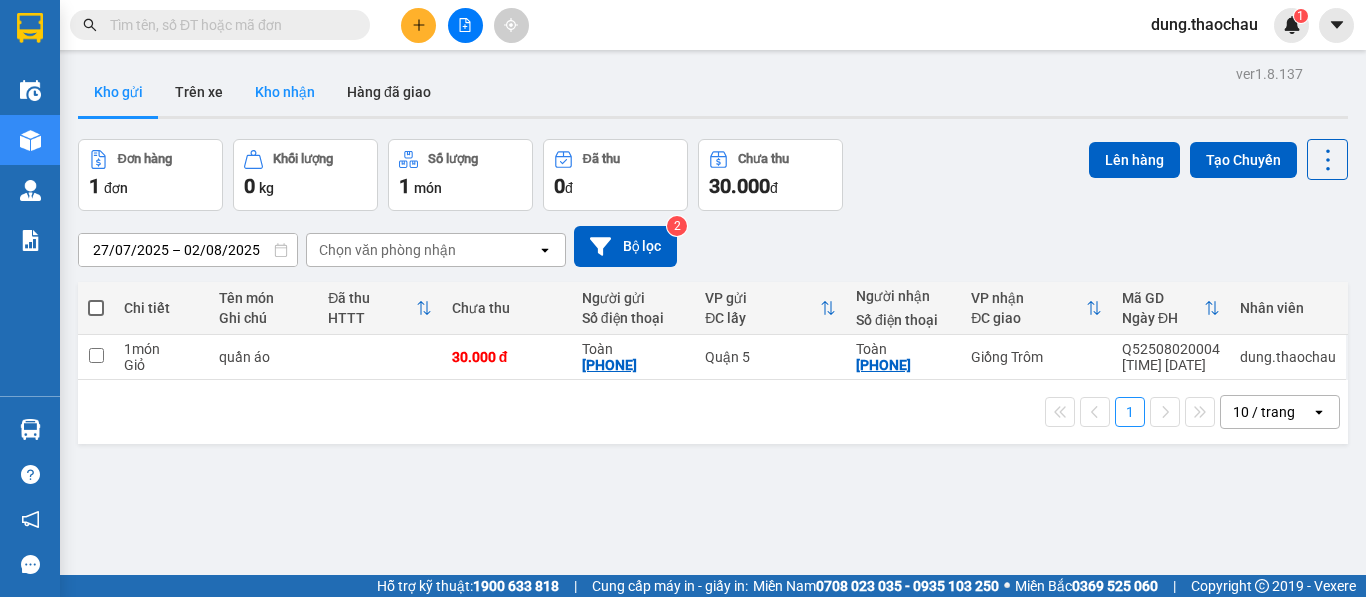 click on "Kho nhận" at bounding box center [285, 92] 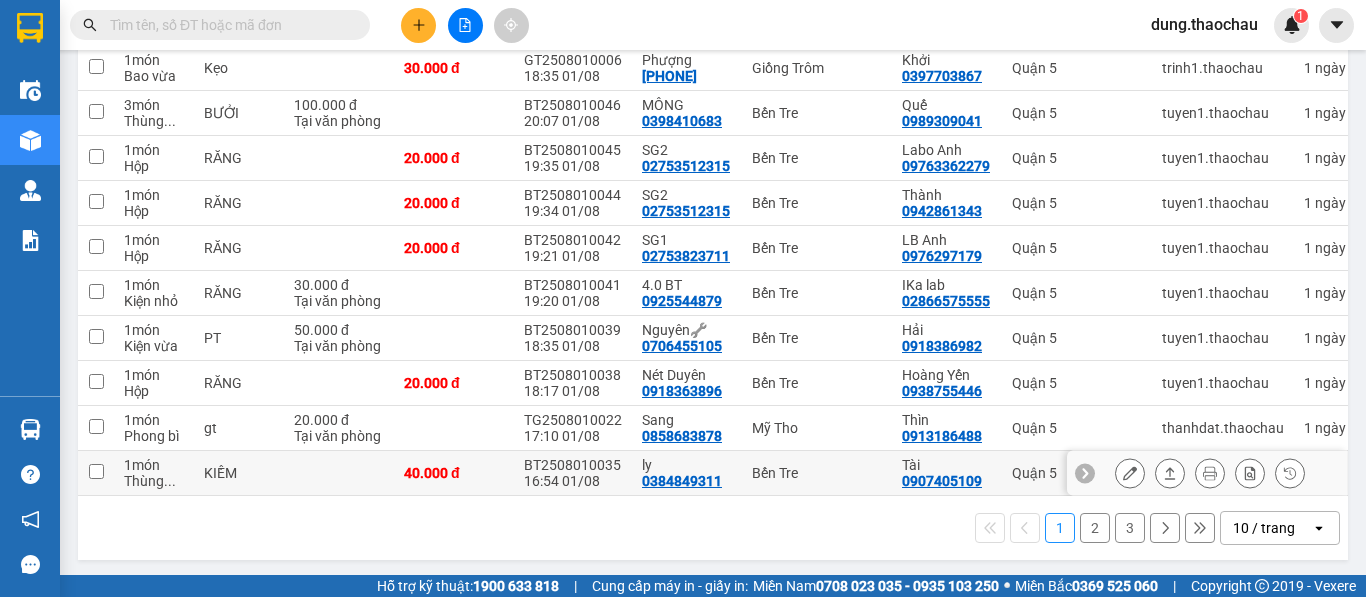 scroll, scrollTop: 300, scrollLeft: 0, axis: vertical 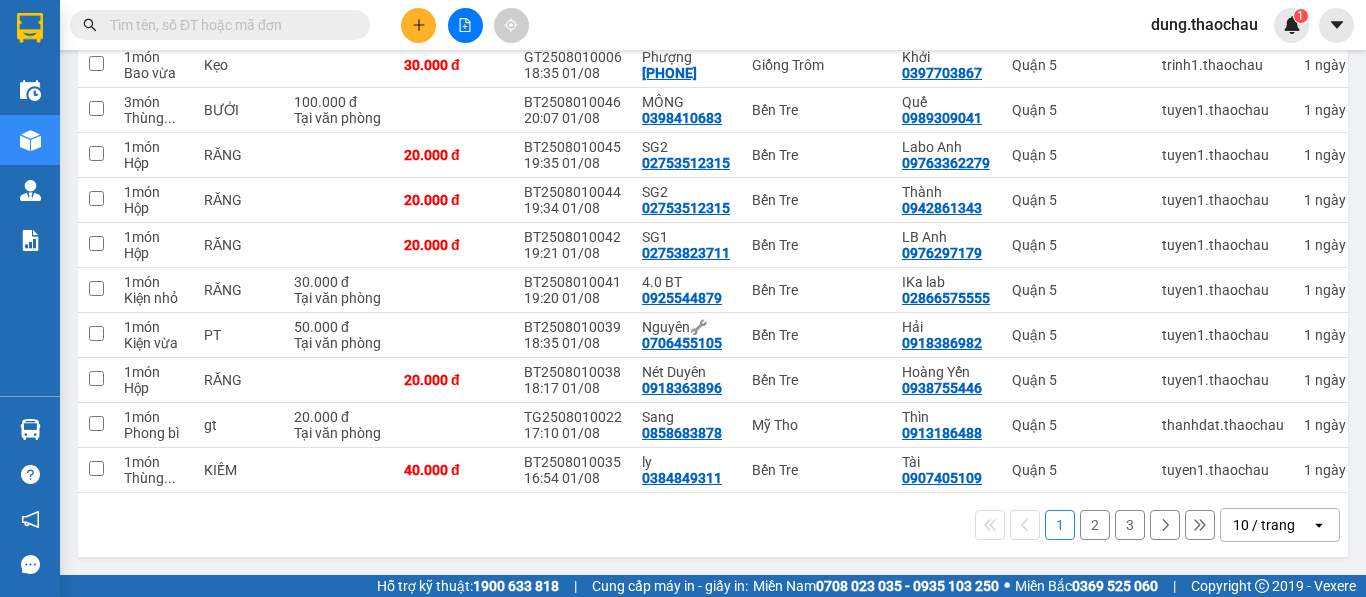 click on "10 / trang" at bounding box center (1264, 525) 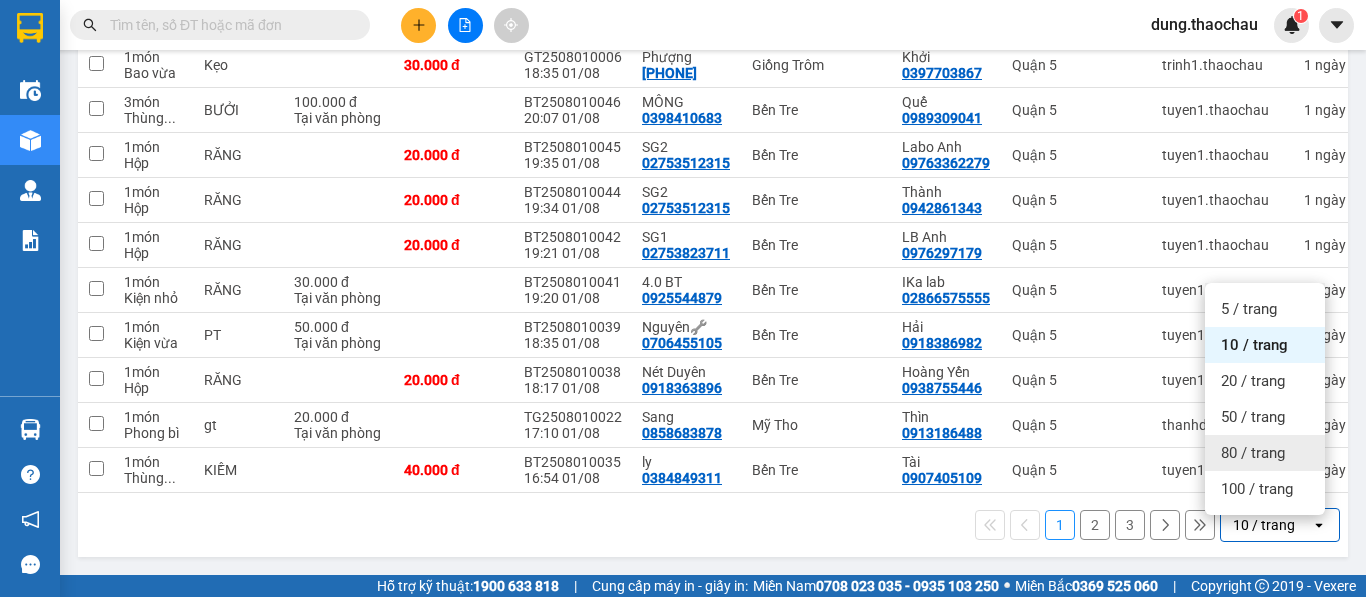 click on "80 / trang" at bounding box center [1253, 453] 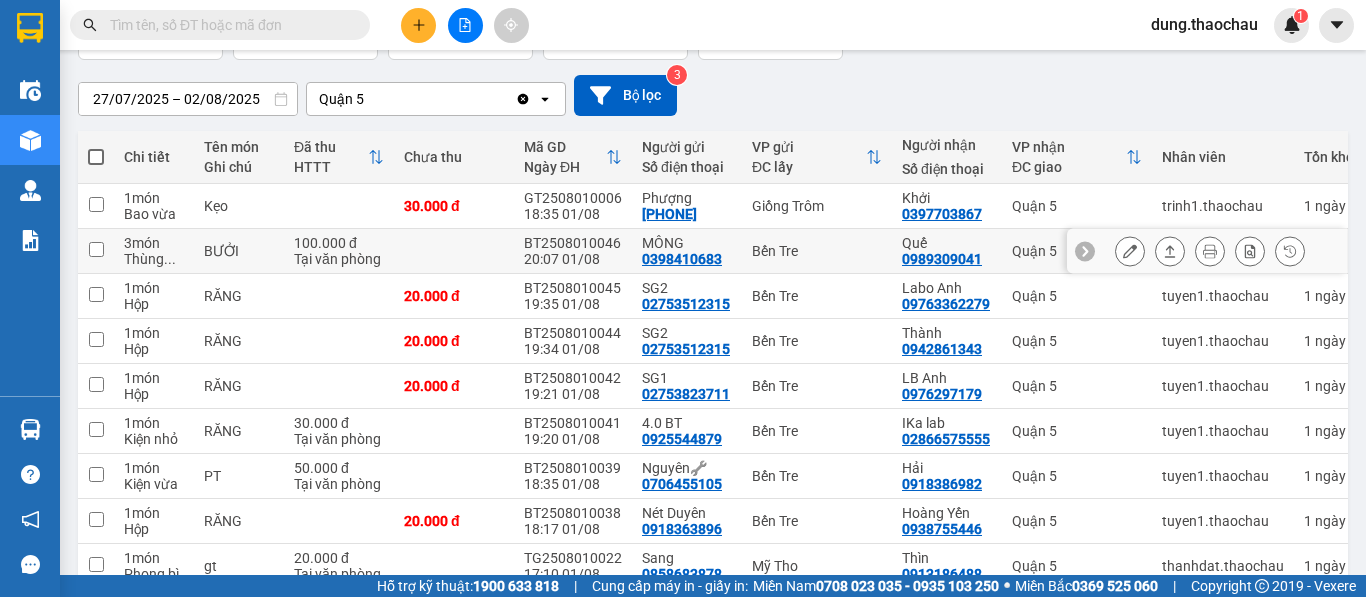 scroll, scrollTop: 100, scrollLeft: 0, axis: vertical 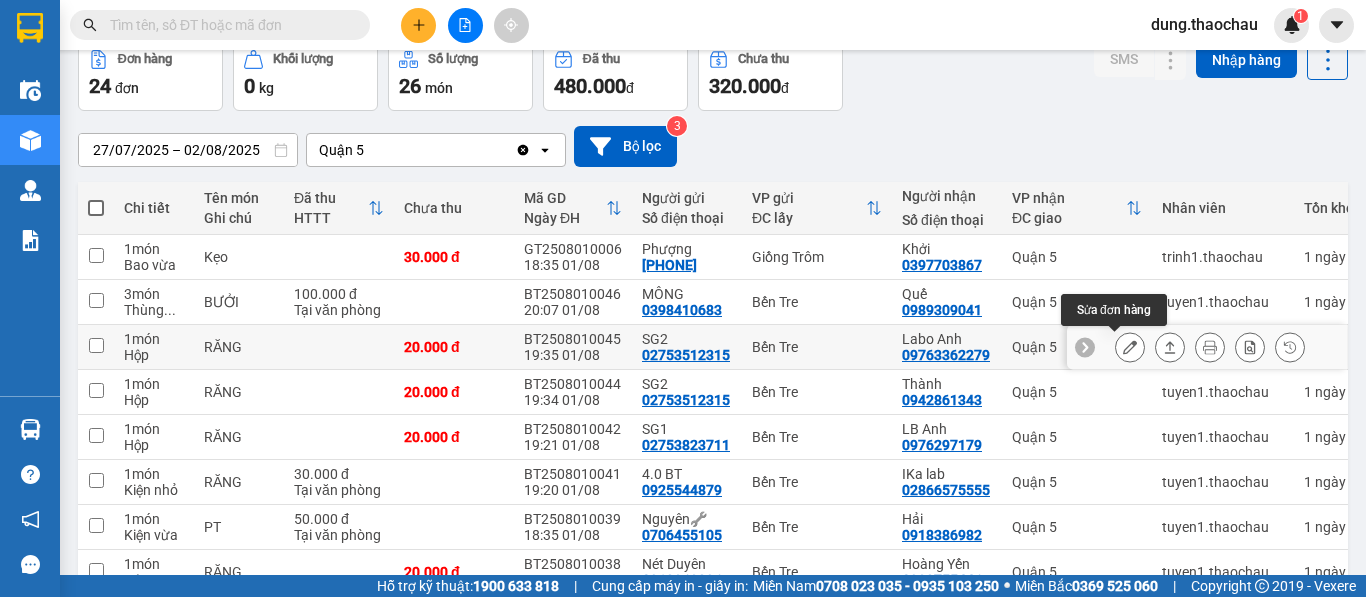 click 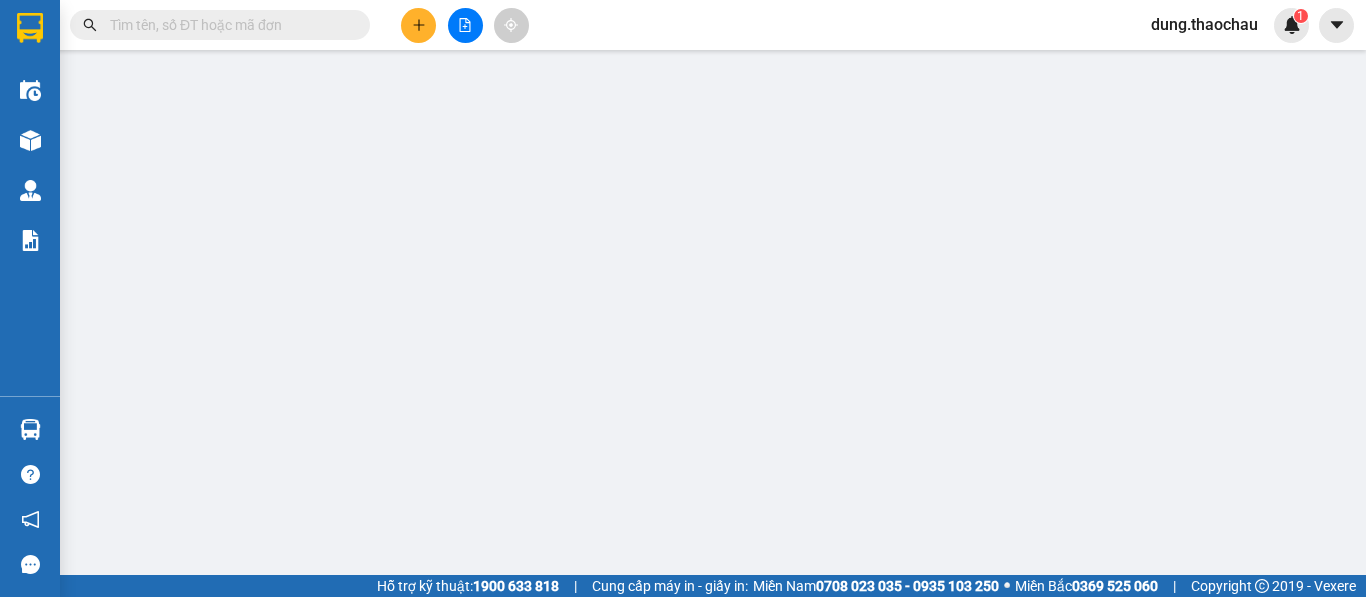 scroll, scrollTop: 0, scrollLeft: 0, axis: both 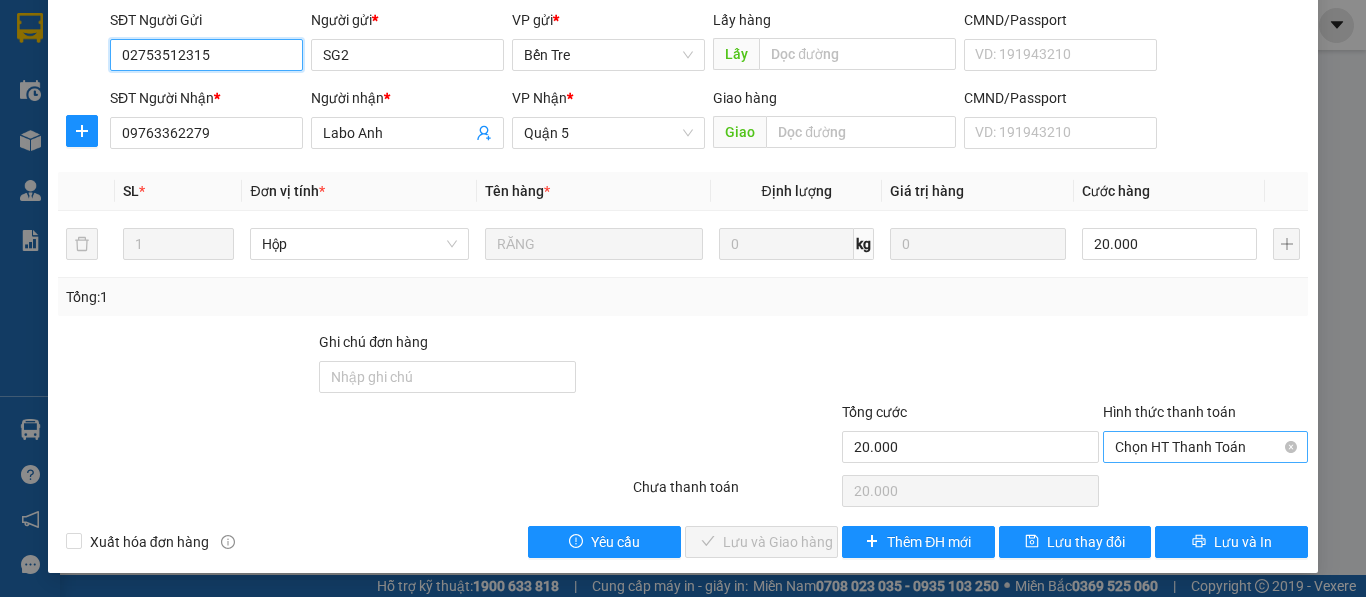 click on "Chọn HT Thanh Toán" at bounding box center [1205, 447] 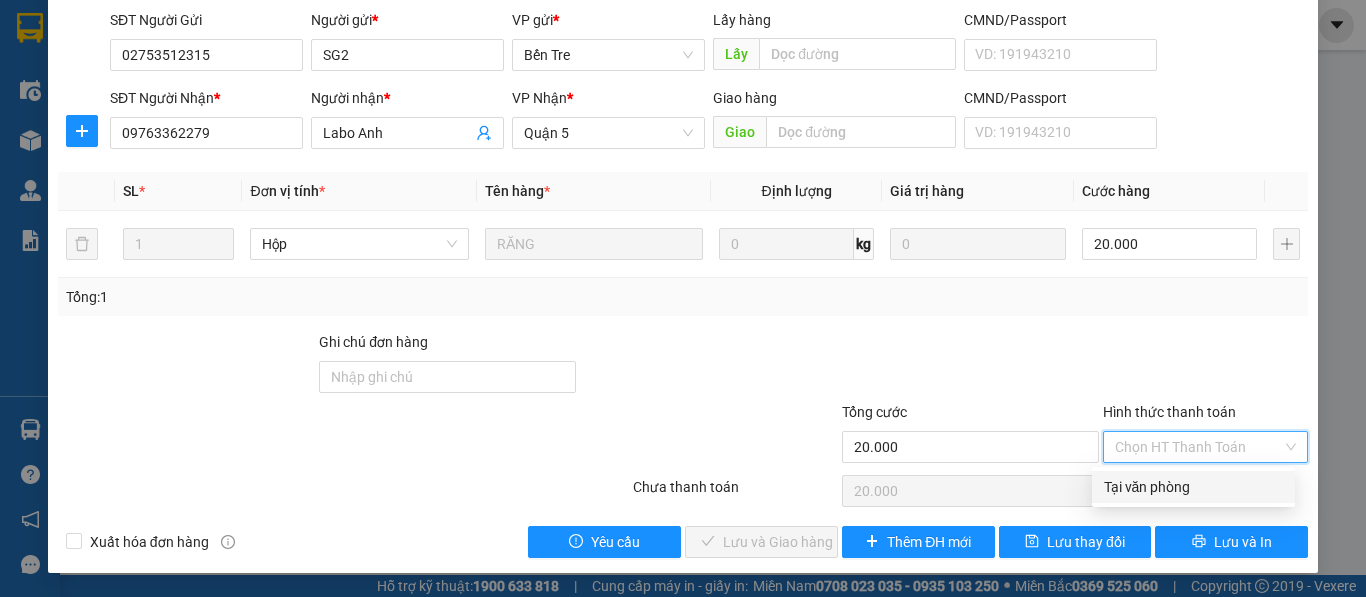 drag, startPoint x: 1145, startPoint y: 488, endPoint x: 761, endPoint y: 493, distance: 384.03256 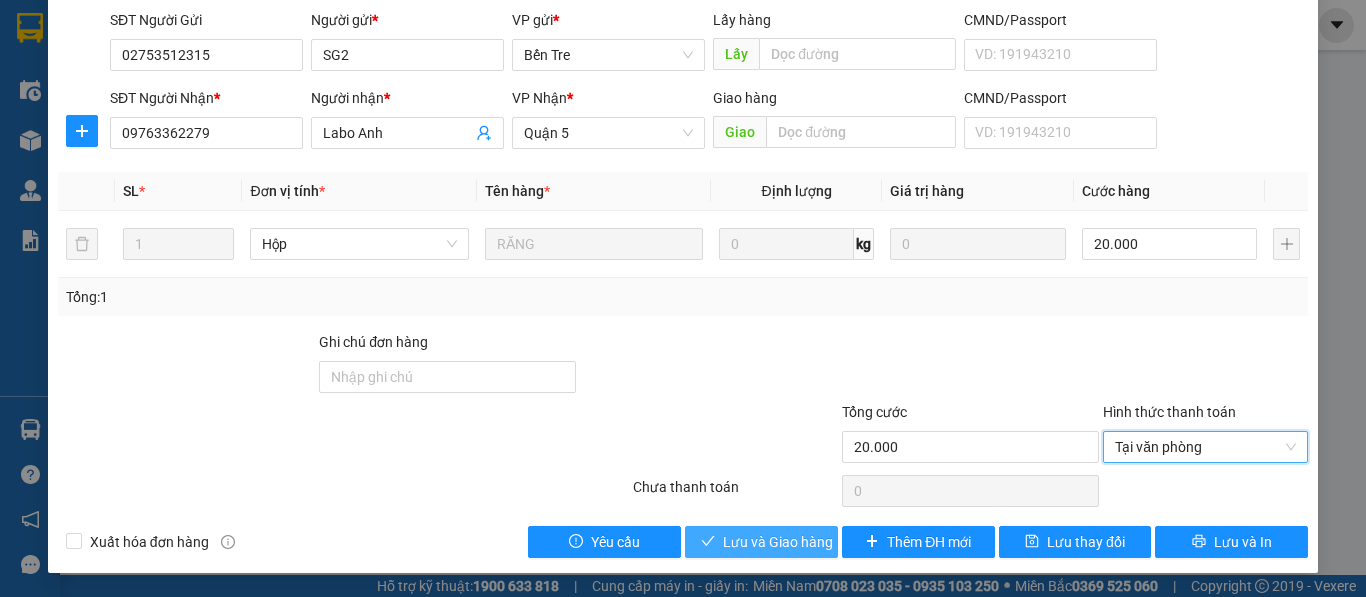 click on "Lưu và Giao hàng" at bounding box center [778, 542] 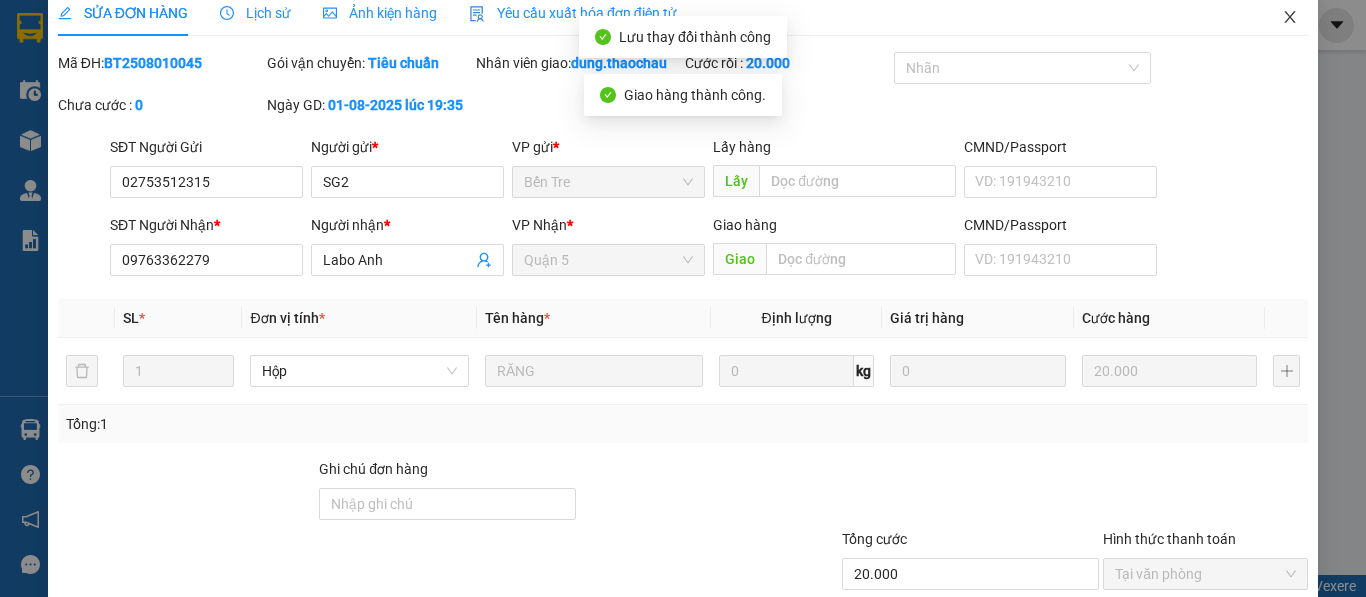 scroll, scrollTop: 0, scrollLeft: 0, axis: both 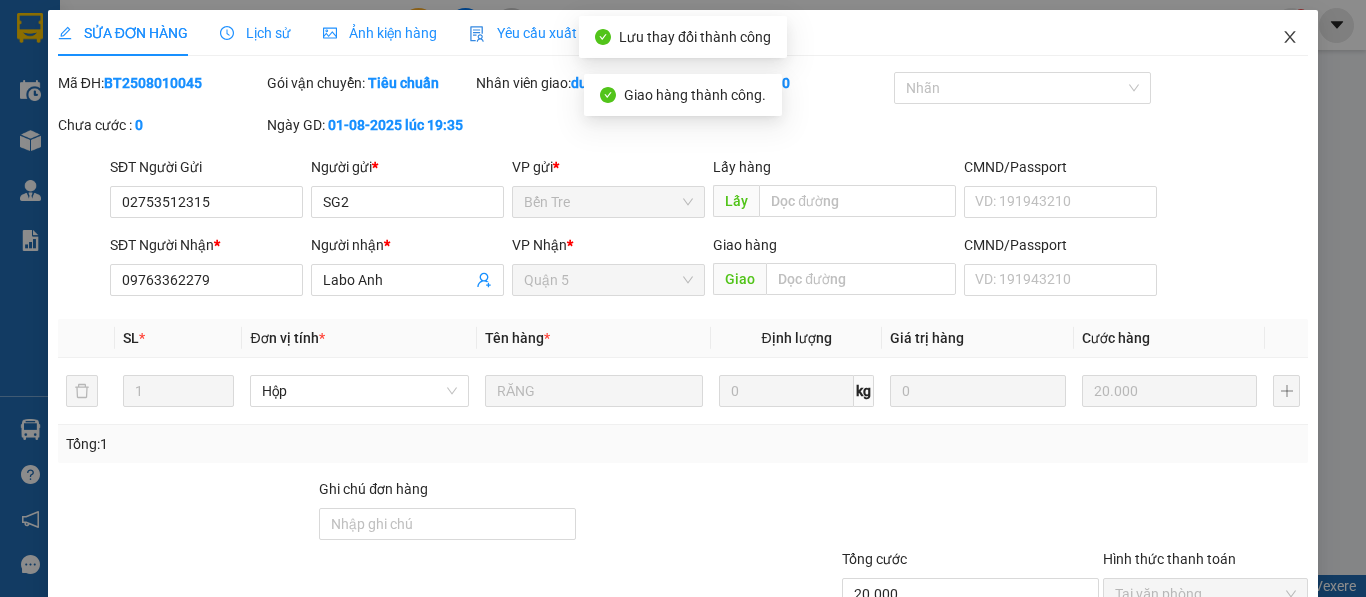 click 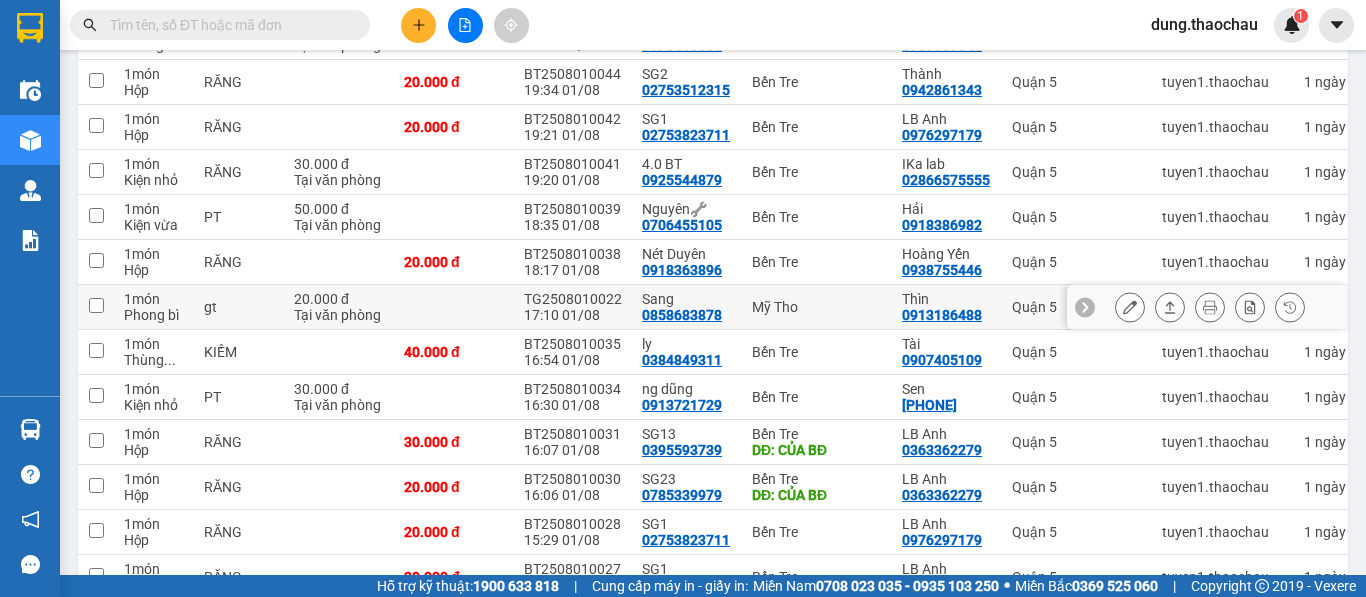 scroll, scrollTop: 400, scrollLeft: 0, axis: vertical 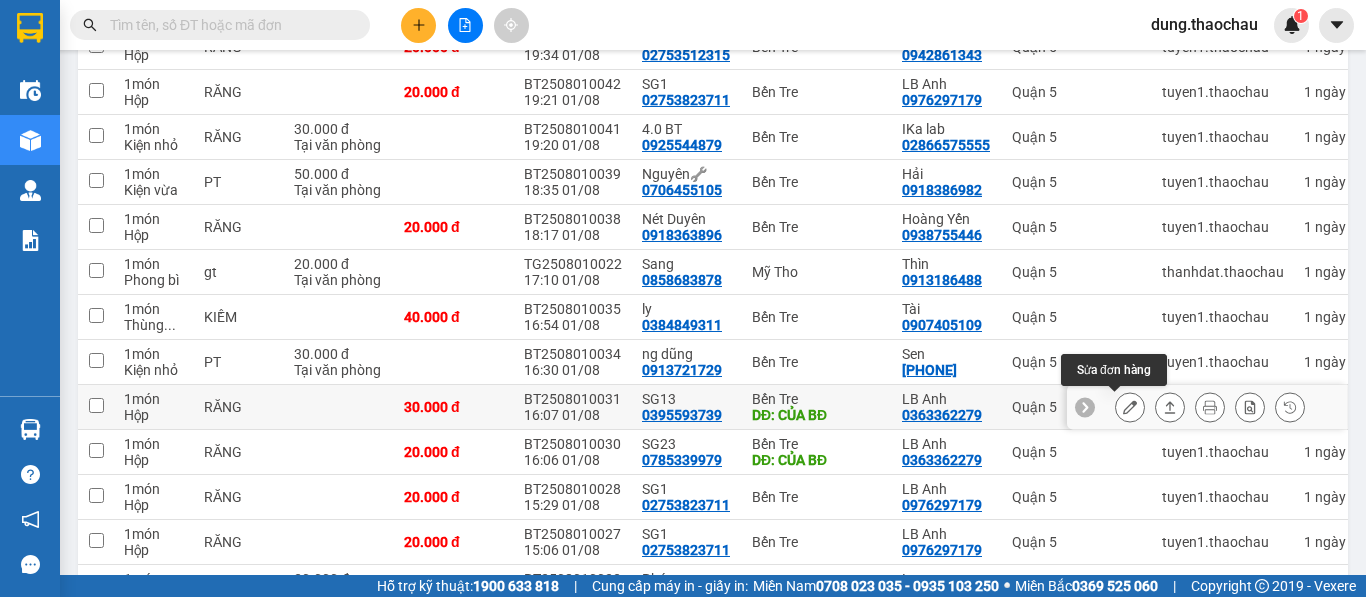 click 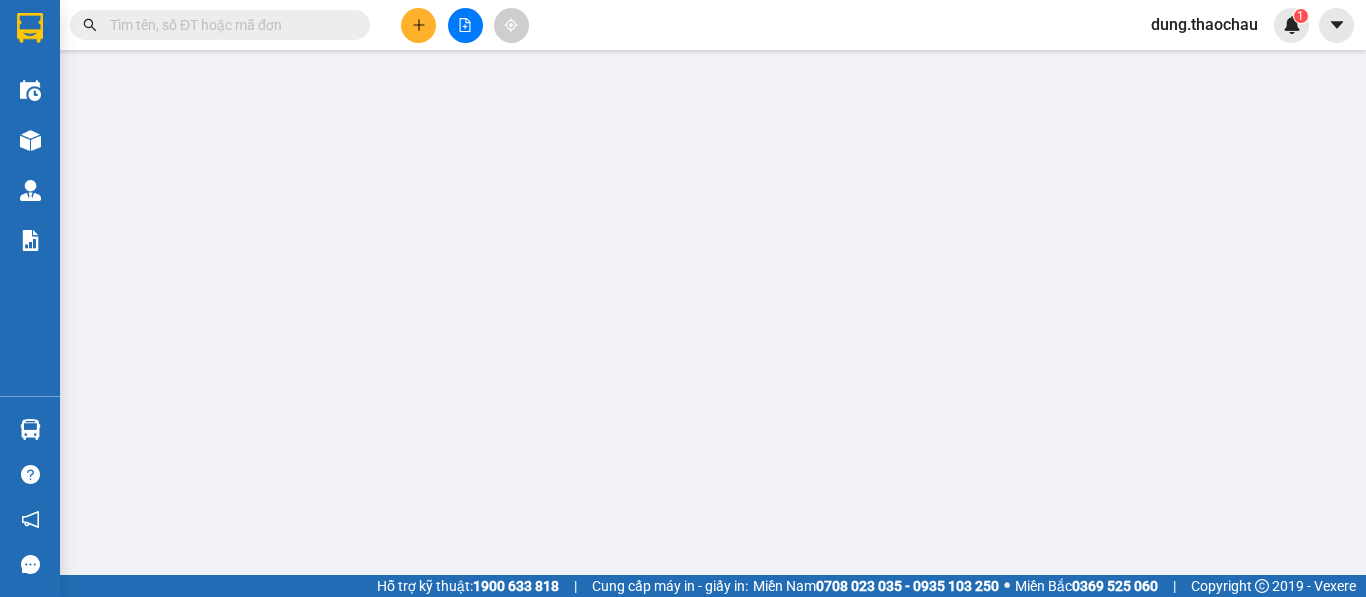 type on "0395593739" 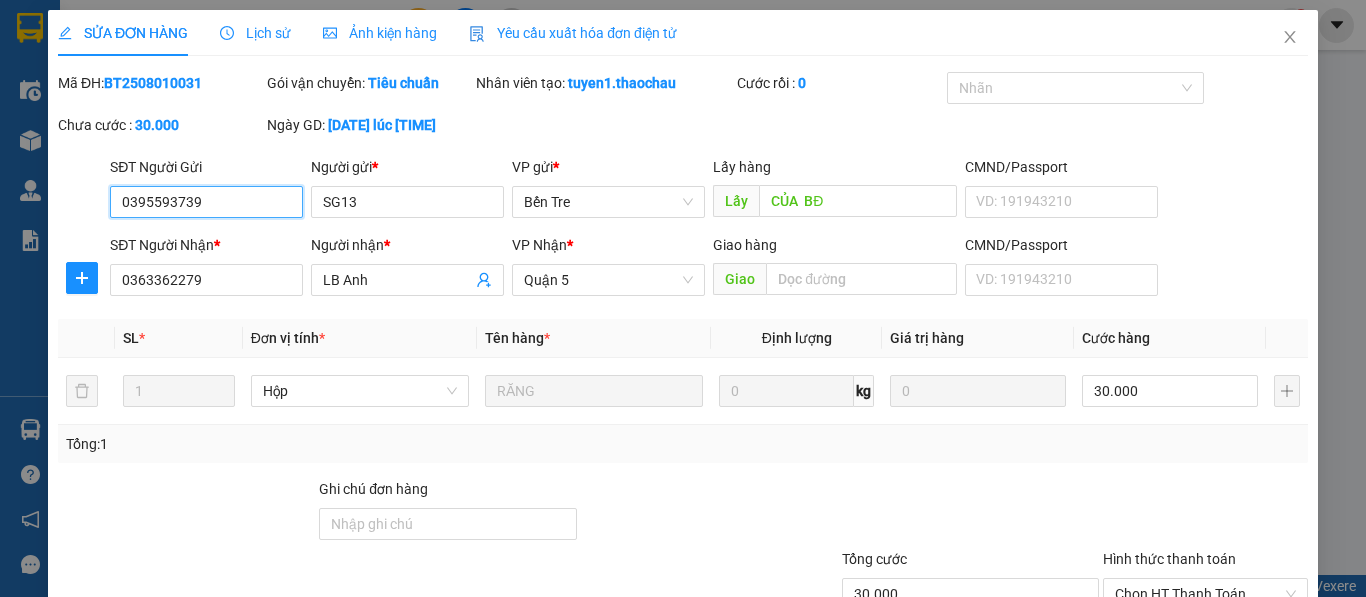 scroll, scrollTop: 0, scrollLeft: 0, axis: both 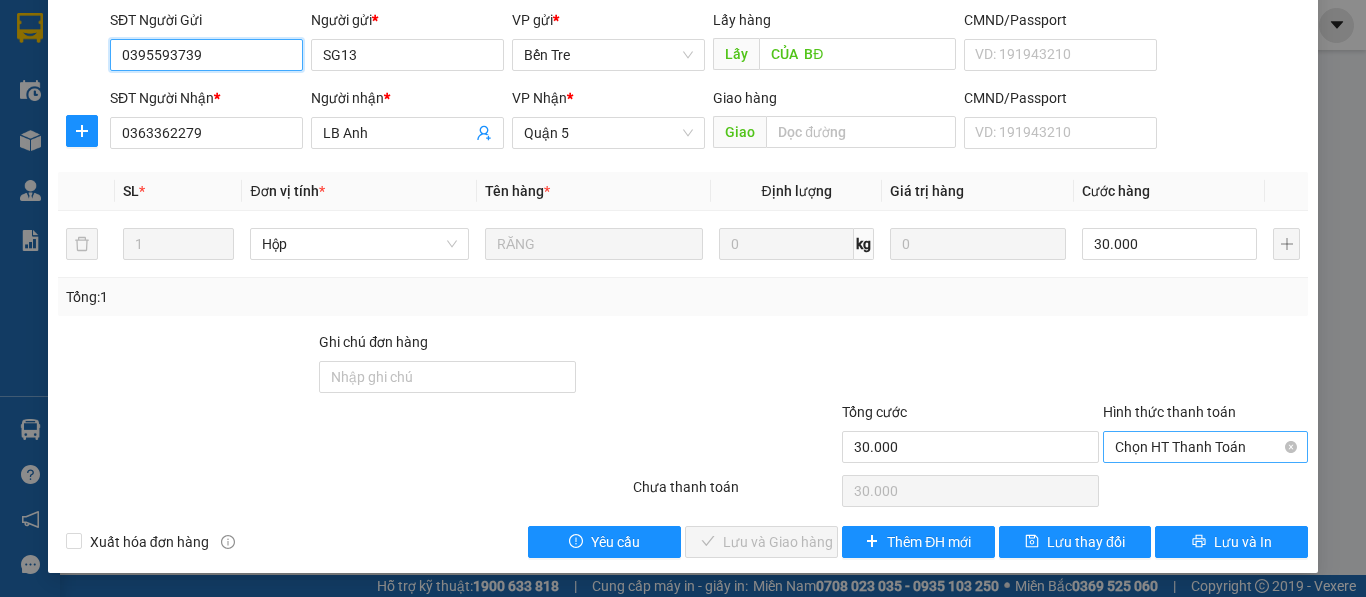 click on "Chọn HT Thanh Toán" at bounding box center [1205, 447] 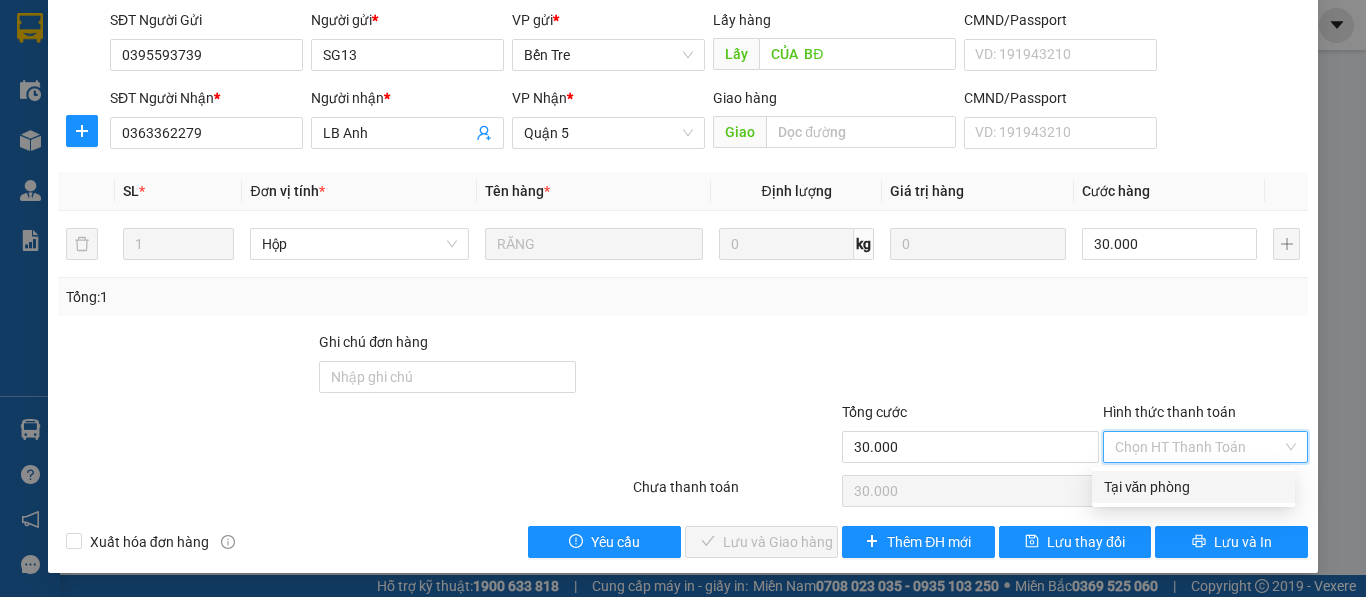 drag, startPoint x: 1139, startPoint y: 489, endPoint x: 916, endPoint y: 511, distance: 224.08258 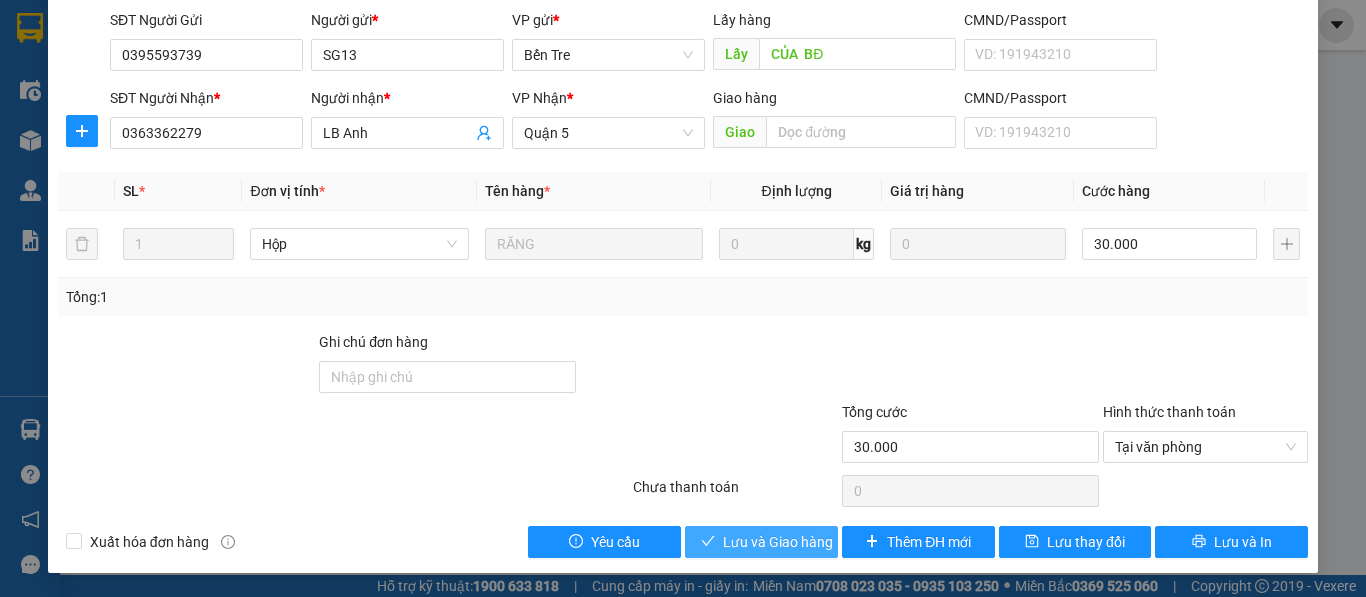 click on "Lưu và Giao hàng" at bounding box center [778, 542] 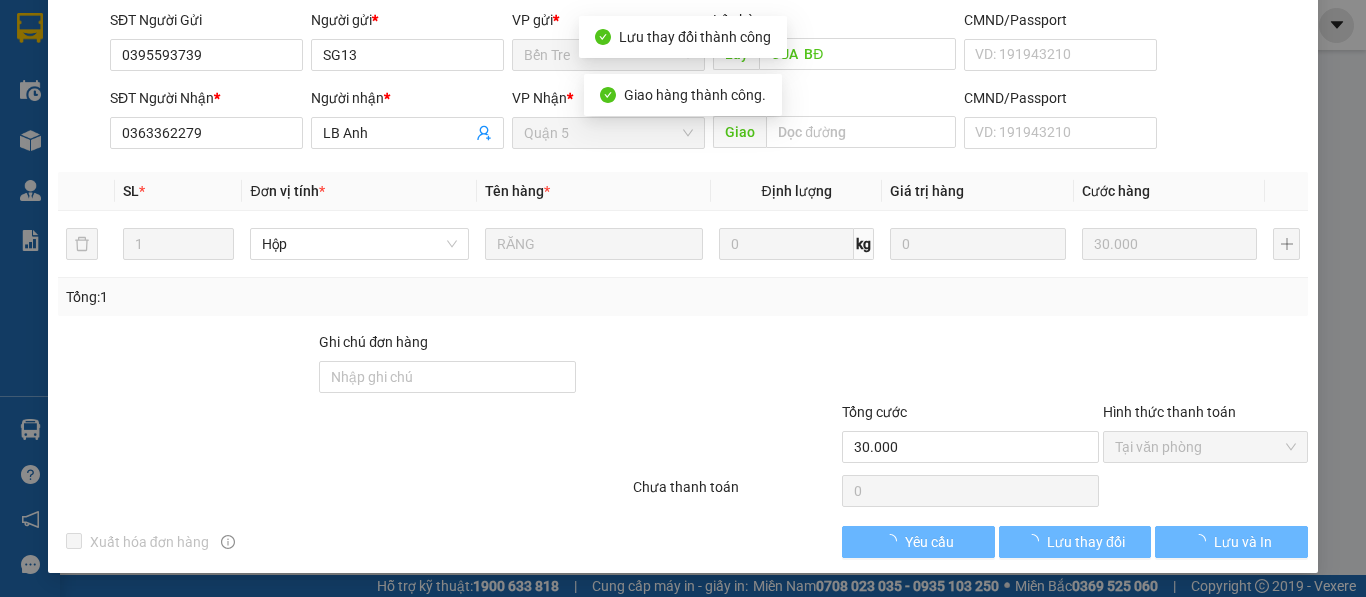 scroll, scrollTop: 0, scrollLeft: 0, axis: both 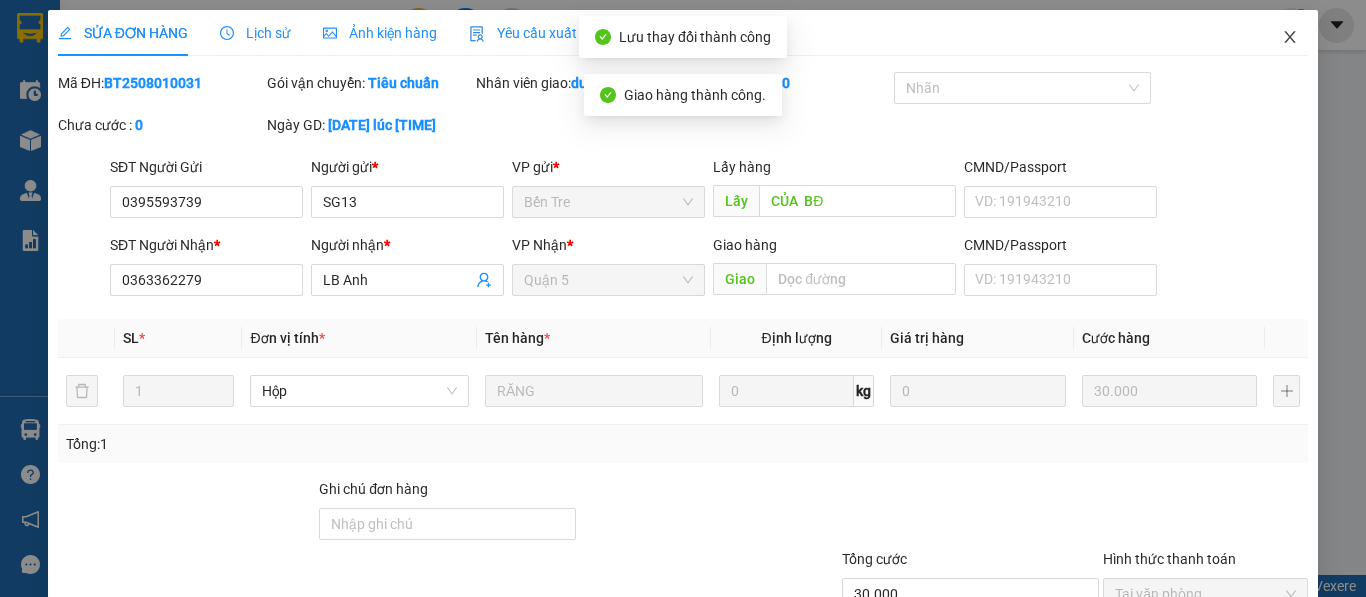 click 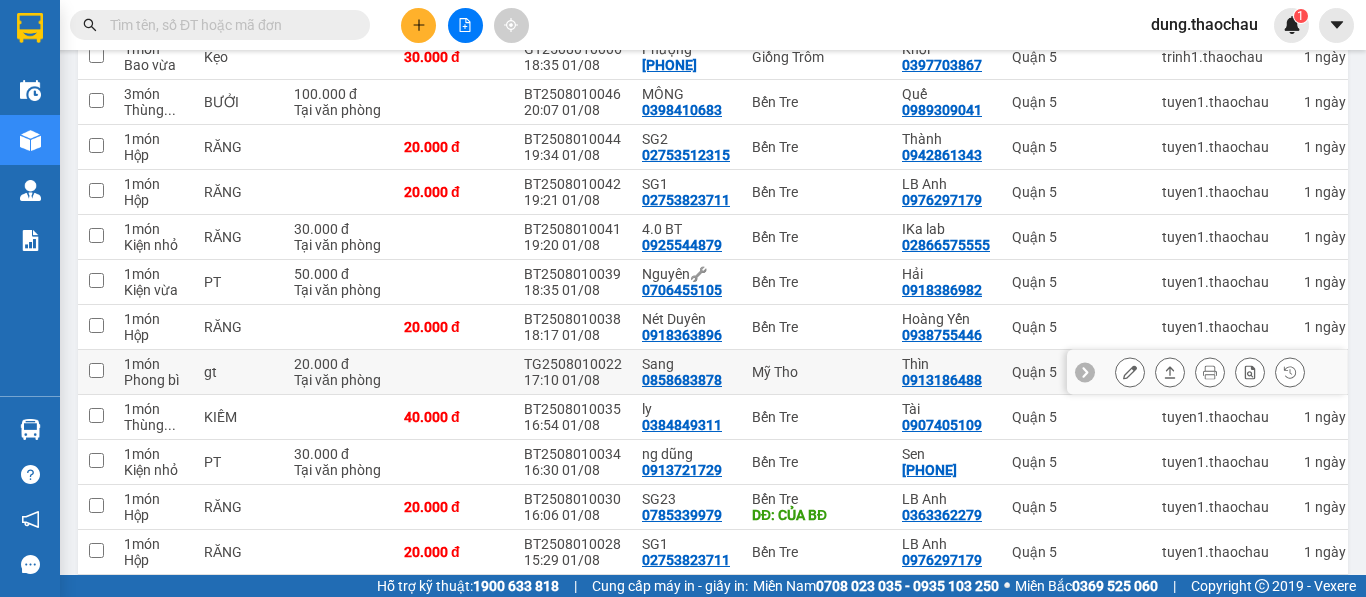 scroll, scrollTop: 400, scrollLeft: 0, axis: vertical 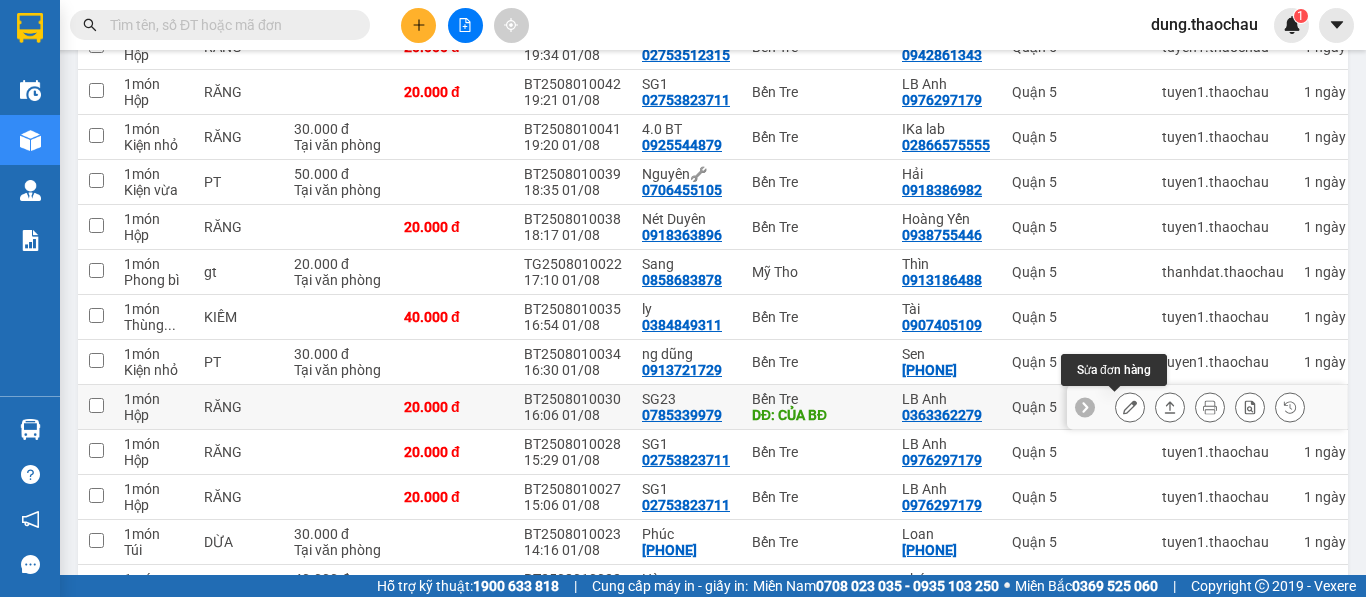 click 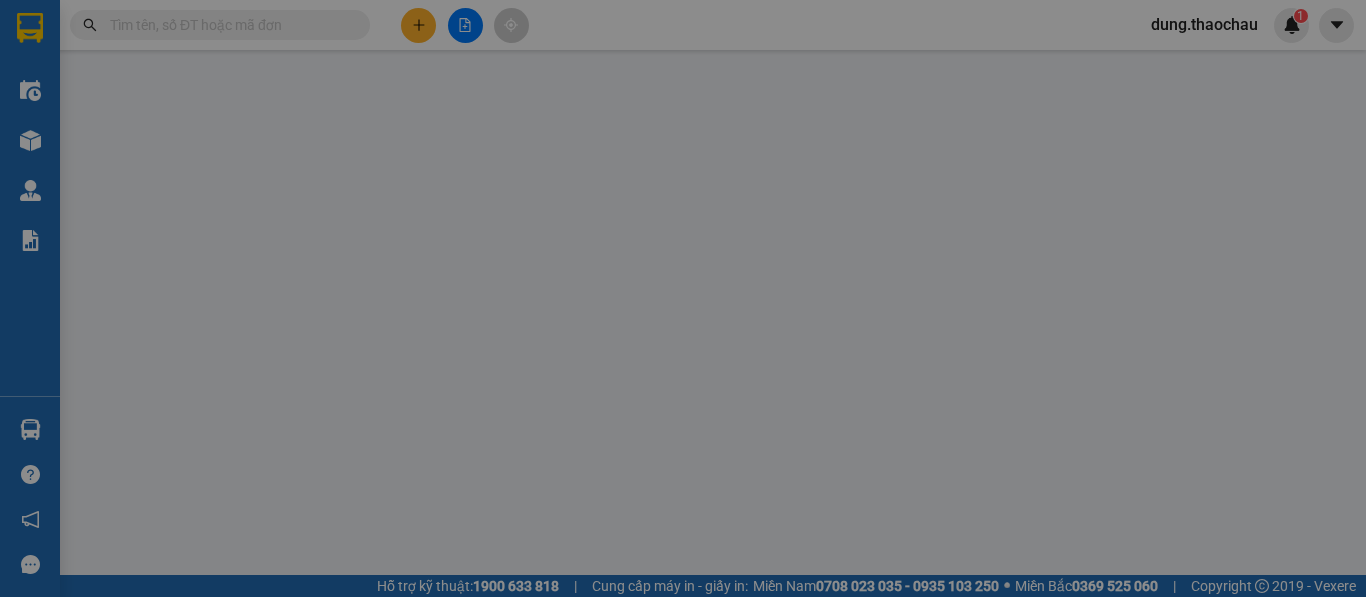 type on "0785339979" 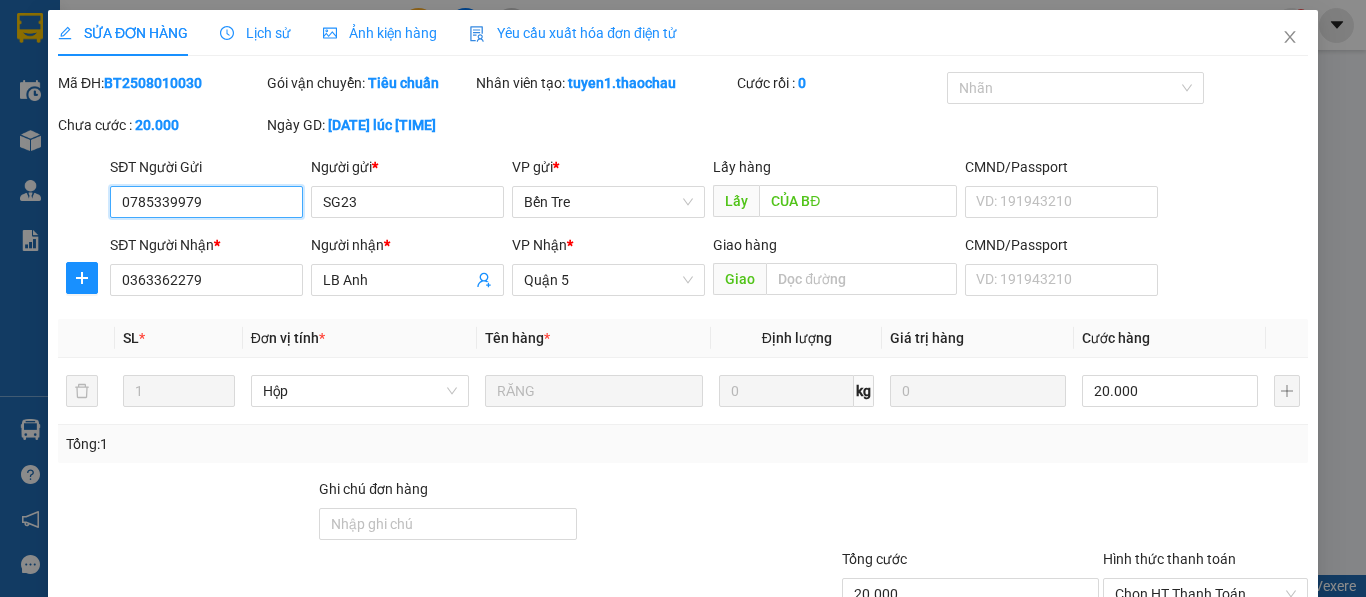scroll, scrollTop: 0, scrollLeft: 0, axis: both 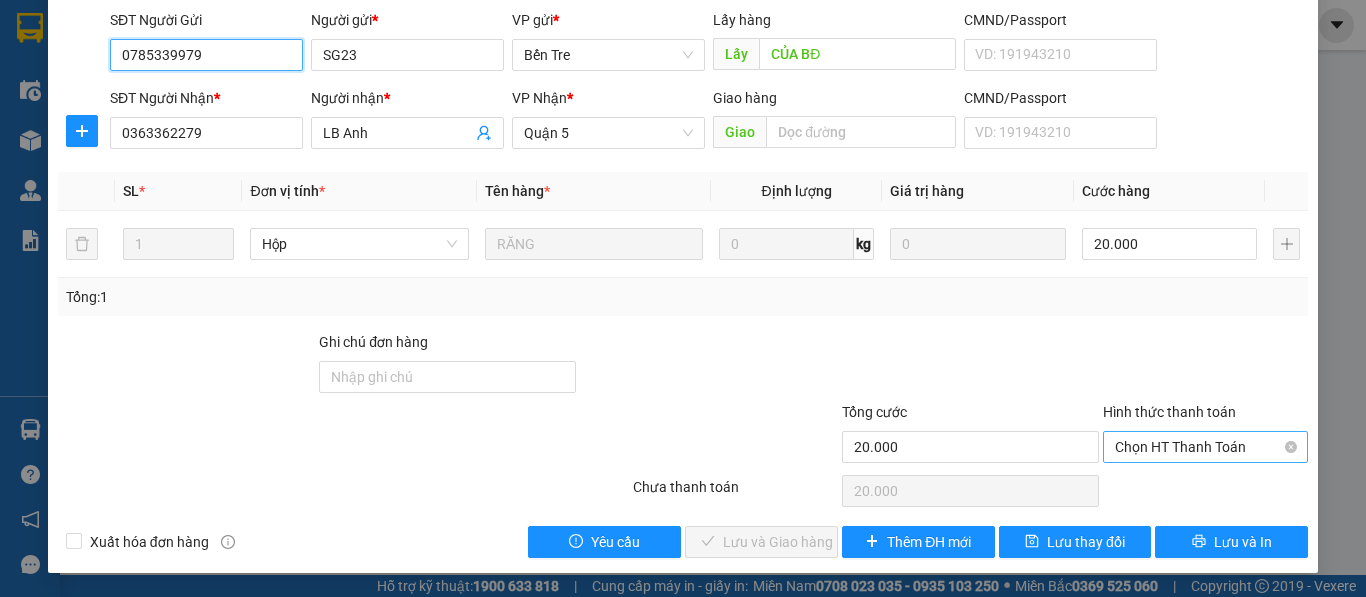 click on "Chọn HT Thanh Toán" at bounding box center (1205, 447) 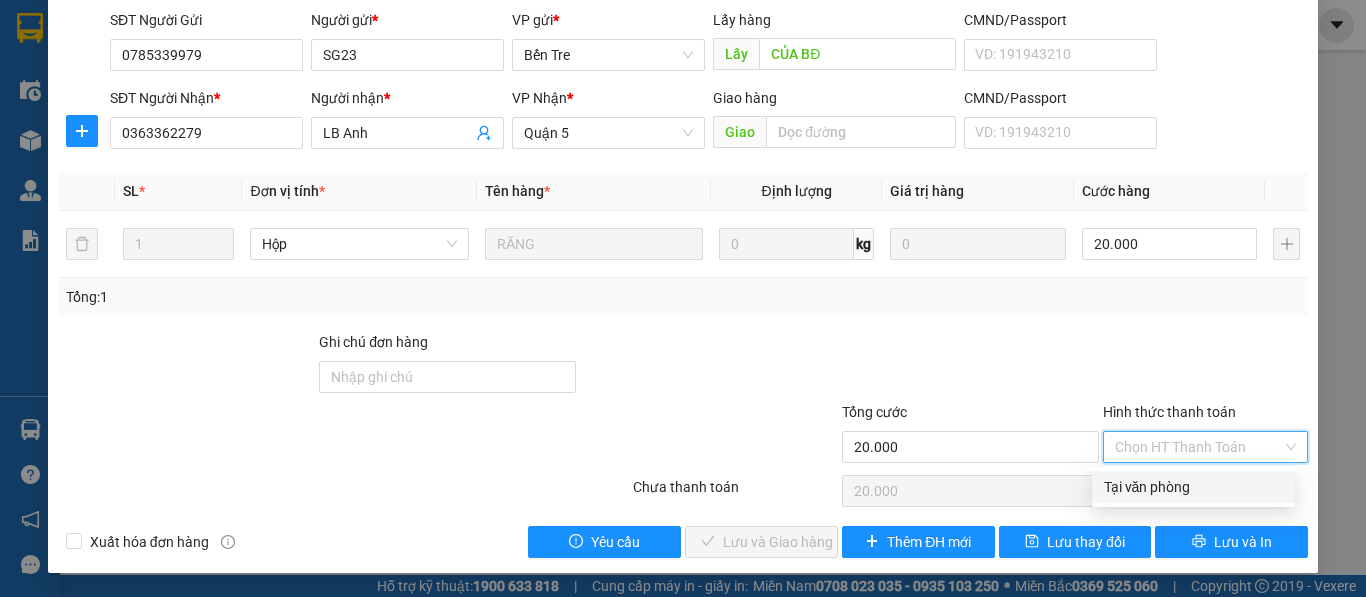 click on "Tại văn phòng" at bounding box center (1193, 487) 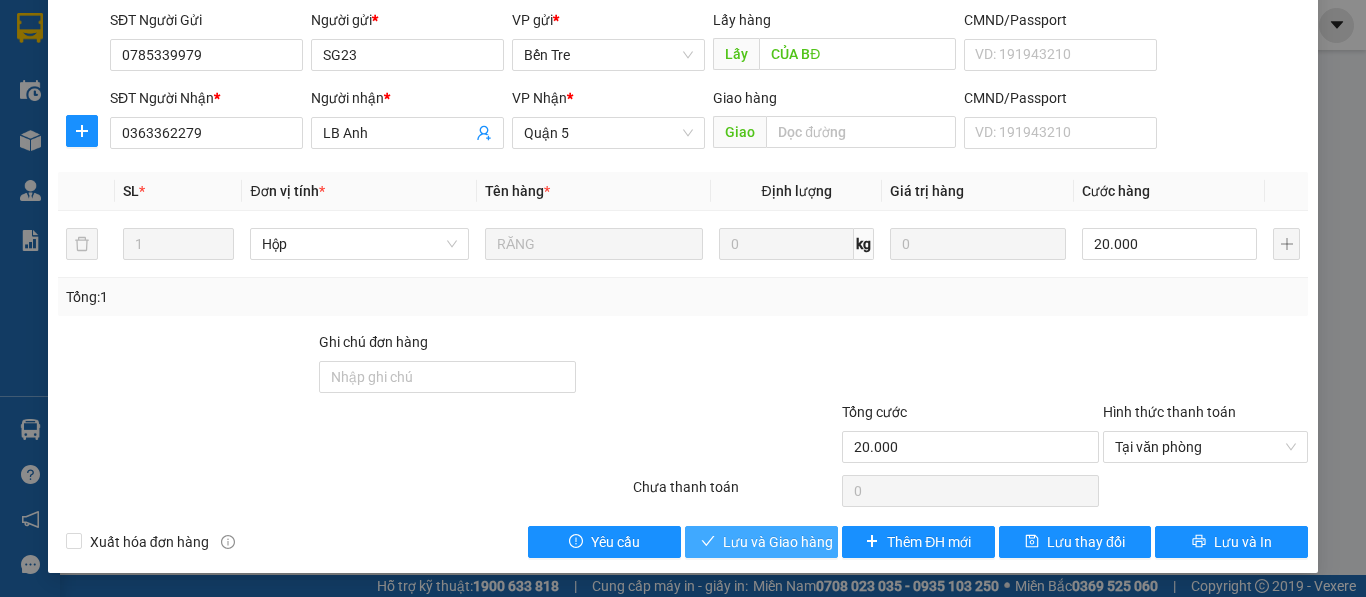 click on "Lưu và Giao hàng" at bounding box center [778, 542] 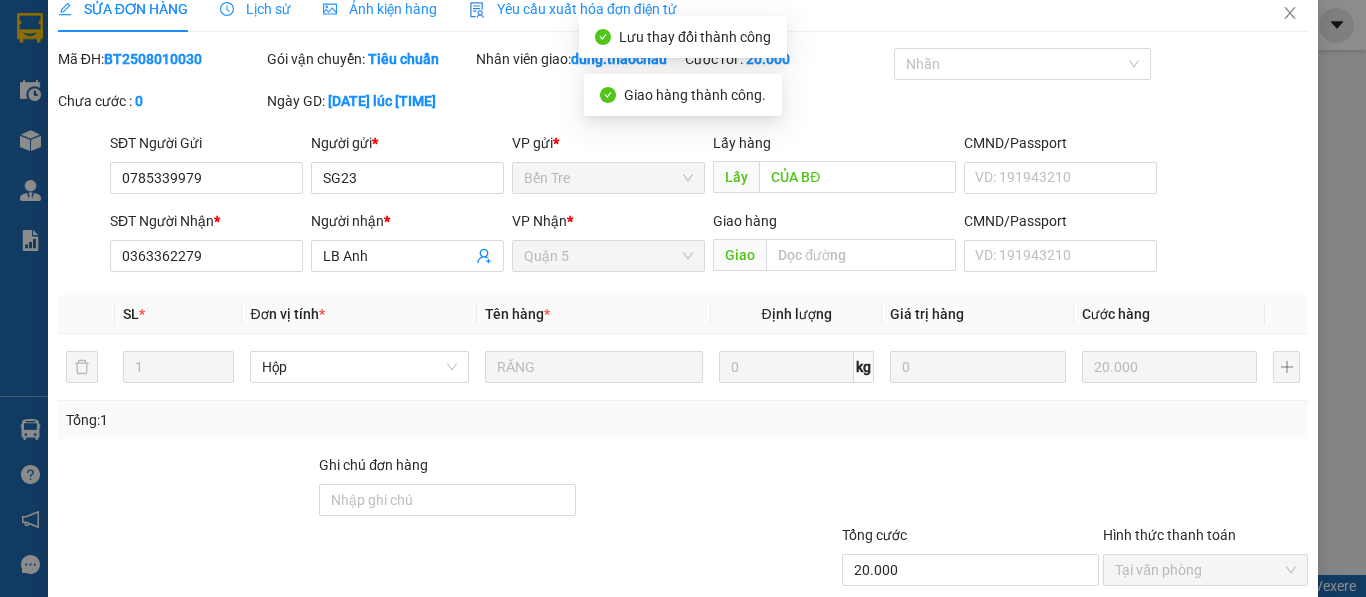 scroll, scrollTop: 0, scrollLeft: 0, axis: both 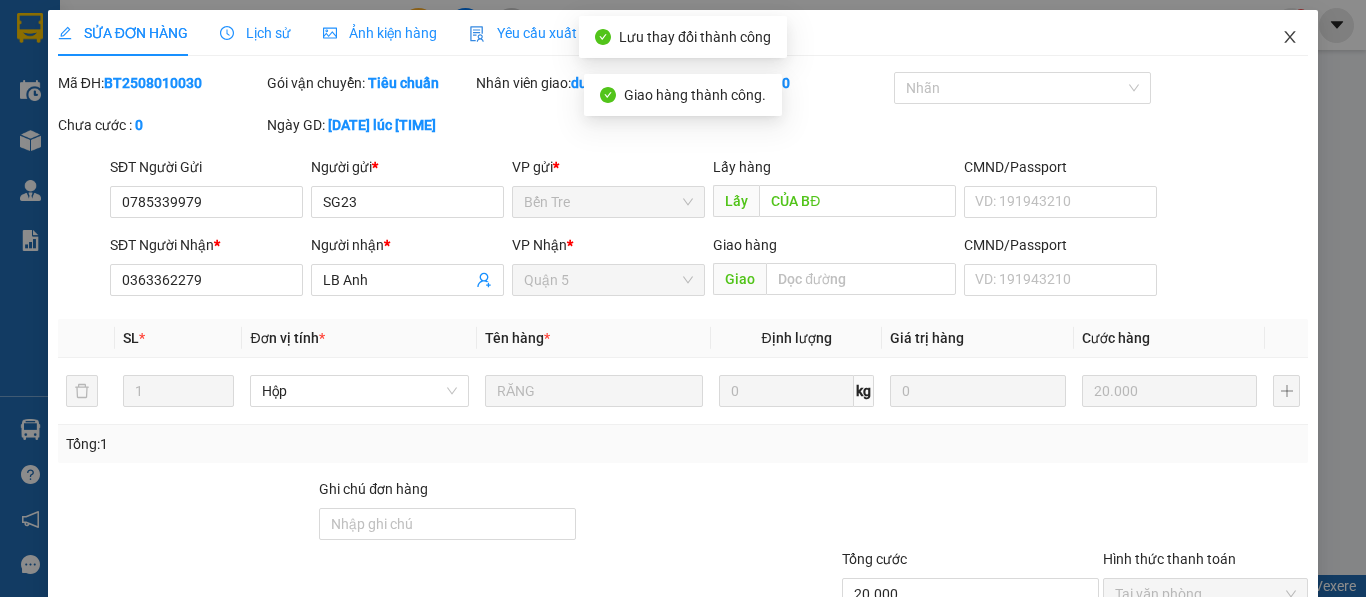 click 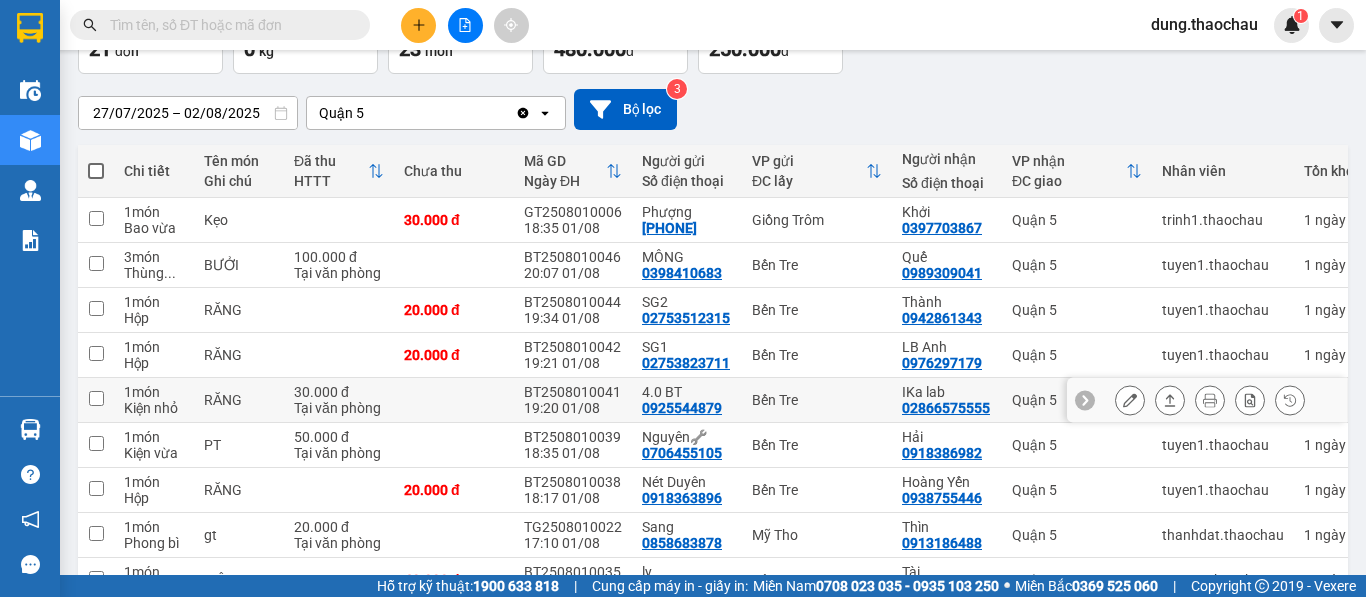 scroll, scrollTop: 200, scrollLeft: 0, axis: vertical 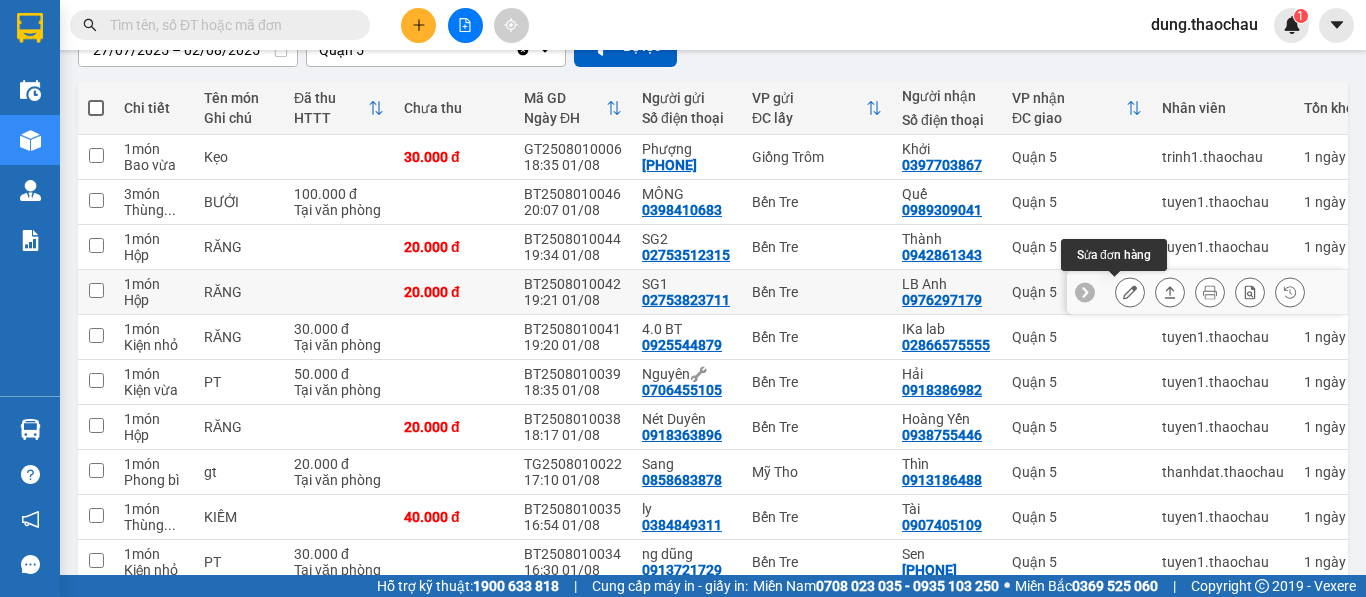 click 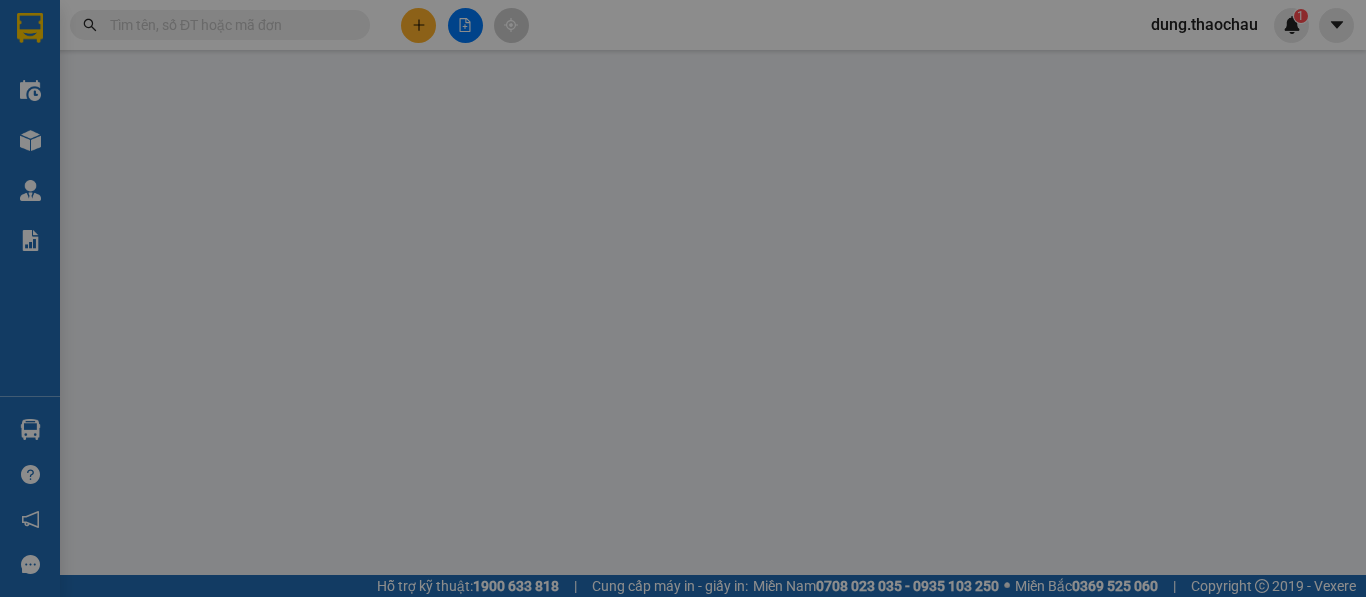 type on "02753823711" 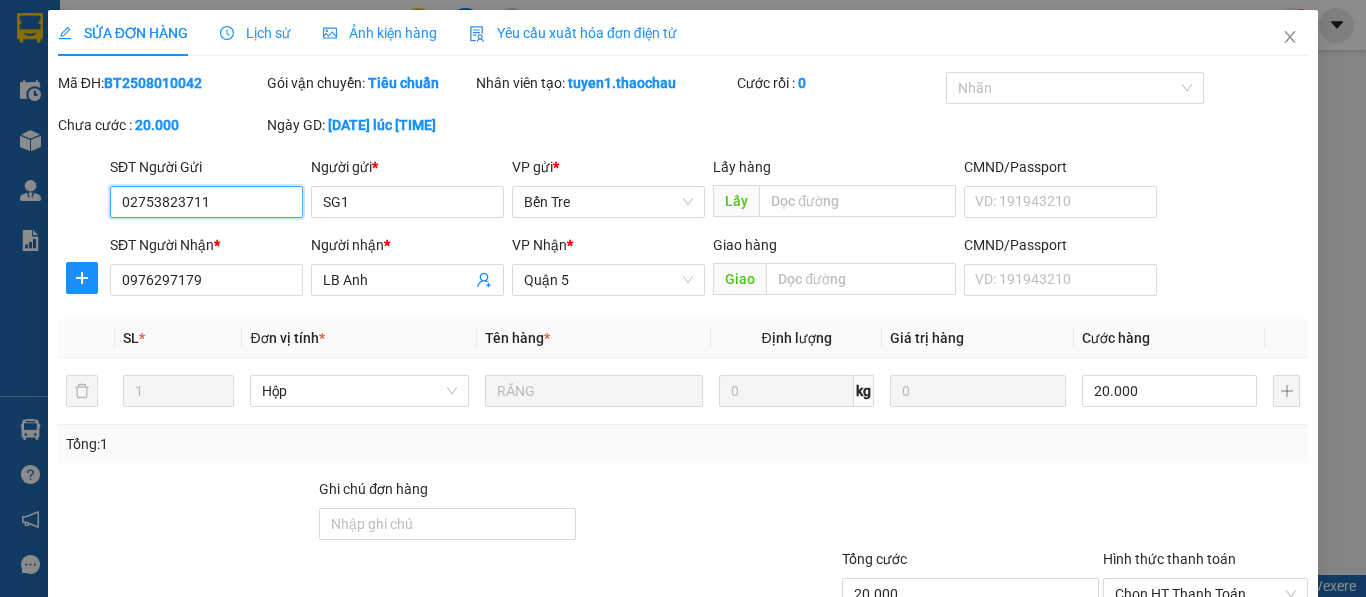 scroll, scrollTop: 0, scrollLeft: 0, axis: both 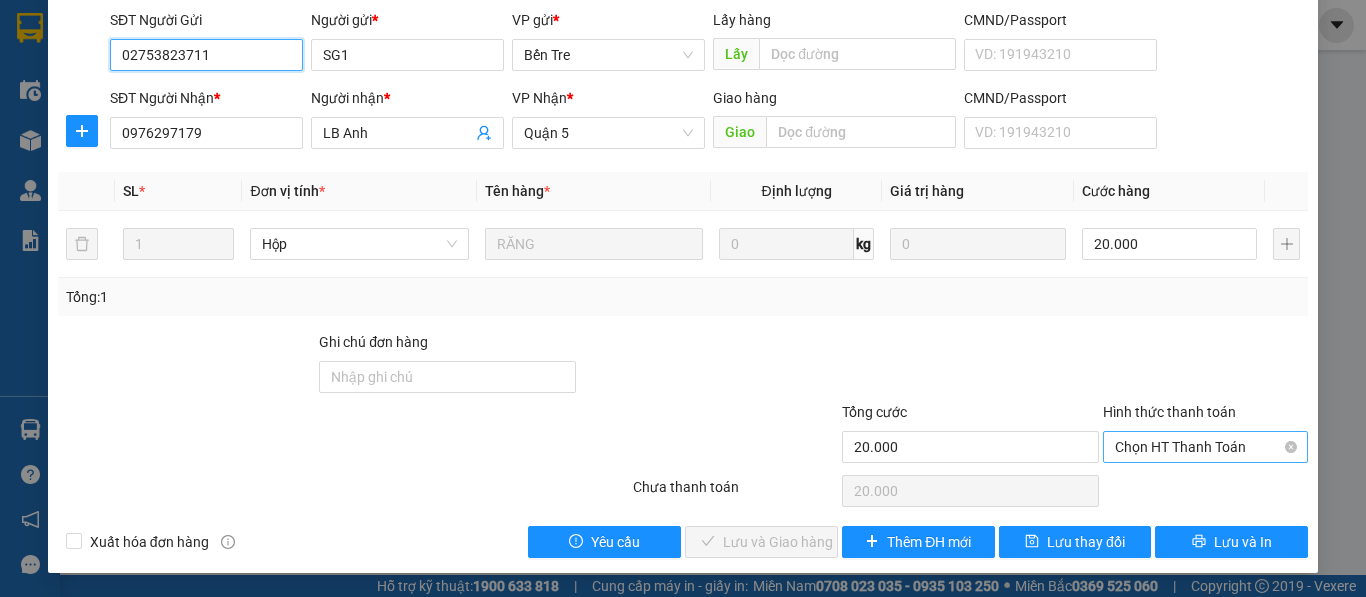 click on "Chọn HT Thanh Toán" at bounding box center (1205, 447) 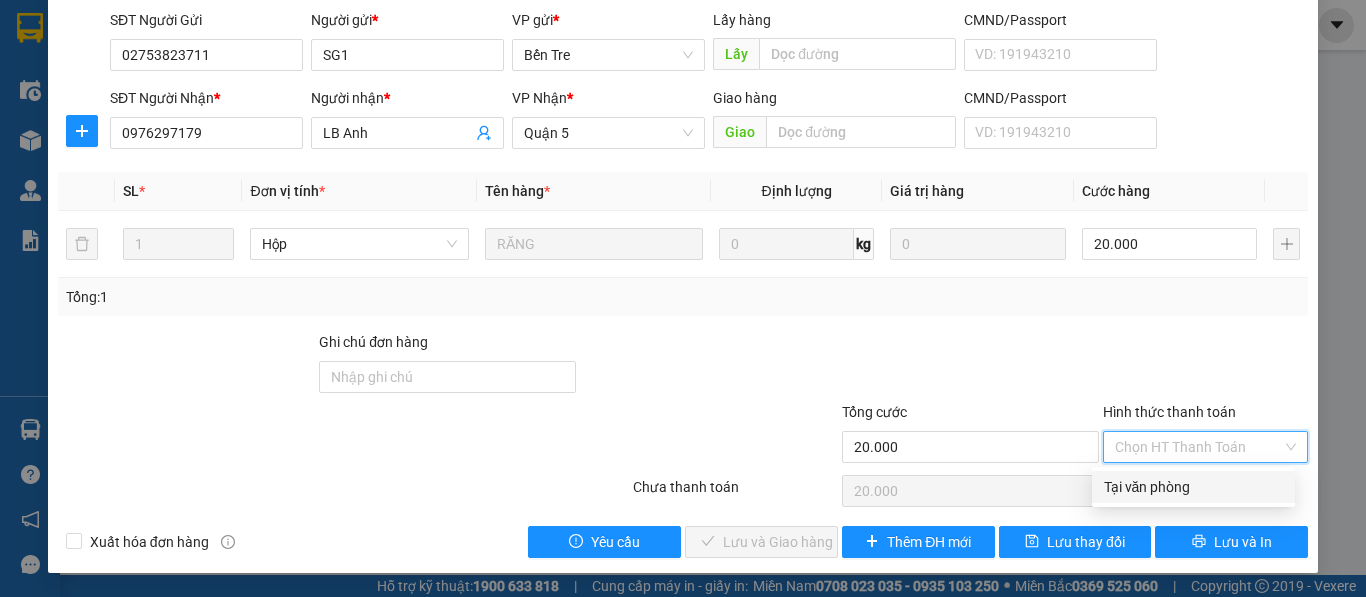 click on "Tại văn phòng" at bounding box center [1193, 487] 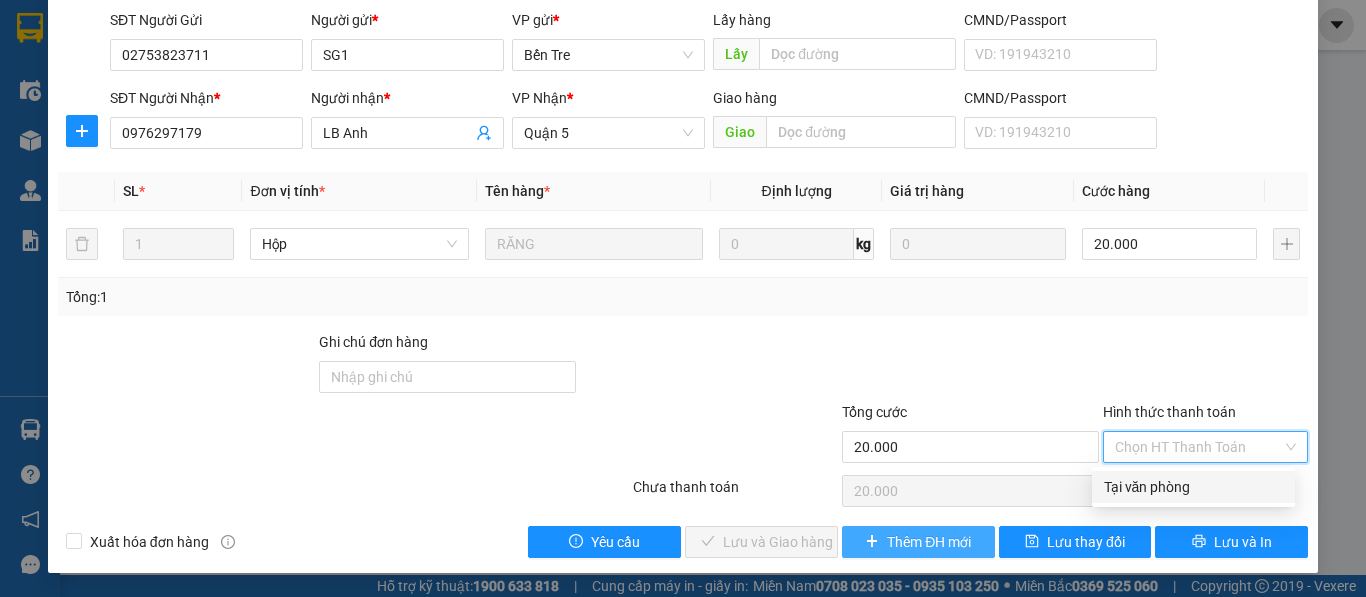 type on "0" 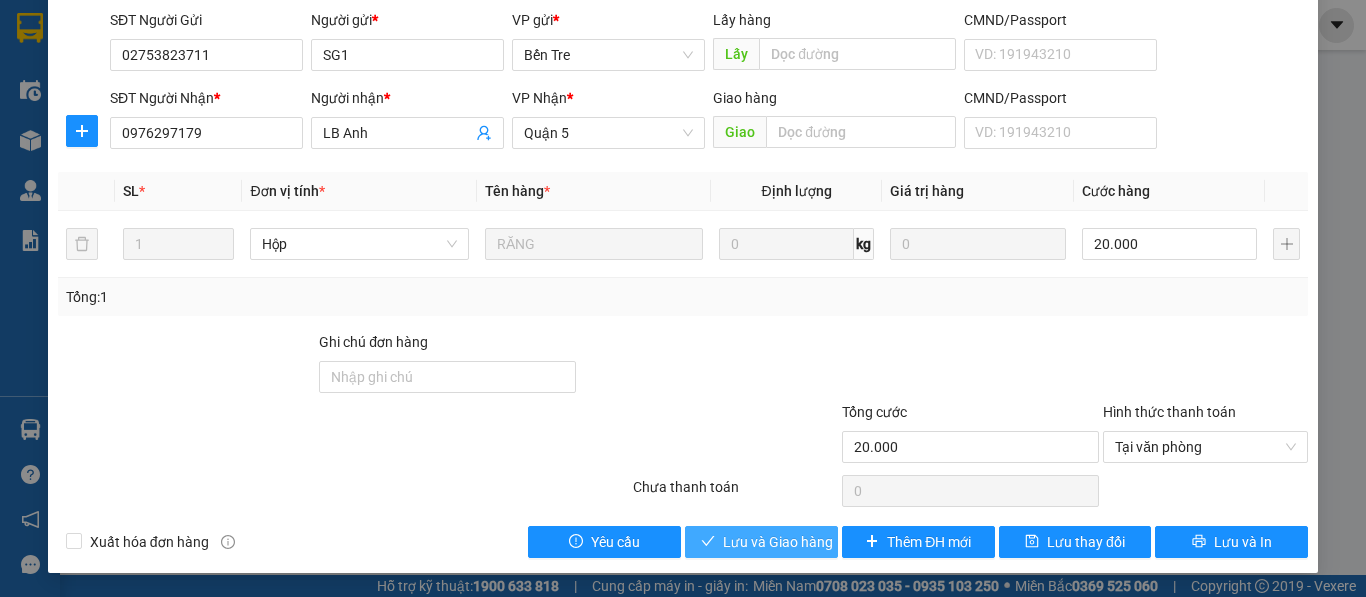 click on "Lưu và Giao hàng" at bounding box center (778, 542) 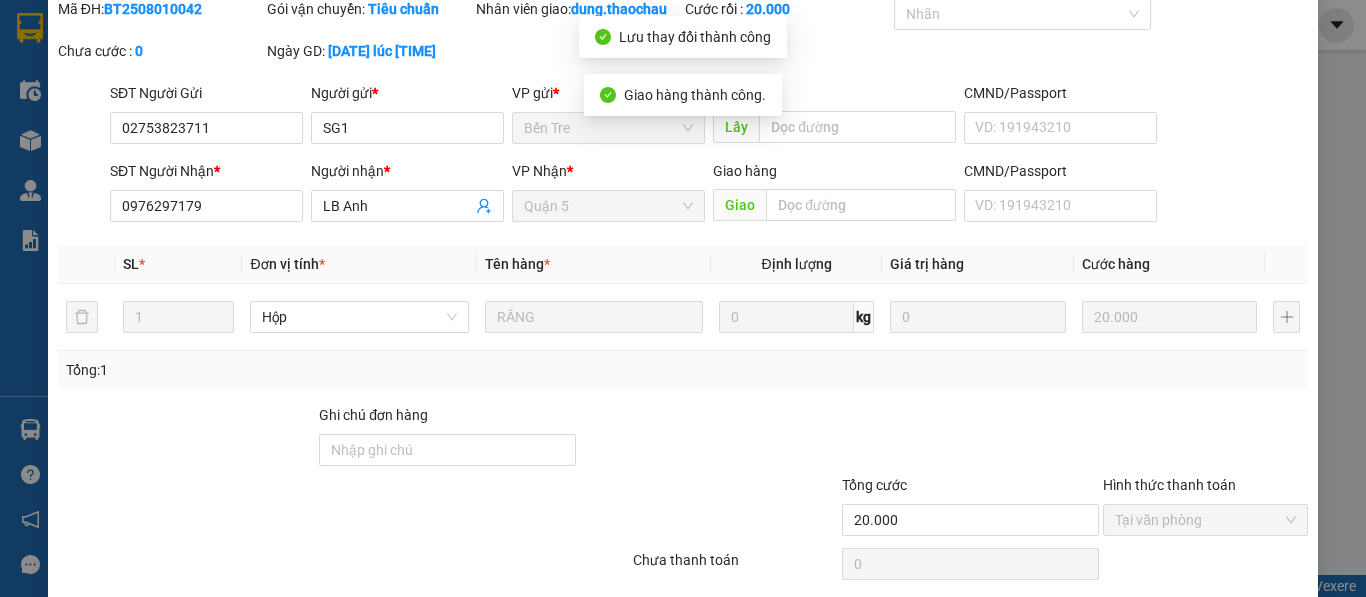 scroll, scrollTop: 0, scrollLeft: 0, axis: both 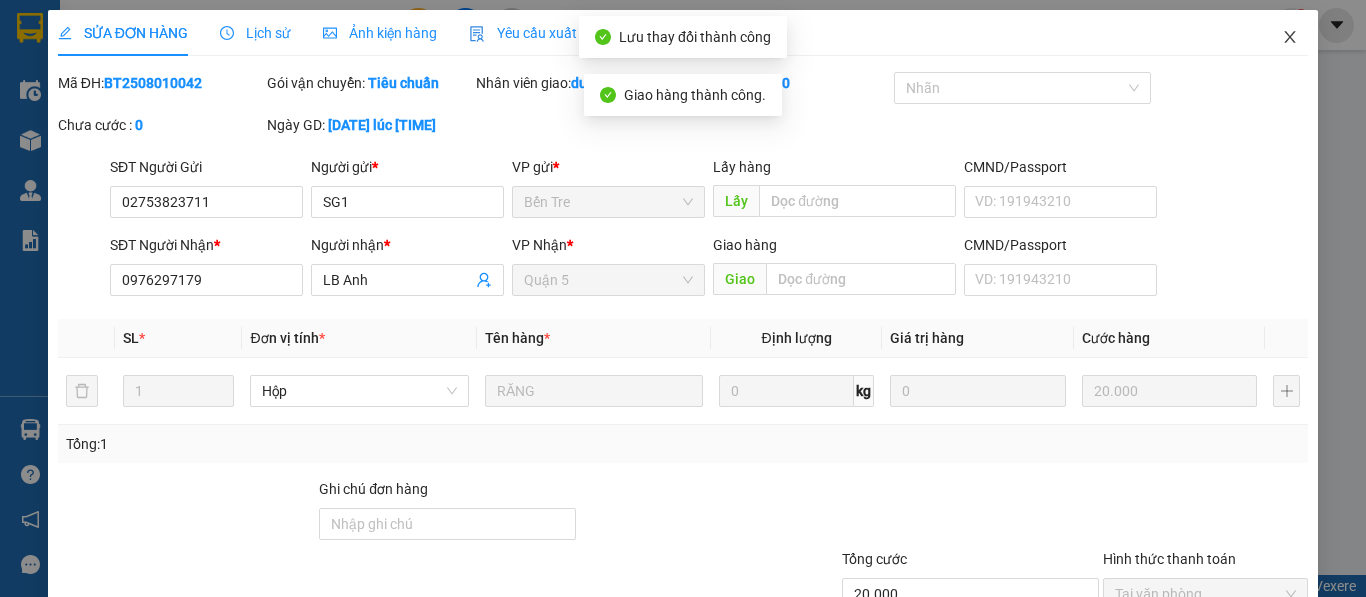click 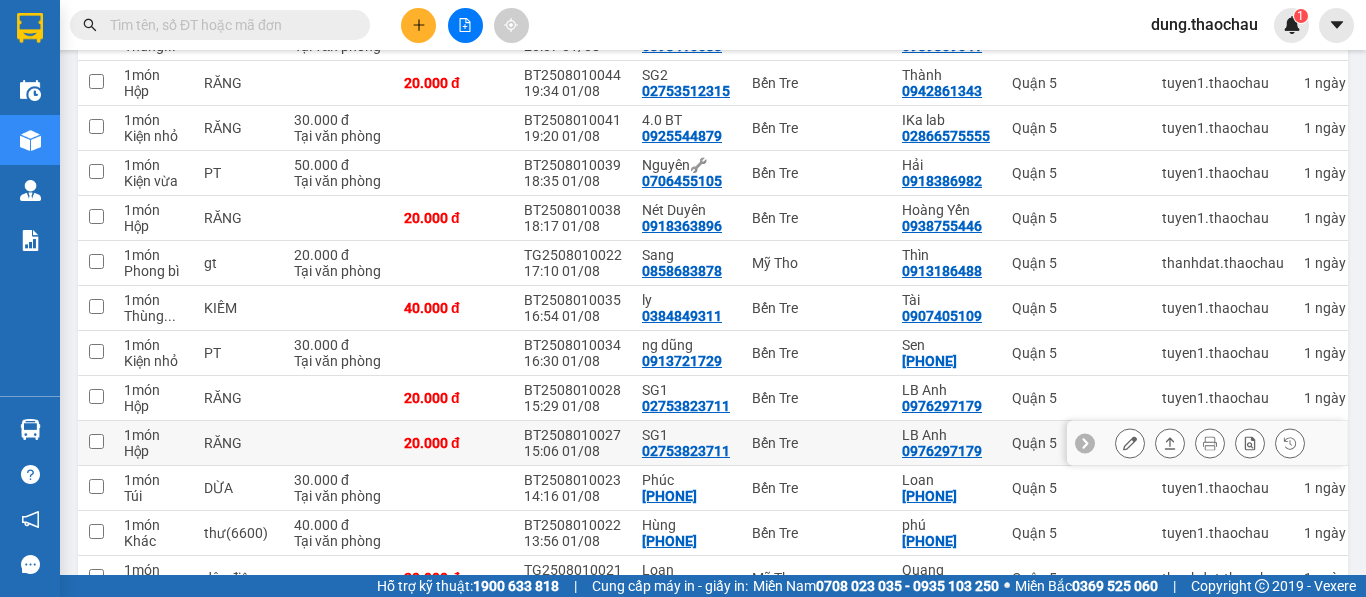 scroll, scrollTop: 400, scrollLeft: 0, axis: vertical 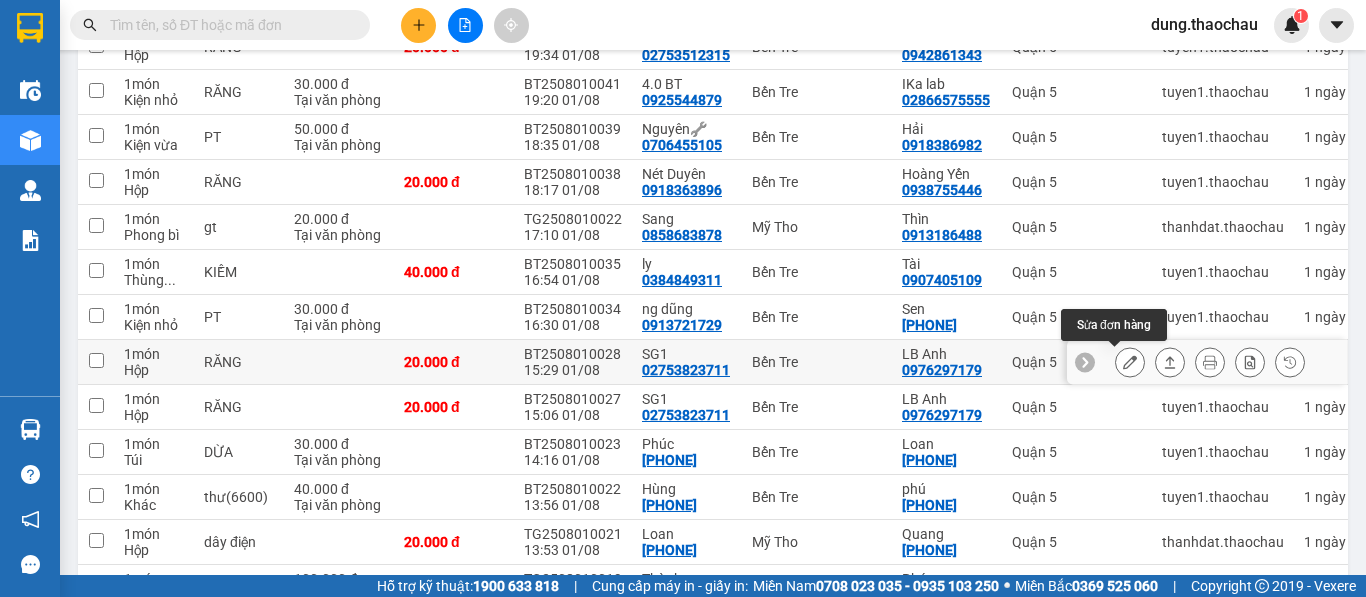 click 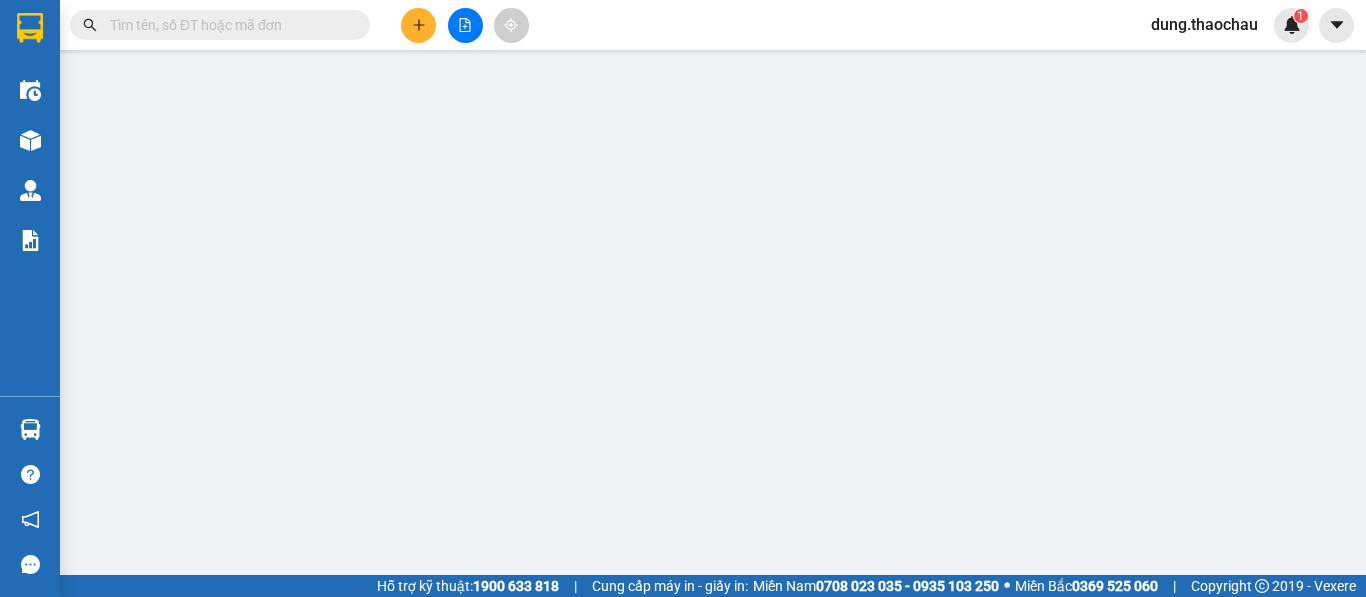type on "02753823711" 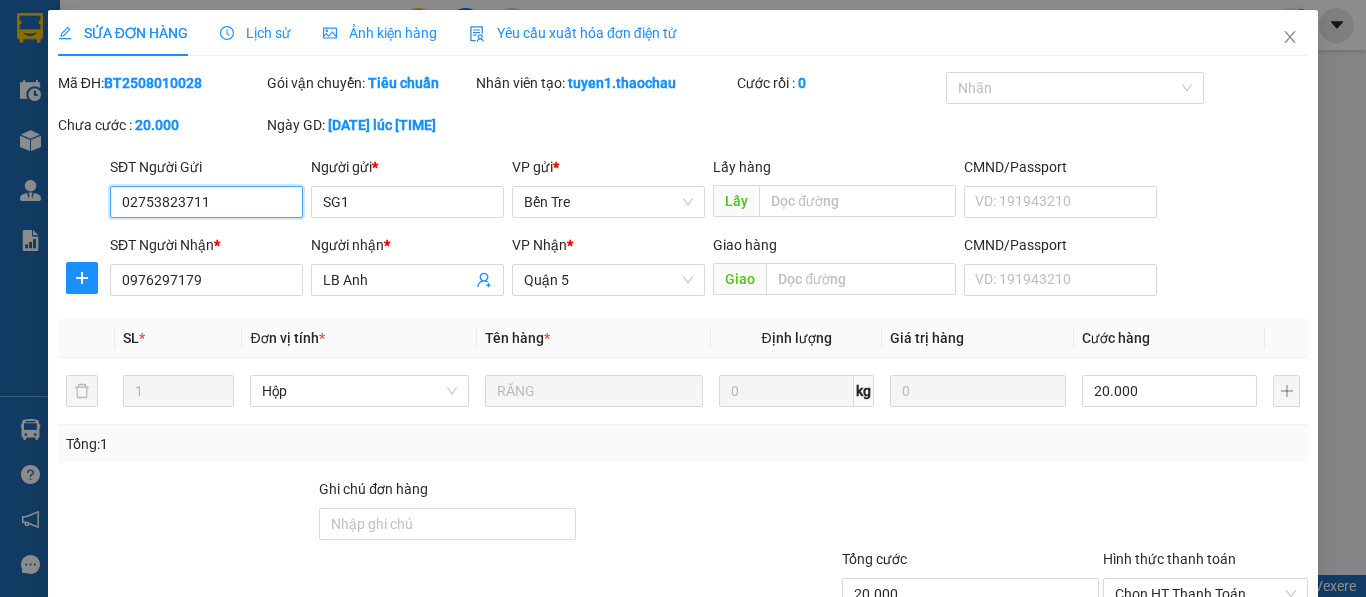 scroll, scrollTop: 0, scrollLeft: 0, axis: both 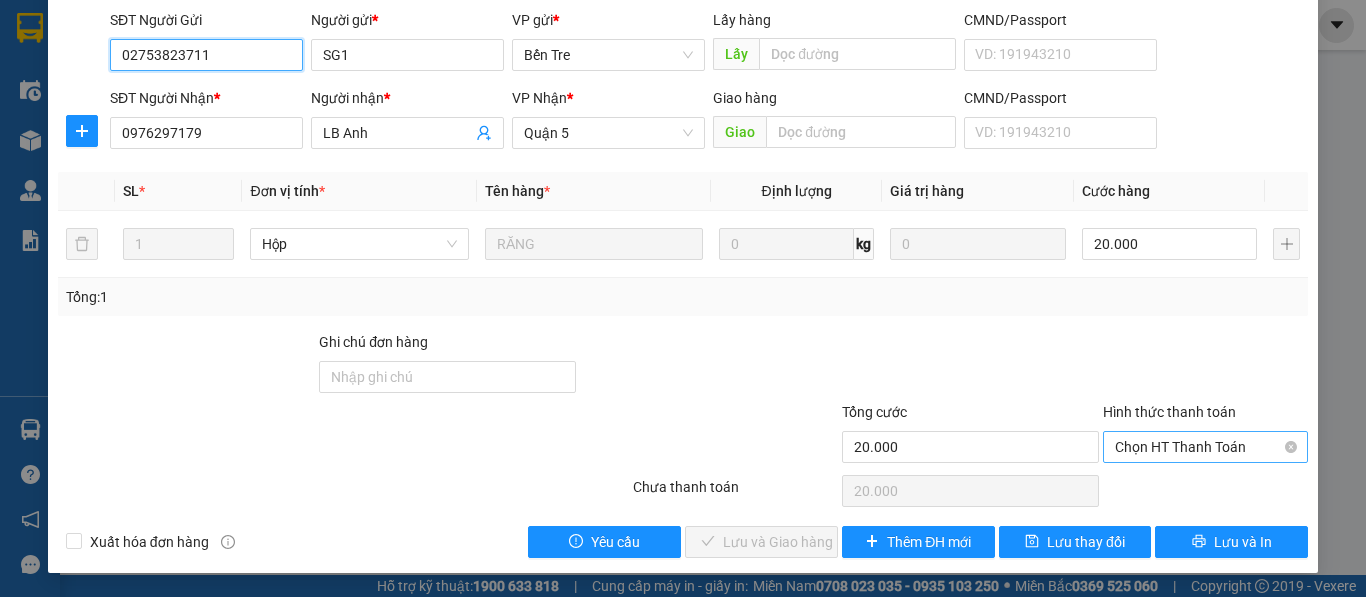 click on "Chọn HT Thanh Toán" at bounding box center [1205, 447] 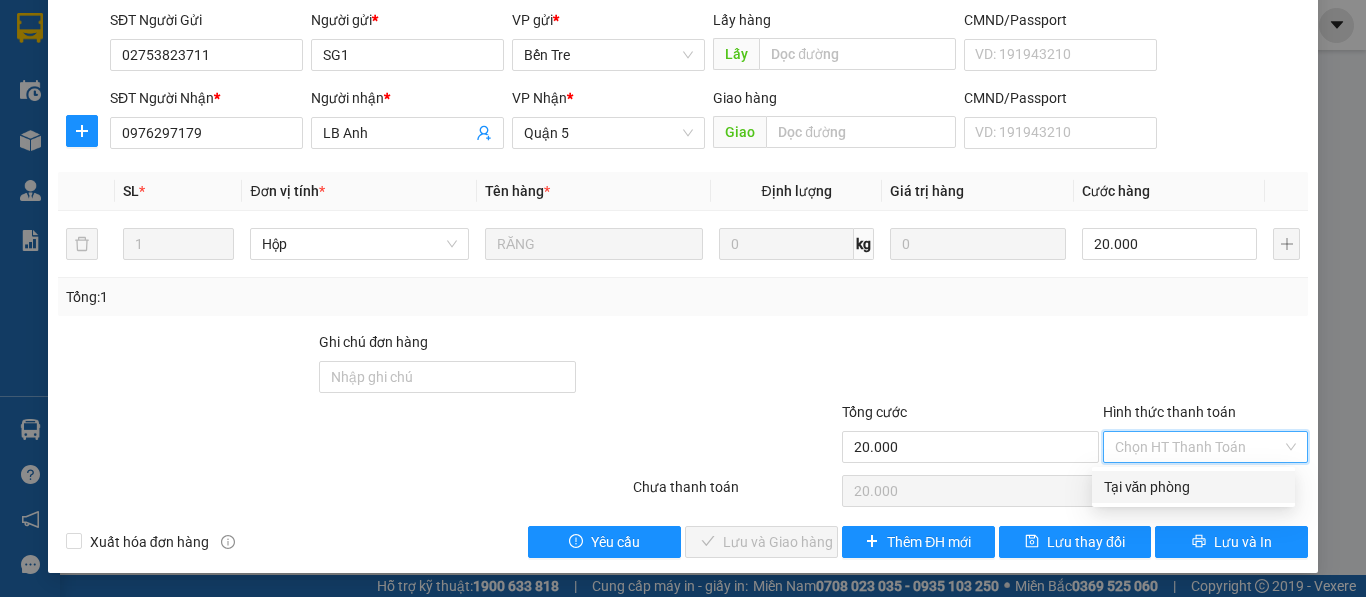 click on "Tại văn phòng" at bounding box center (1193, 487) 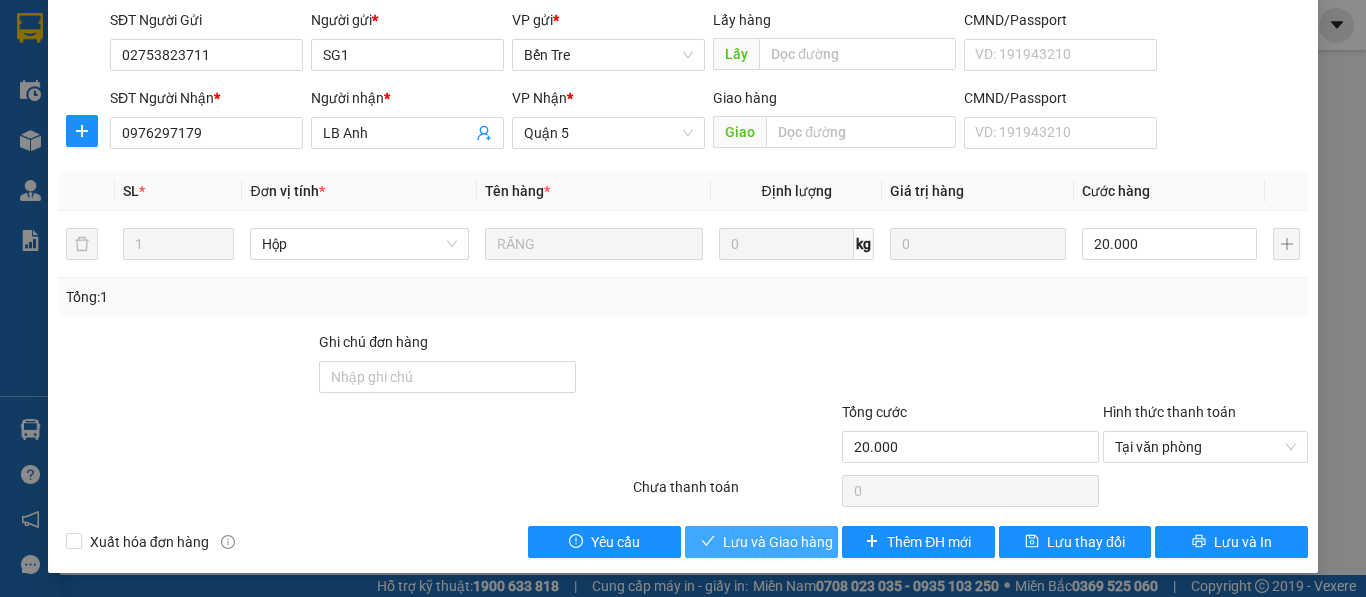 click on "Lưu và Giao hàng" at bounding box center (778, 542) 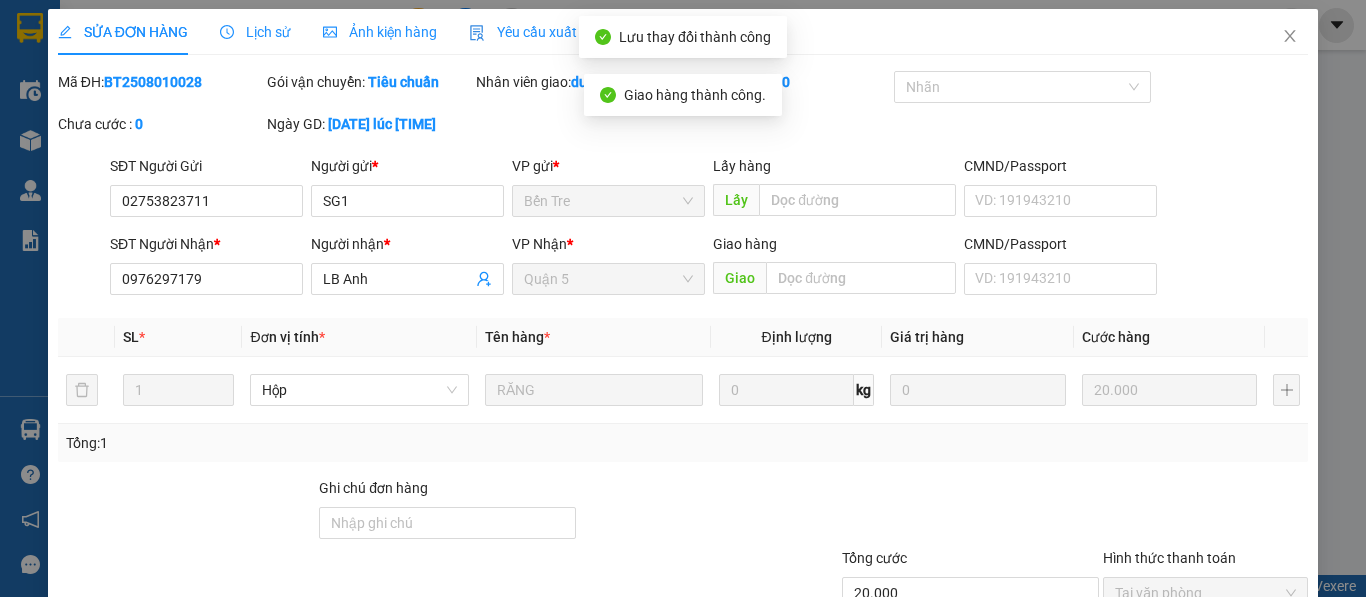 scroll, scrollTop: 0, scrollLeft: 0, axis: both 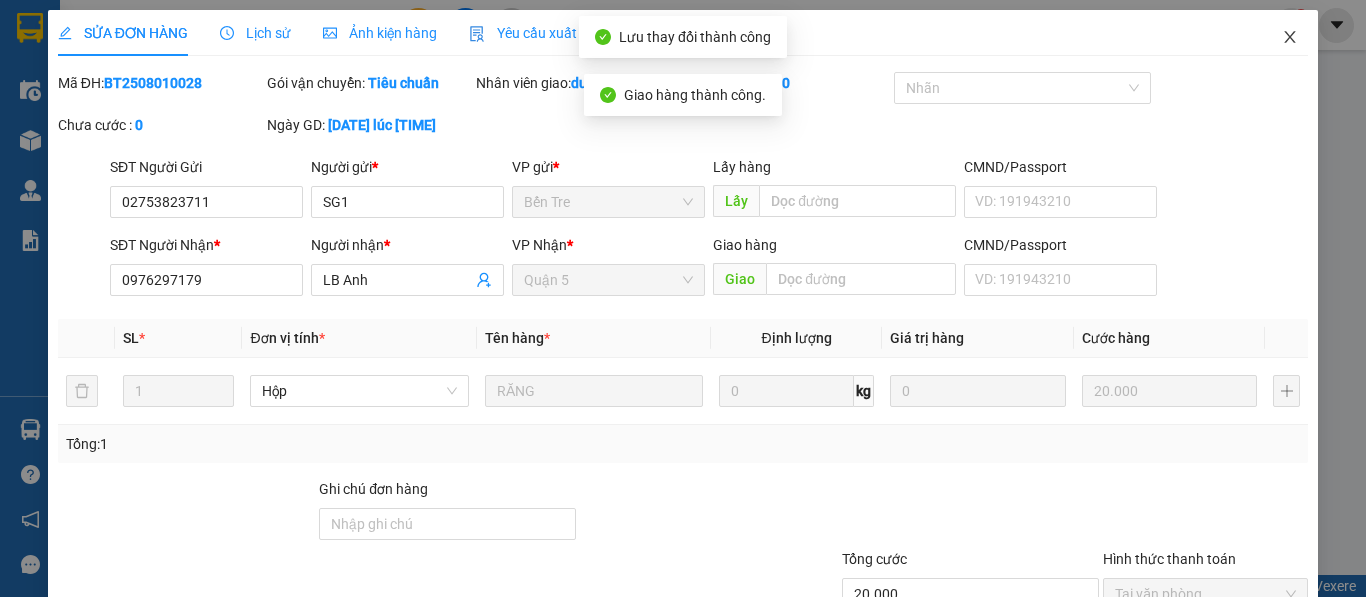 click 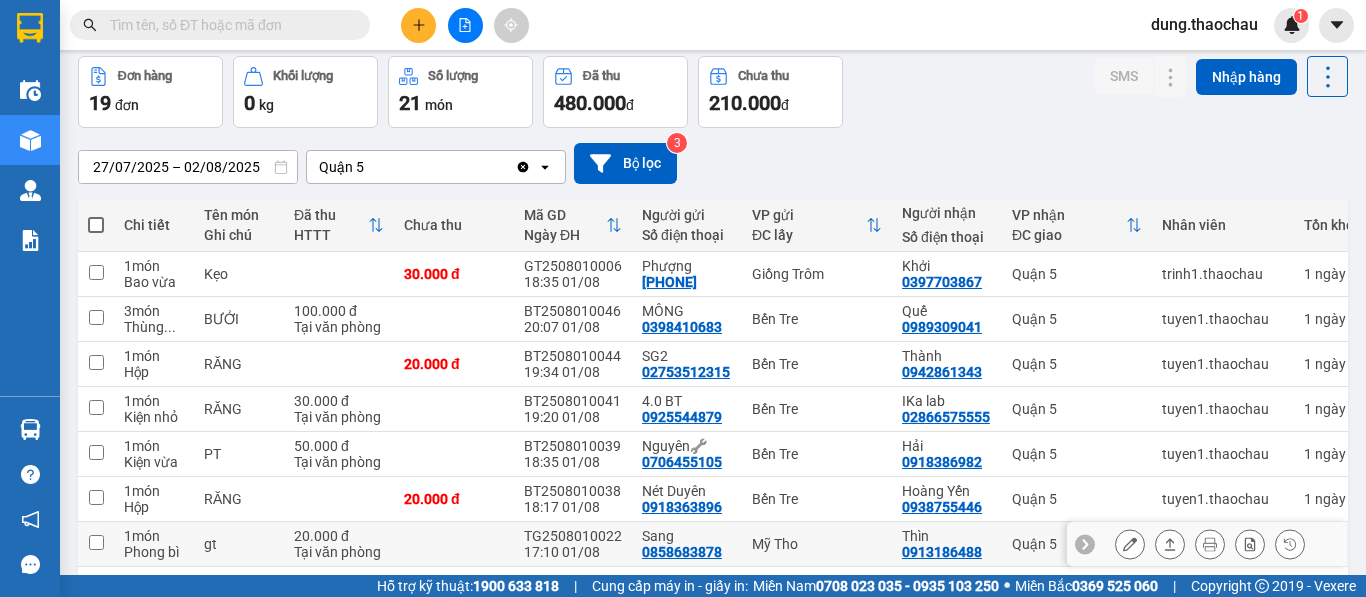 scroll, scrollTop: 300, scrollLeft: 0, axis: vertical 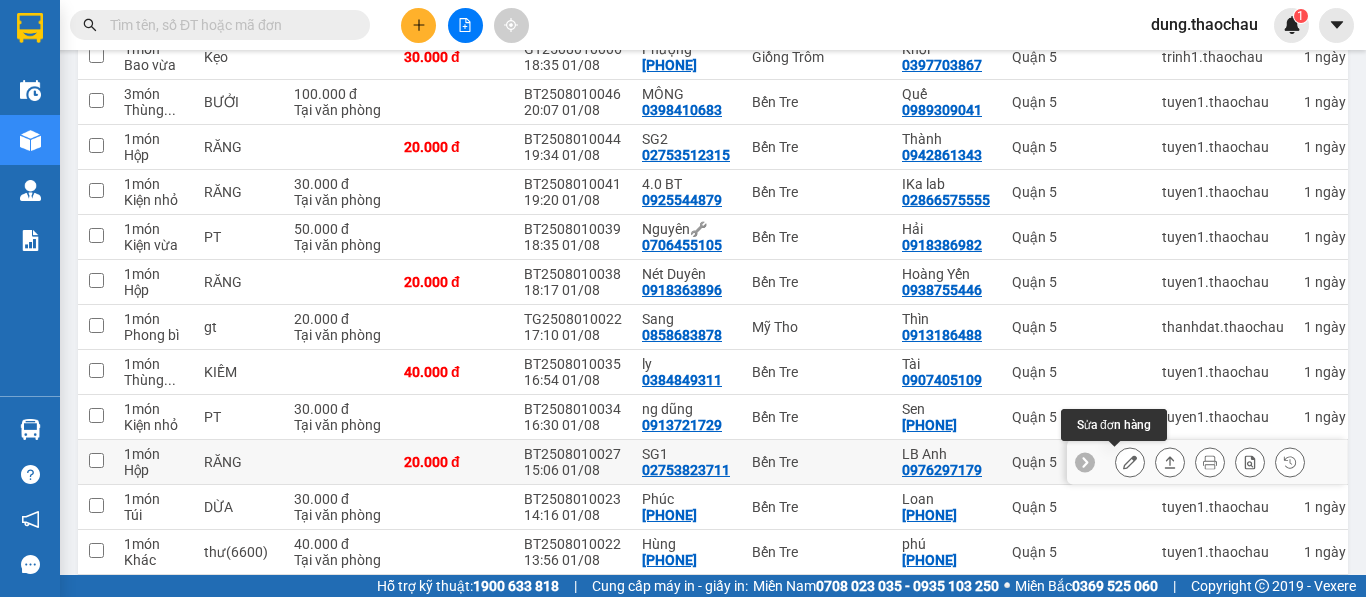 click 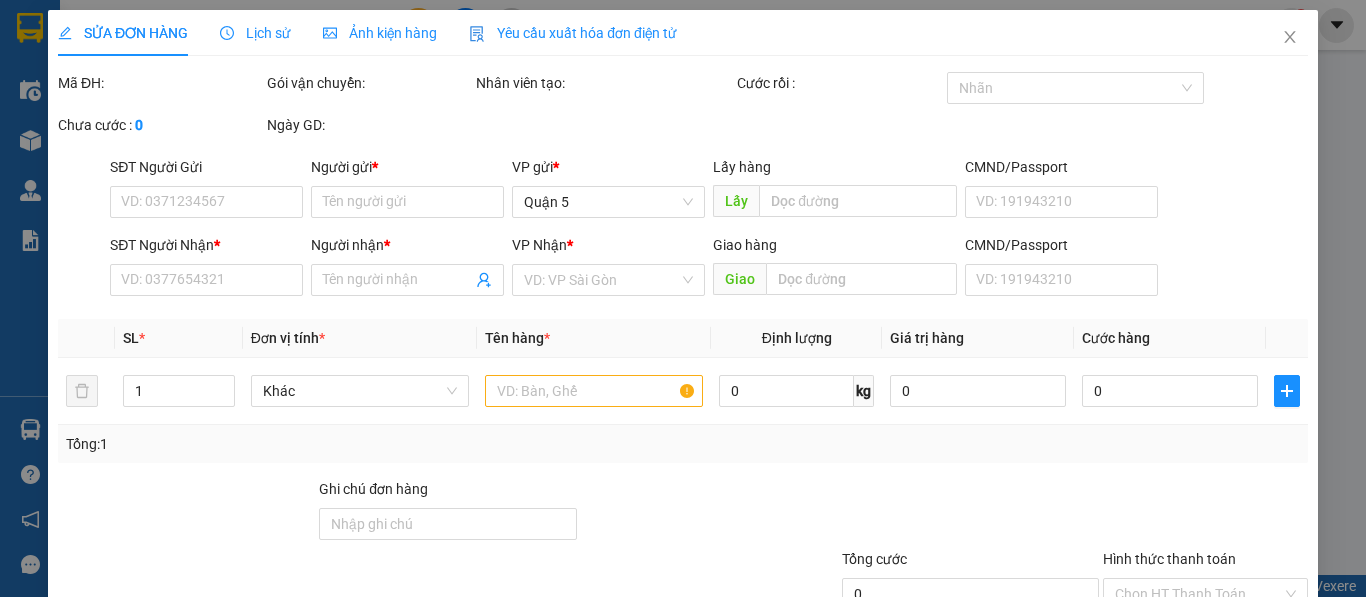 type on "02753823711" 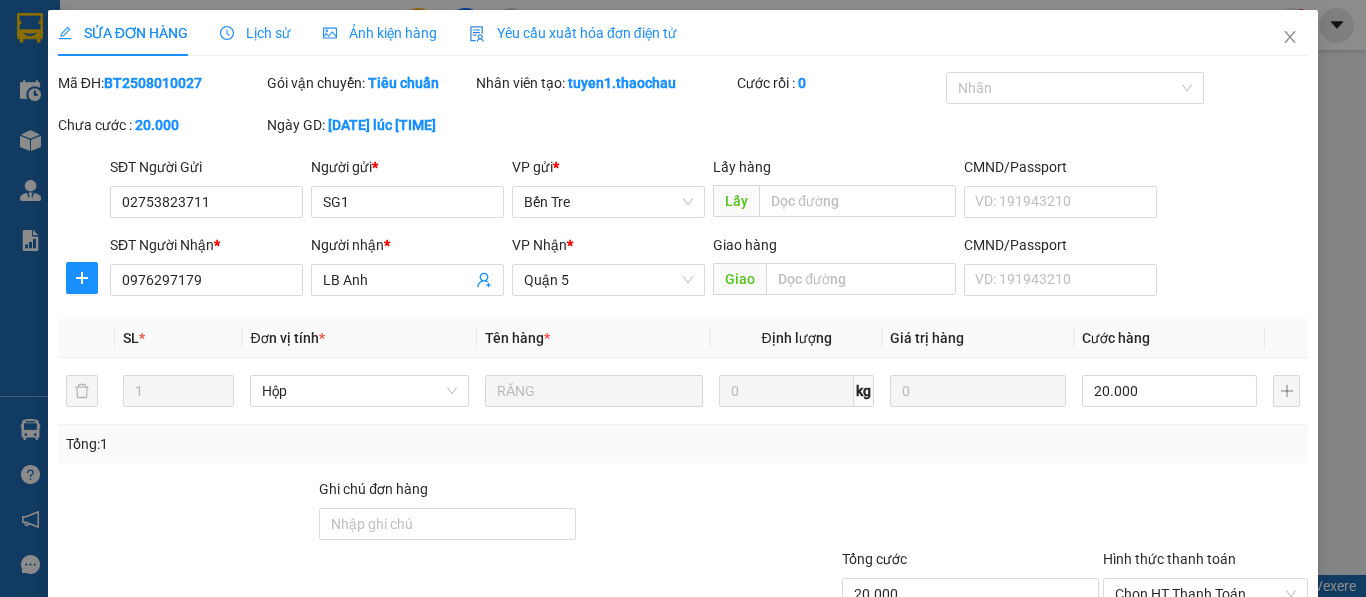 scroll, scrollTop: 0, scrollLeft: 0, axis: both 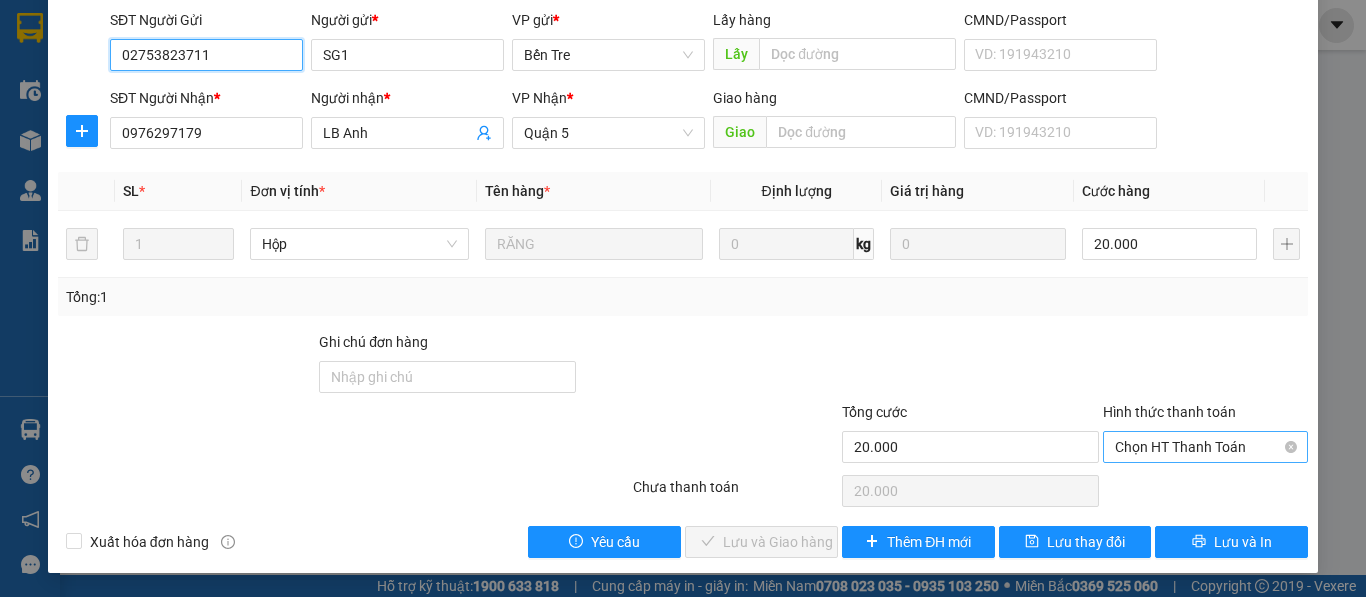 click on "Chọn HT Thanh Toán" at bounding box center (1205, 447) 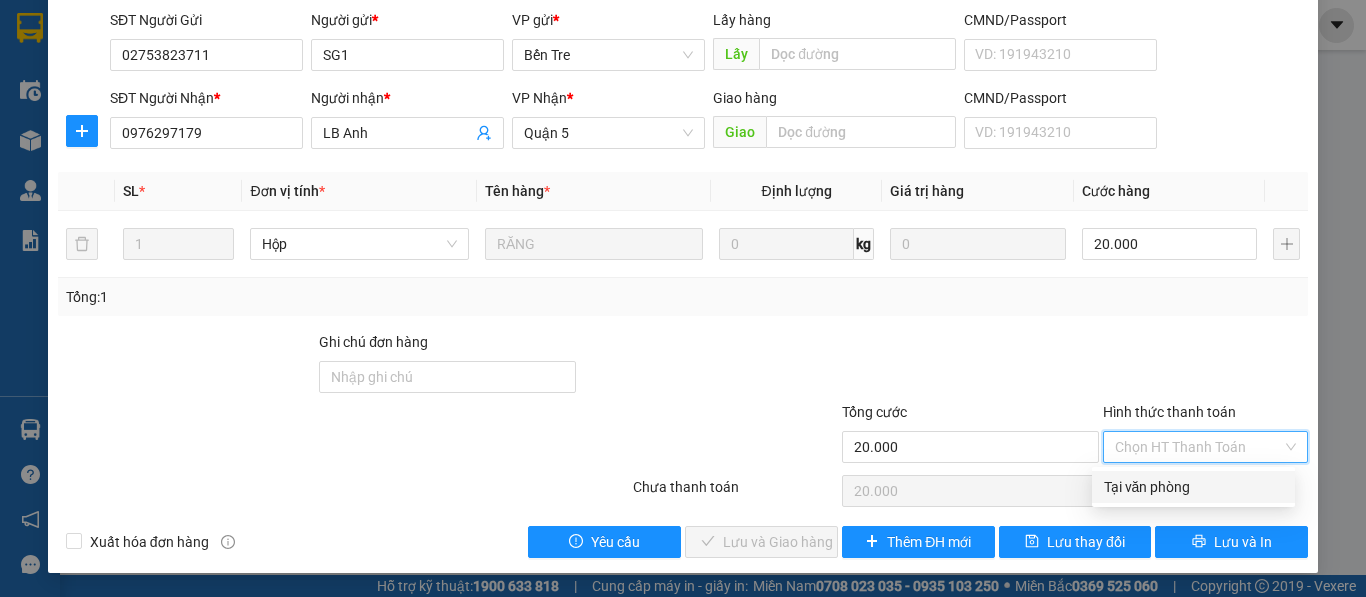click on "Tại văn phòng" at bounding box center (1193, 487) 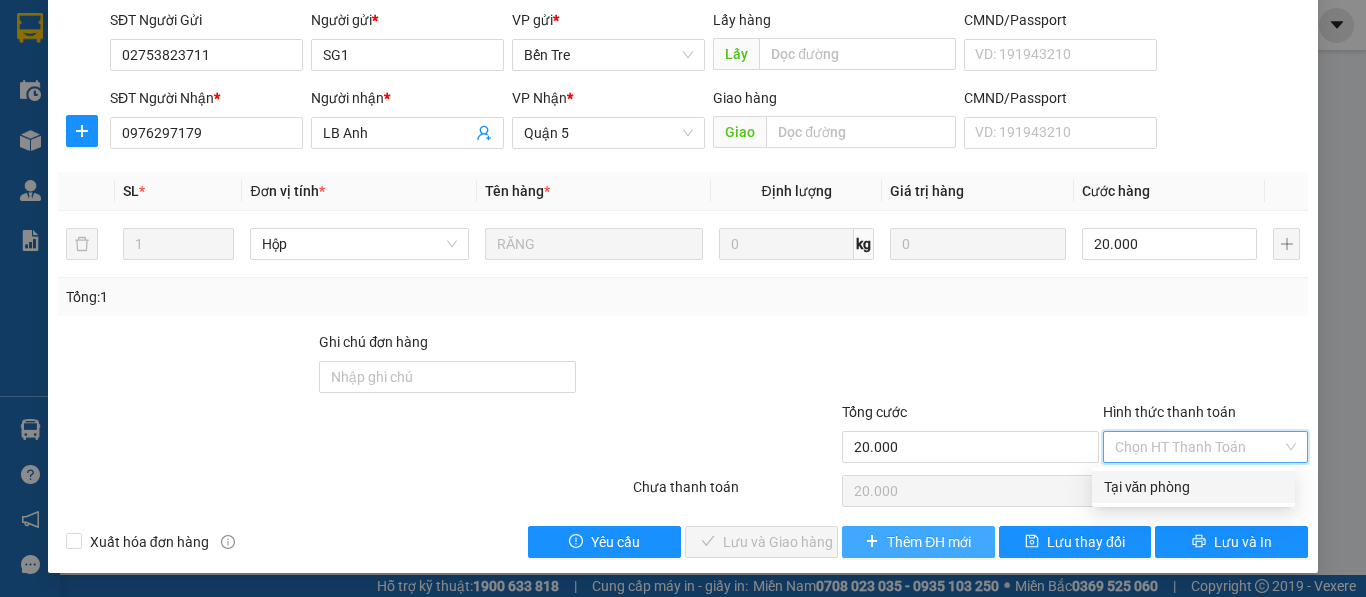 type on "0" 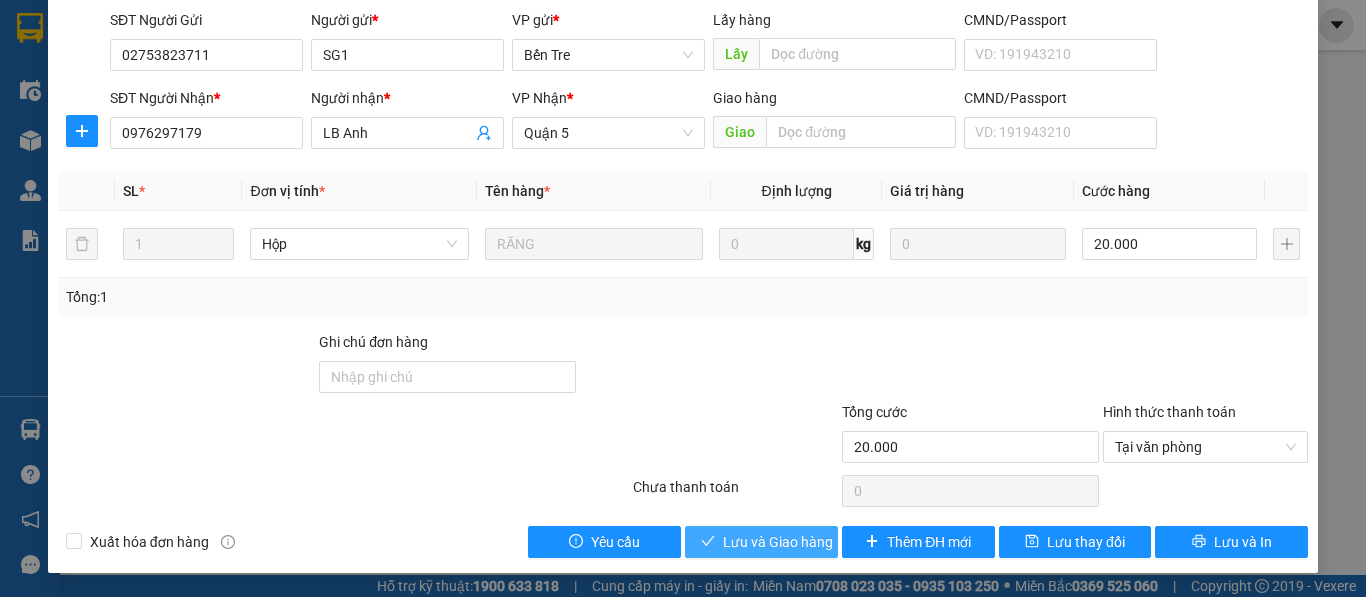 click on "Lưu và Giao hàng" at bounding box center (778, 542) 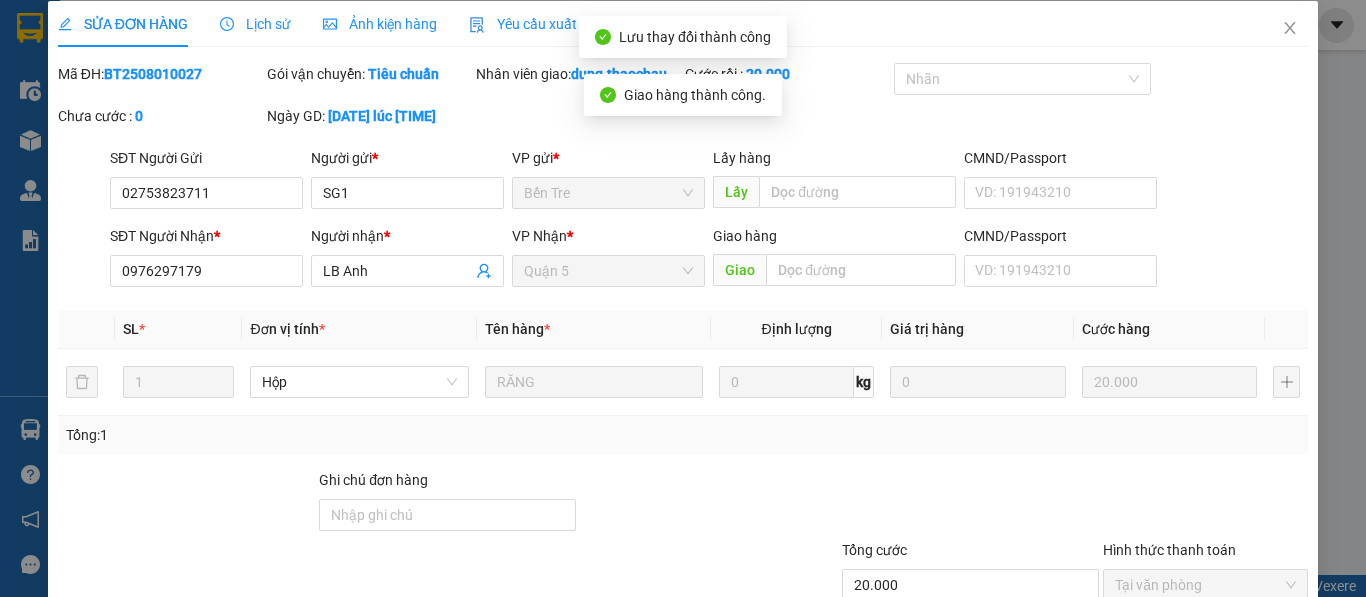 scroll, scrollTop: 0, scrollLeft: 0, axis: both 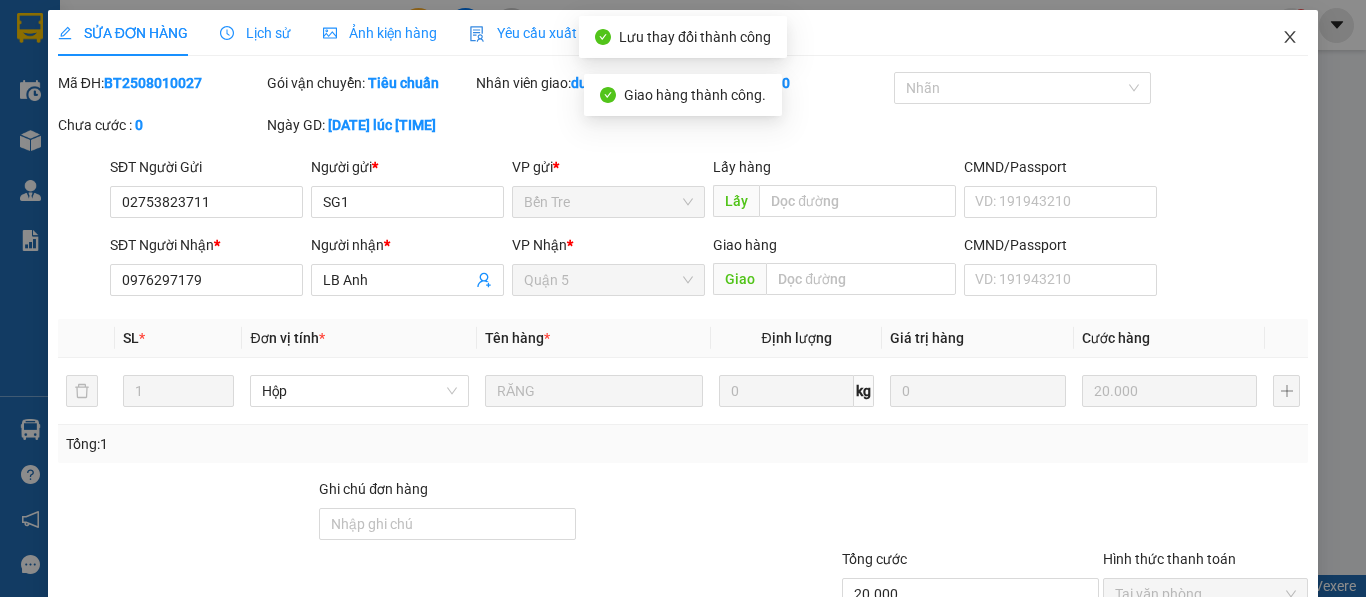 click 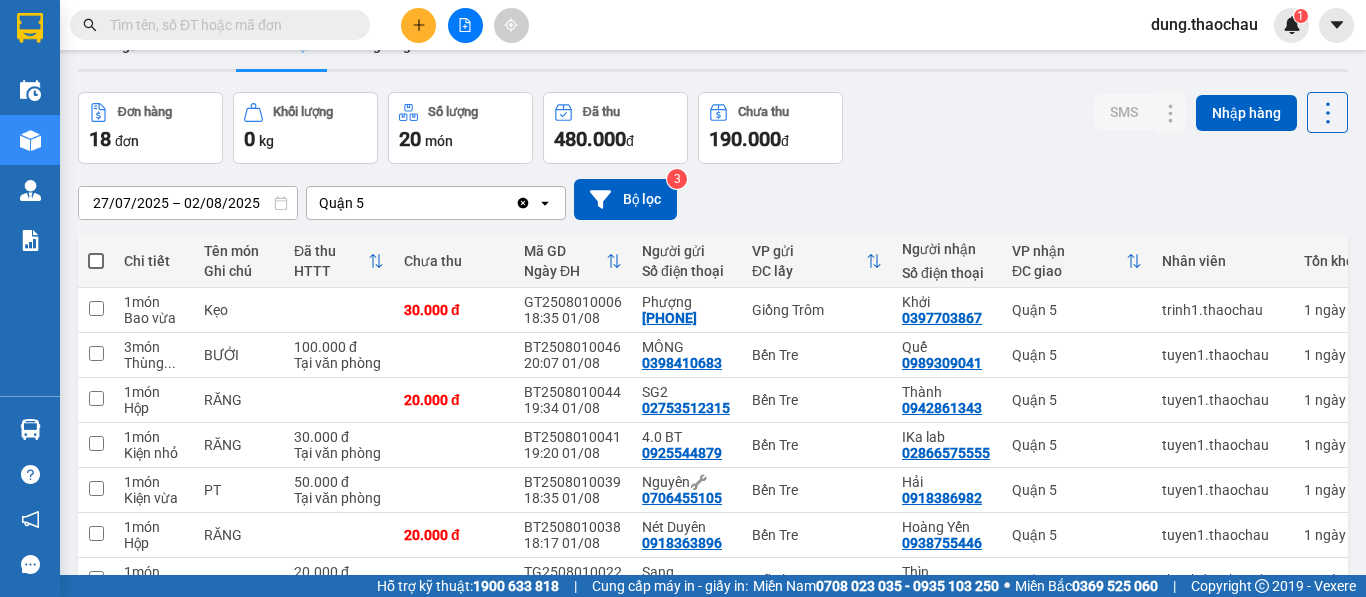 scroll, scrollTop: 0, scrollLeft: 0, axis: both 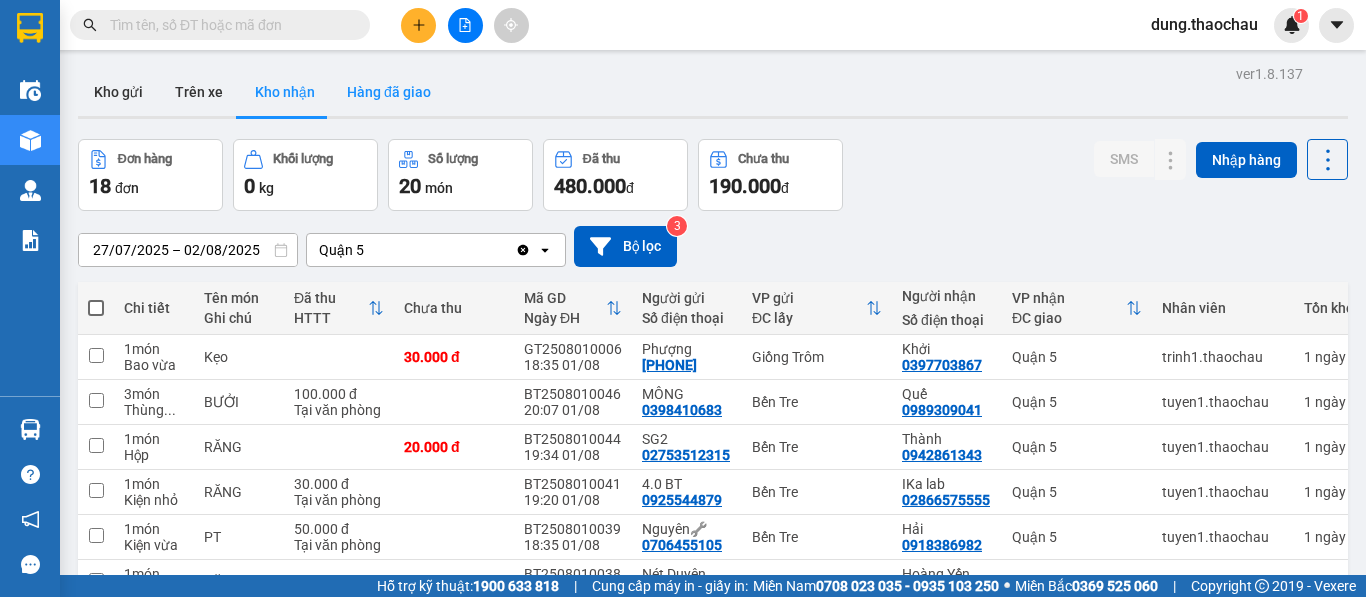 click on "Hàng đã giao" at bounding box center [389, 92] 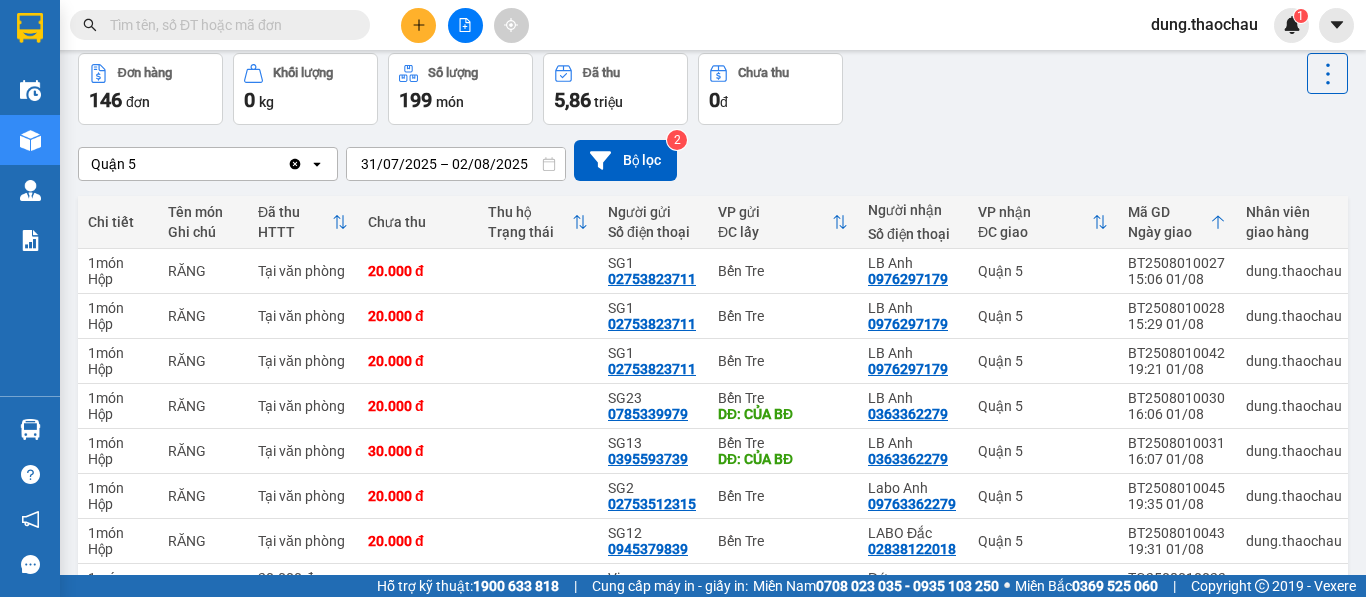 scroll, scrollTop: 200, scrollLeft: 0, axis: vertical 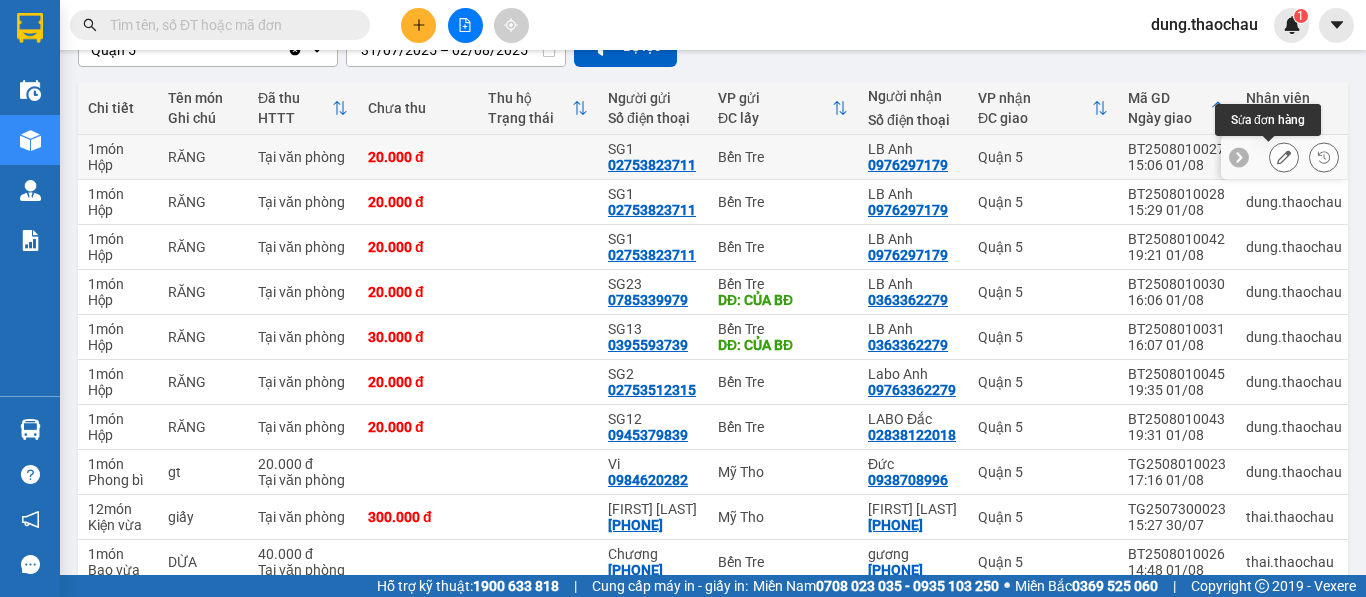 click 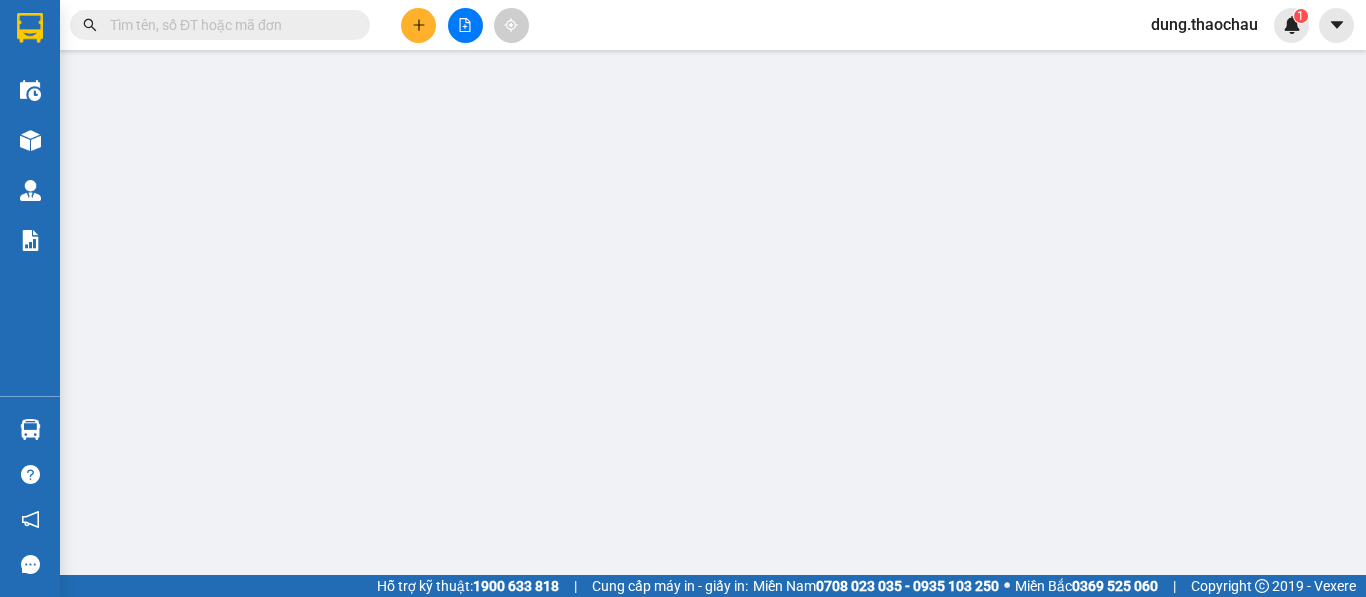 type on "02753823711" 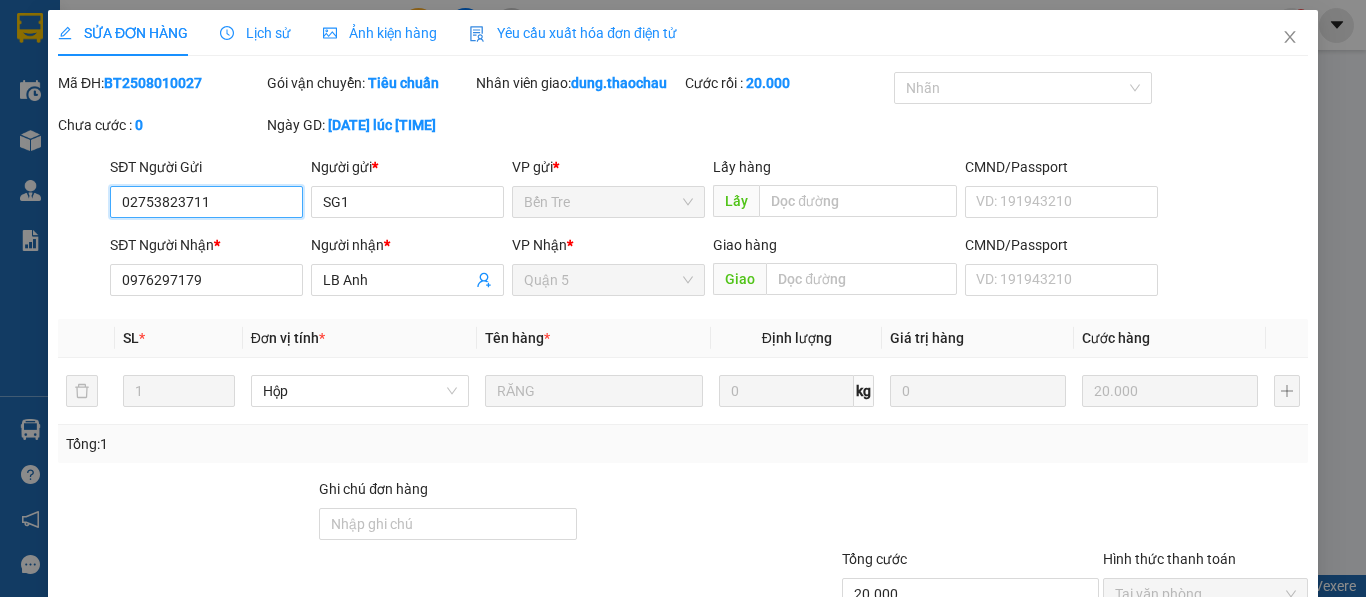 scroll, scrollTop: 0, scrollLeft: 0, axis: both 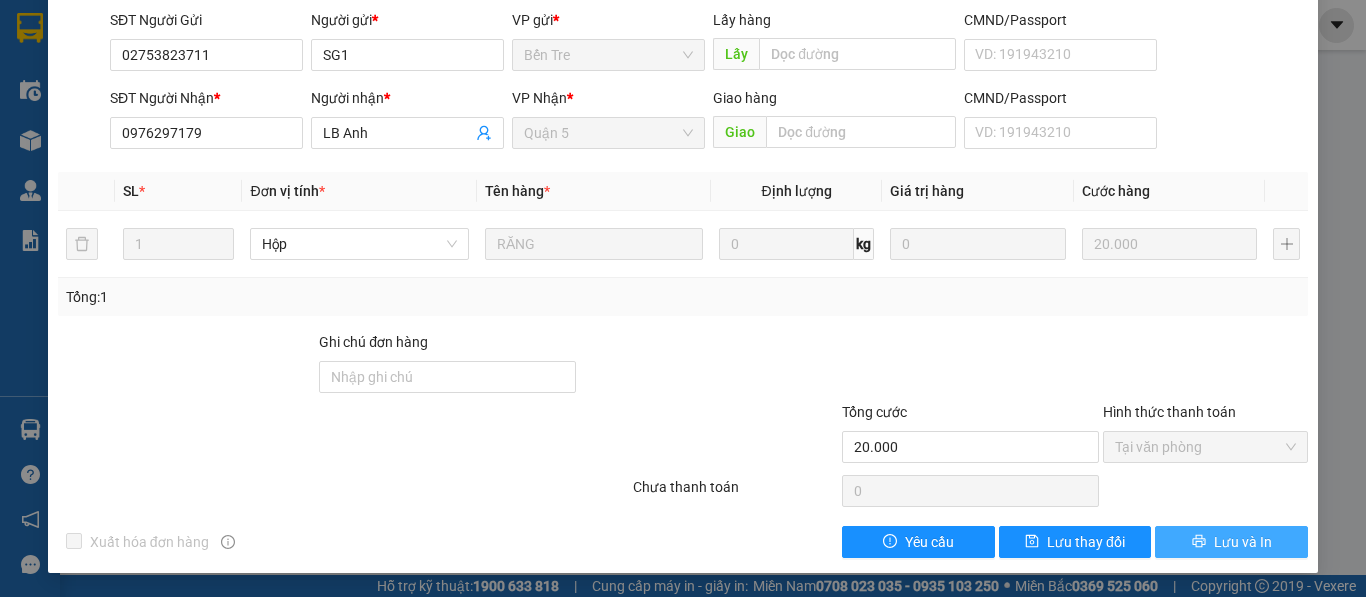 click on "Lưu và In" at bounding box center (1243, 542) 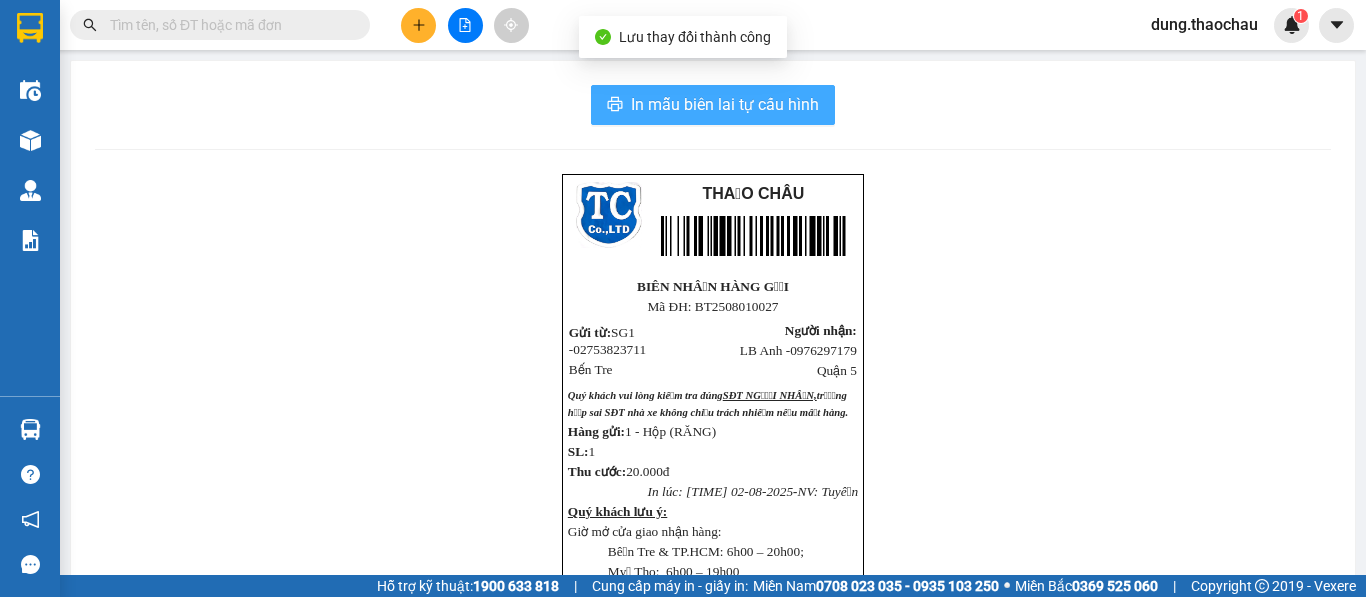 click on "In mẫu biên lai tự cấu hình" at bounding box center (725, 104) 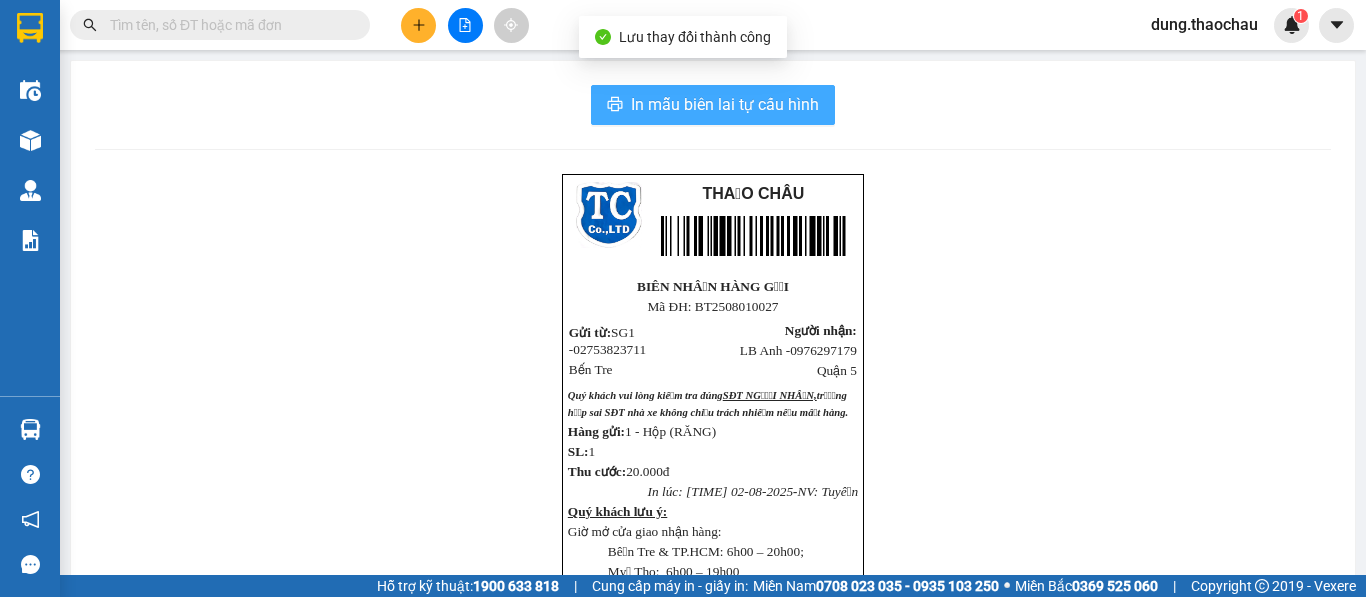 scroll, scrollTop: 0, scrollLeft: 0, axis: both 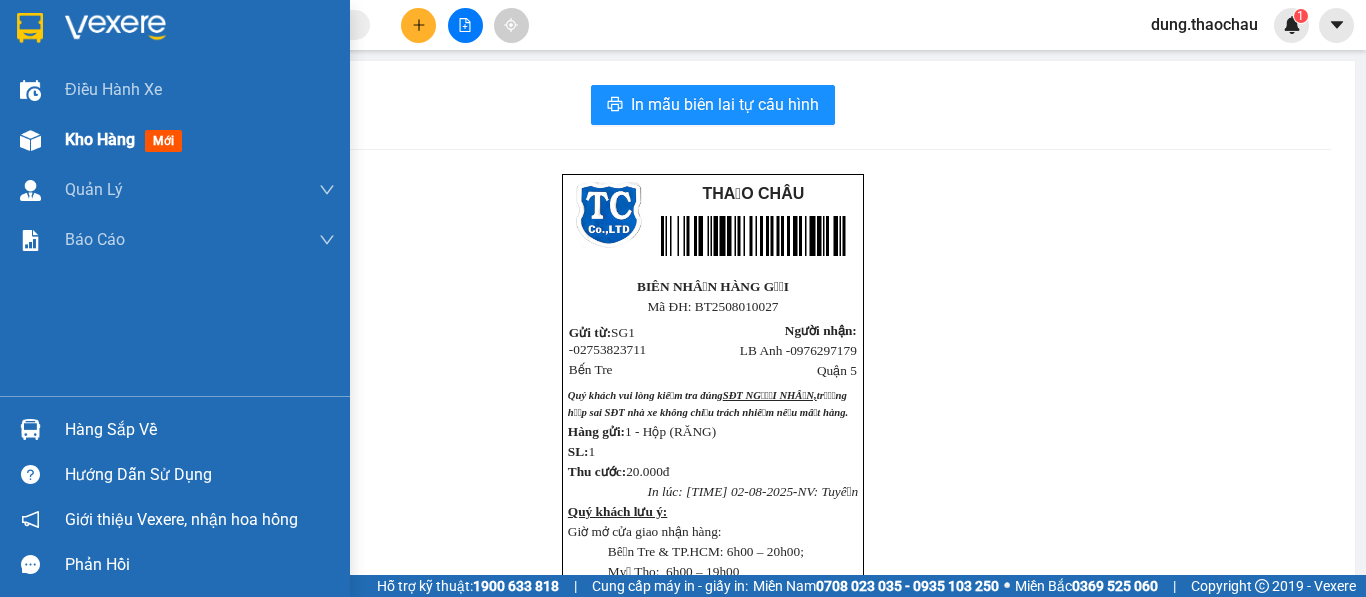click on "Kho hàng" at bounding box center [100, 139] 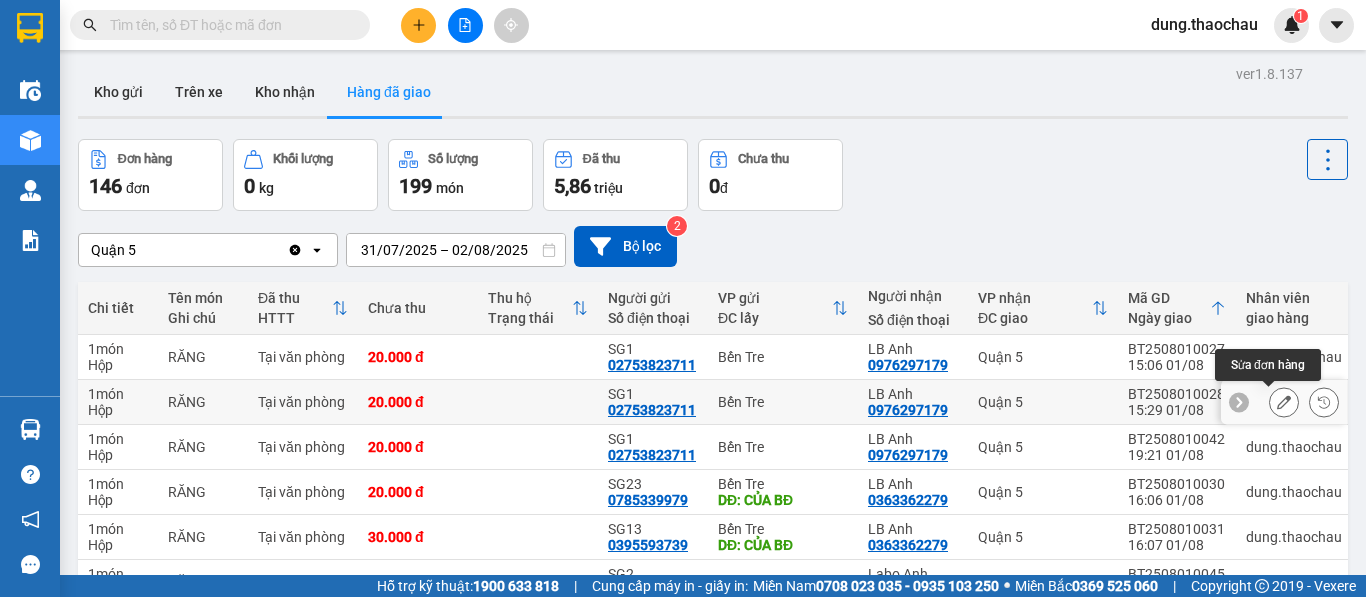 click 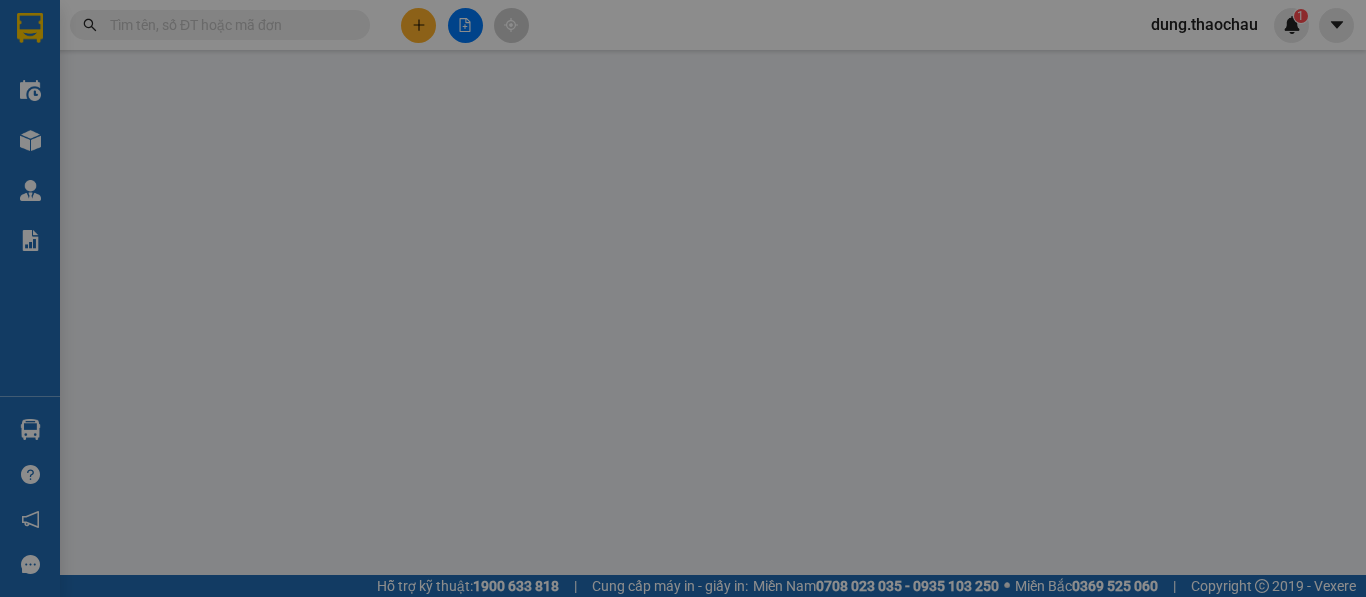 type on "02753823711" 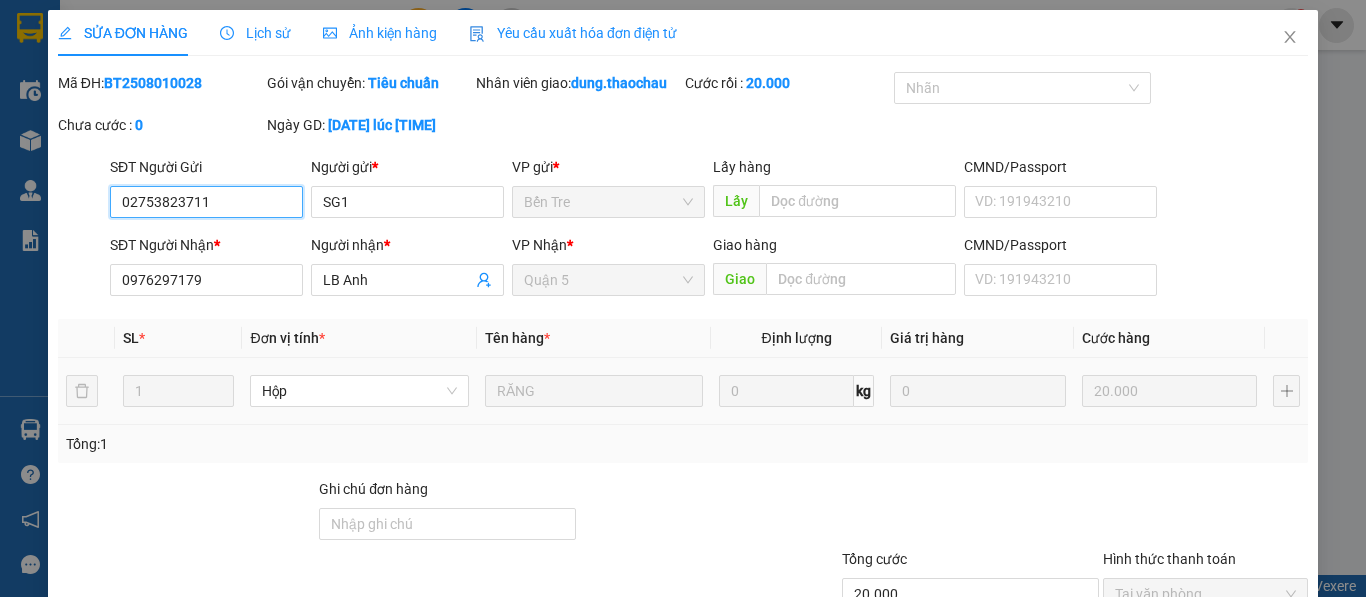scroll, scrollTop: 147, scrollLeft: 0, axis: vertical 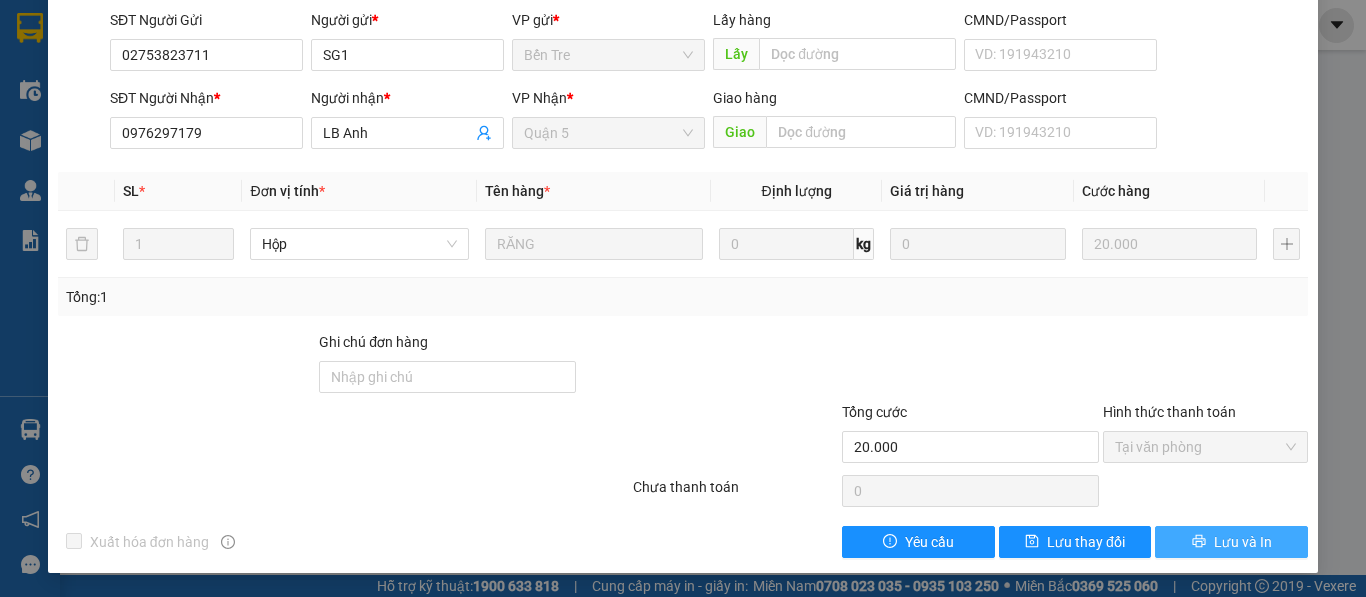 click on "Lưu và In" at bounding box center (1243, 542) 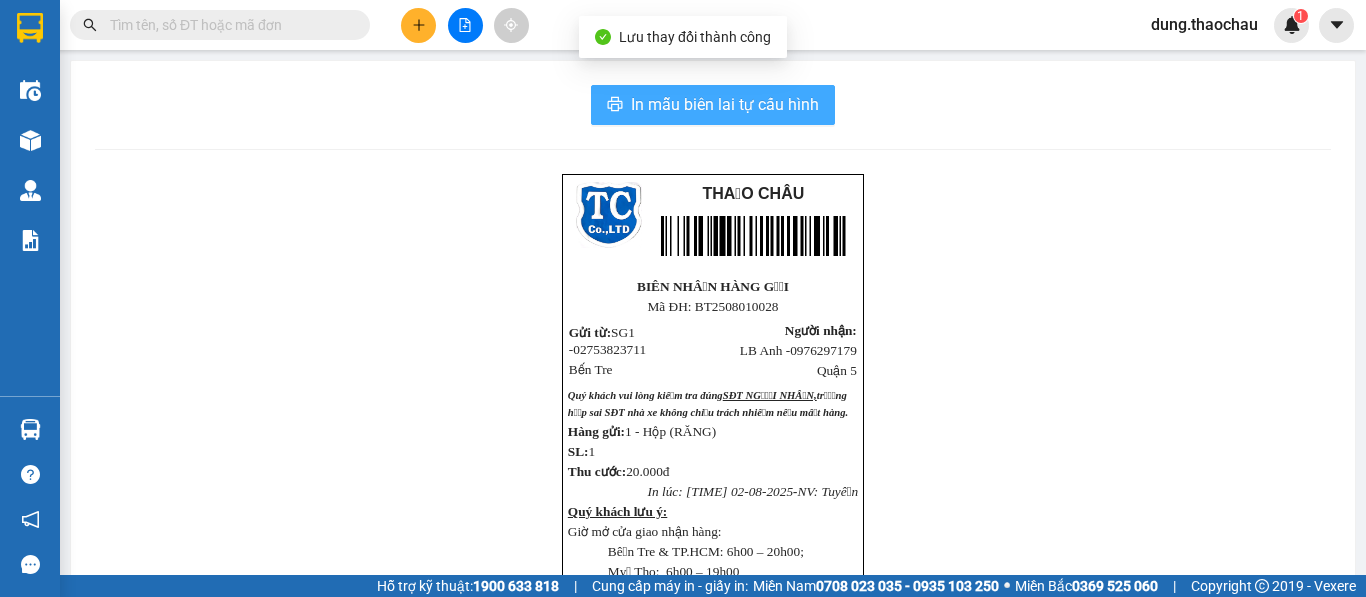 click on "In mẫu biên lai tự cấu hình" at bounding box center [725, 104] 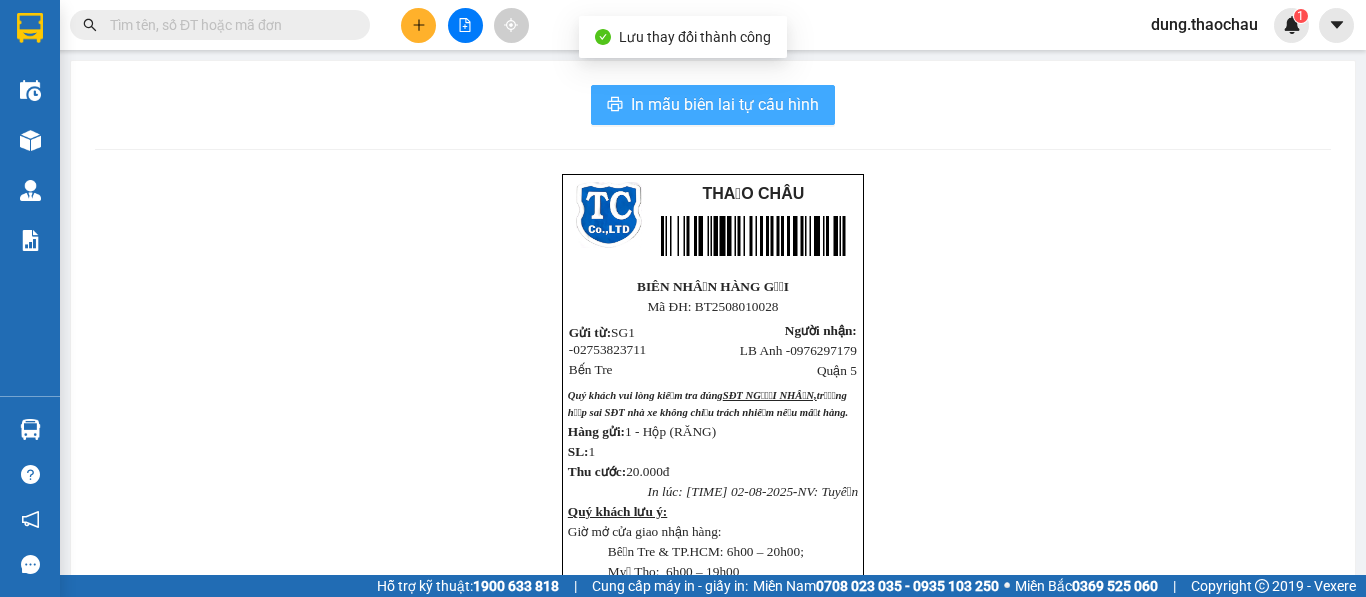 scroll, scrollTop: 0, scrollLeft: 0, axis: both 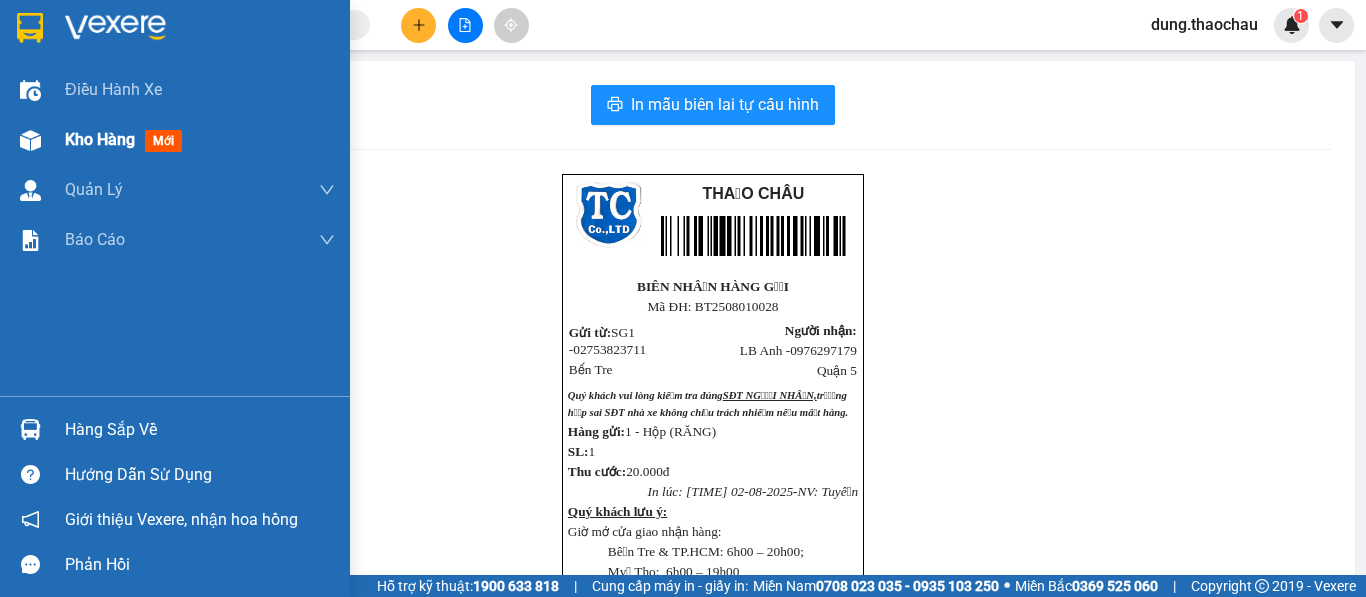 click on "Kho hàng" at bounding box center (100, 139) 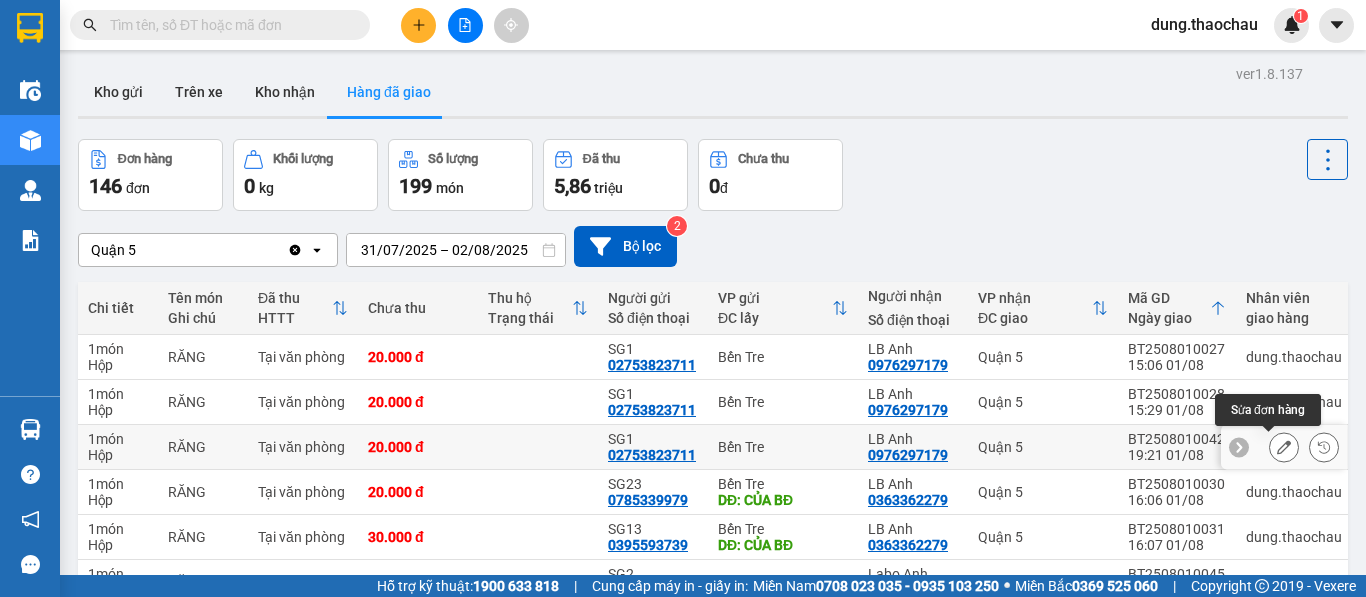 click 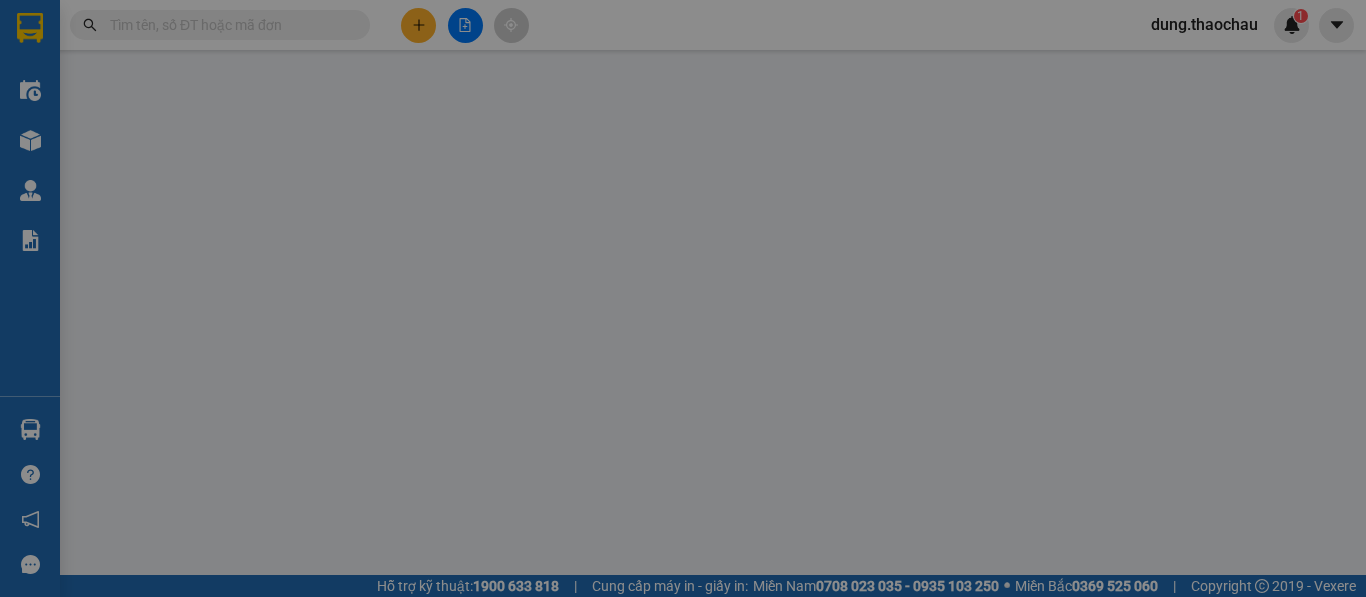 type on "02753823711" 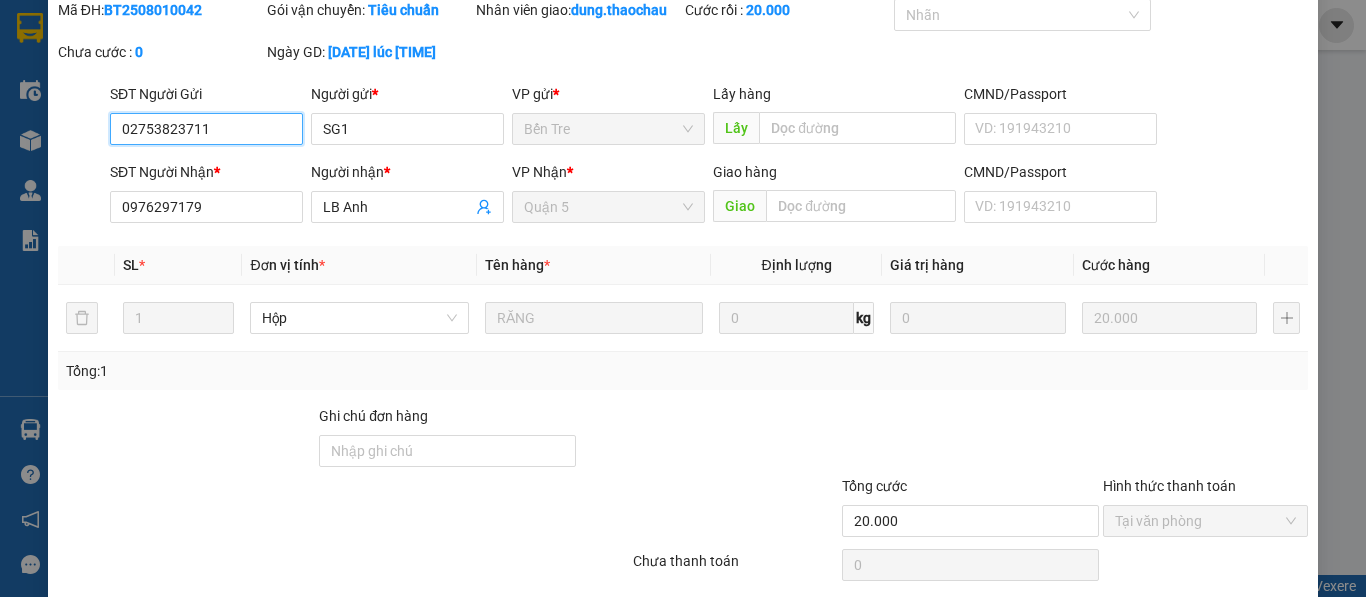 scroll, scrollTop: 147, scrollLeft: 0, axis: vertical 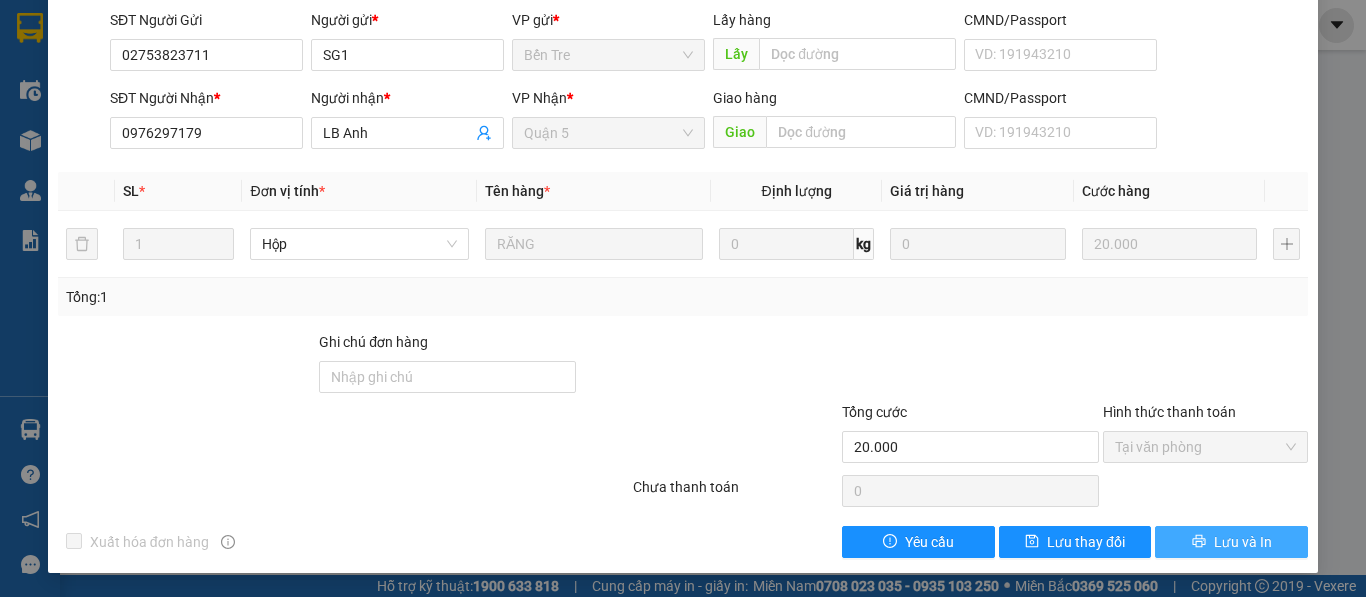 click on "Lưu và In" at bounding box center [1243, 542] 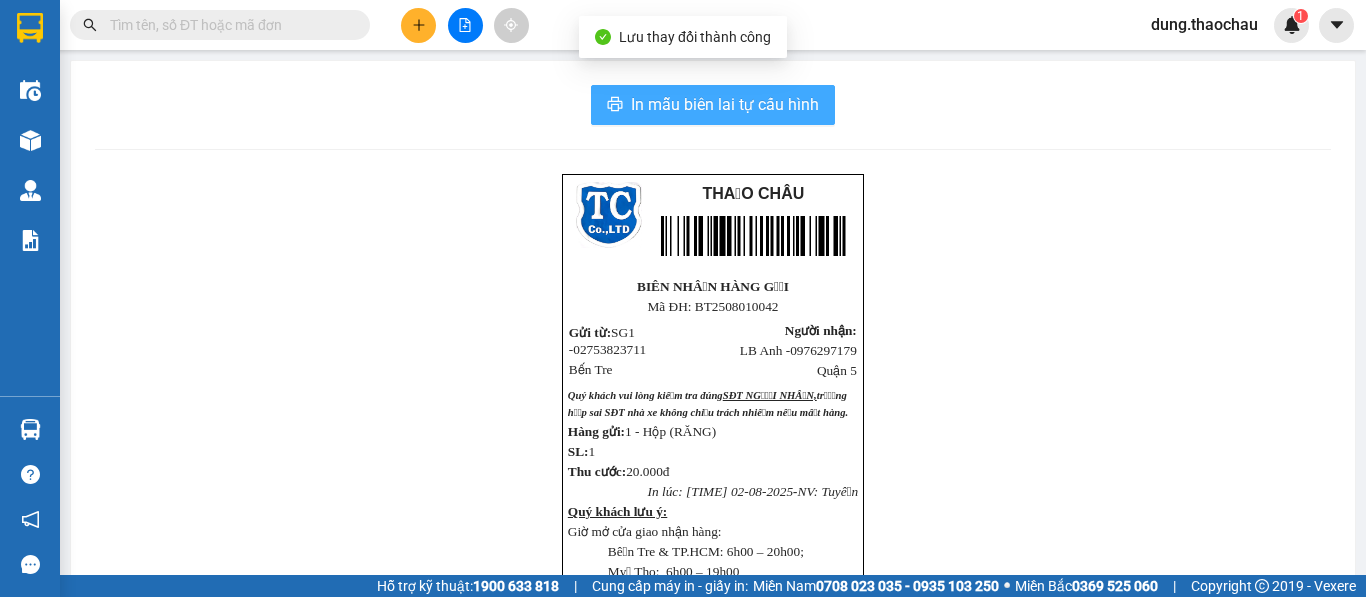 click on "In mẫu biên lai tự cấu hình" at bounding box center (725, 104) 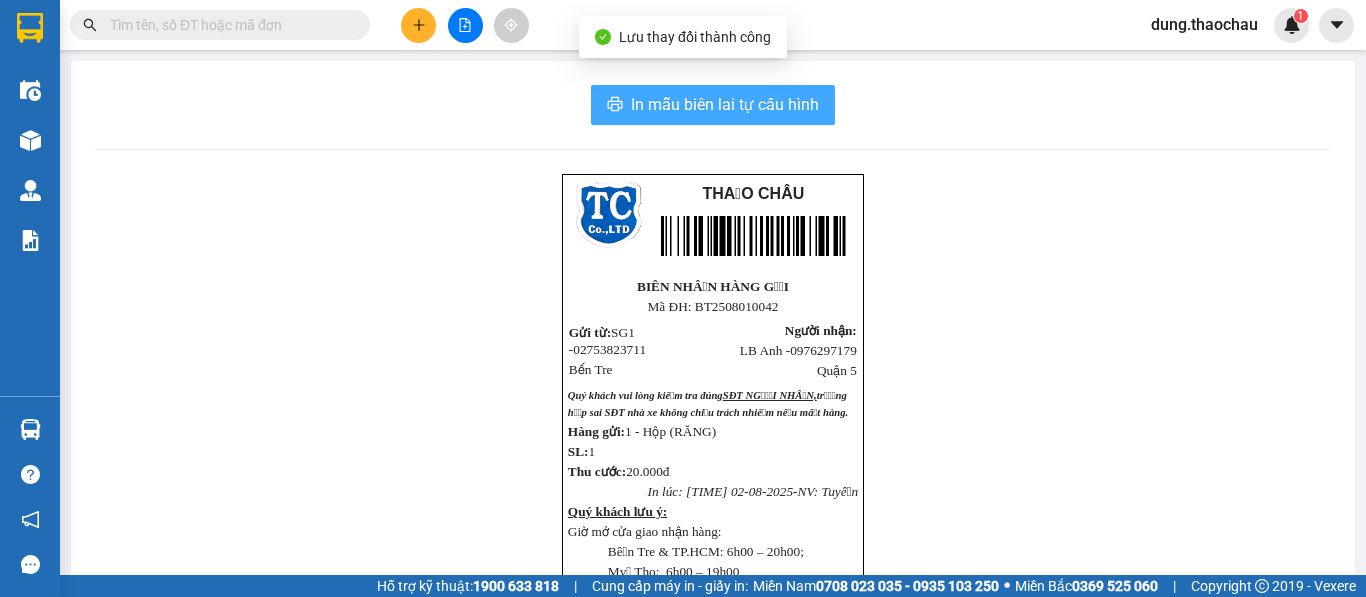 scroll, scrollTop: 0, scrollLeft: 0, axis: both 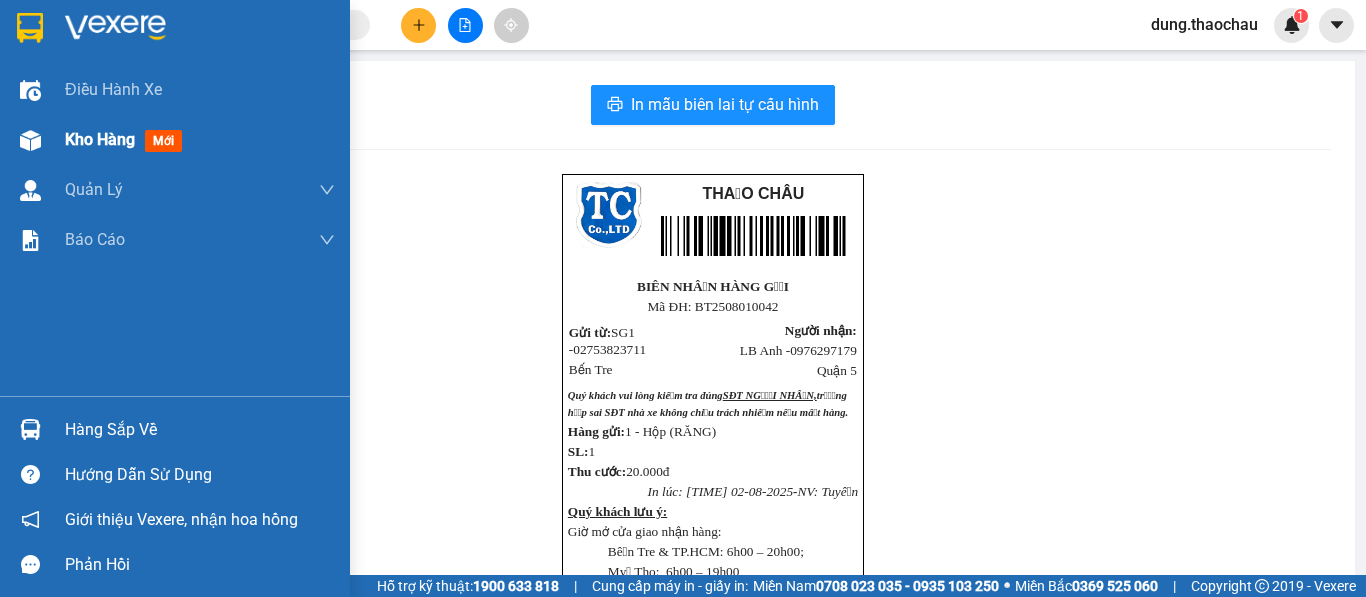 click on "Kho hàng" at bounding box center (100, 139) 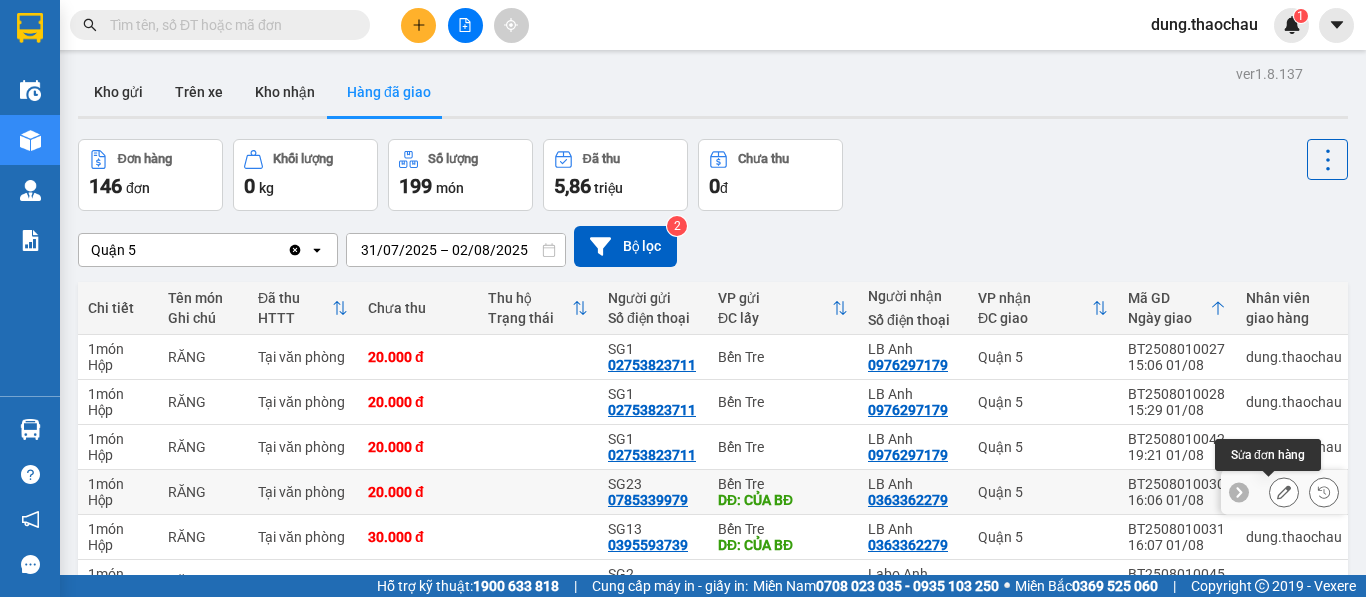 click 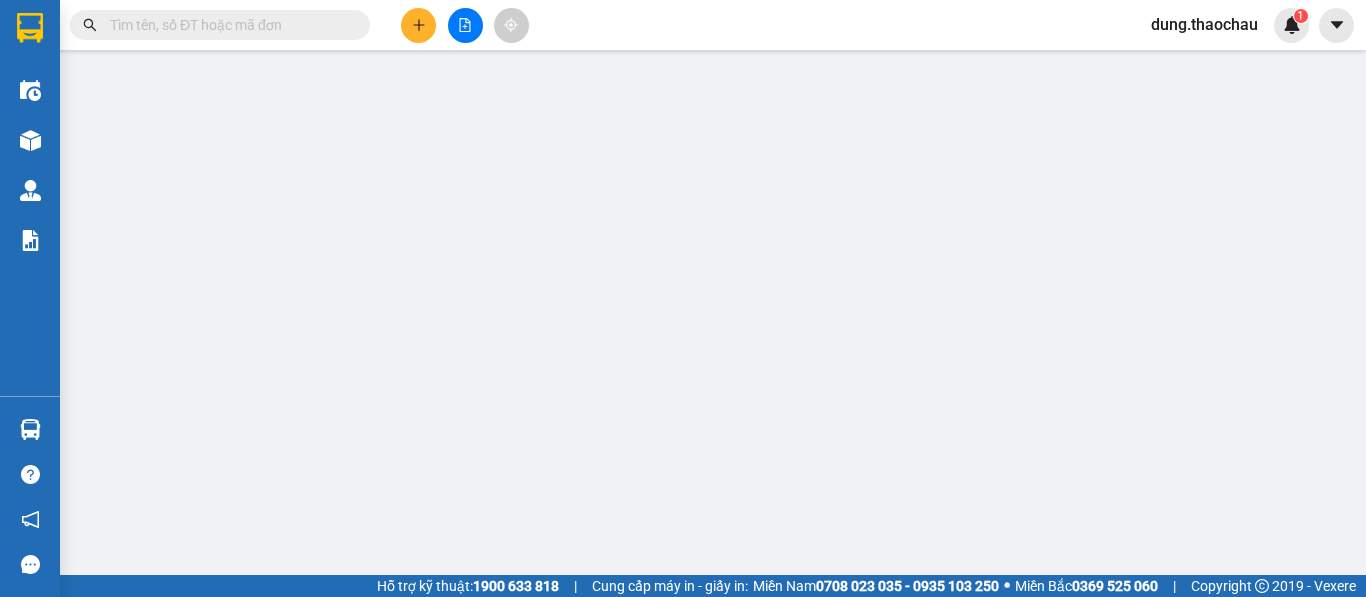 type on "0785339979" 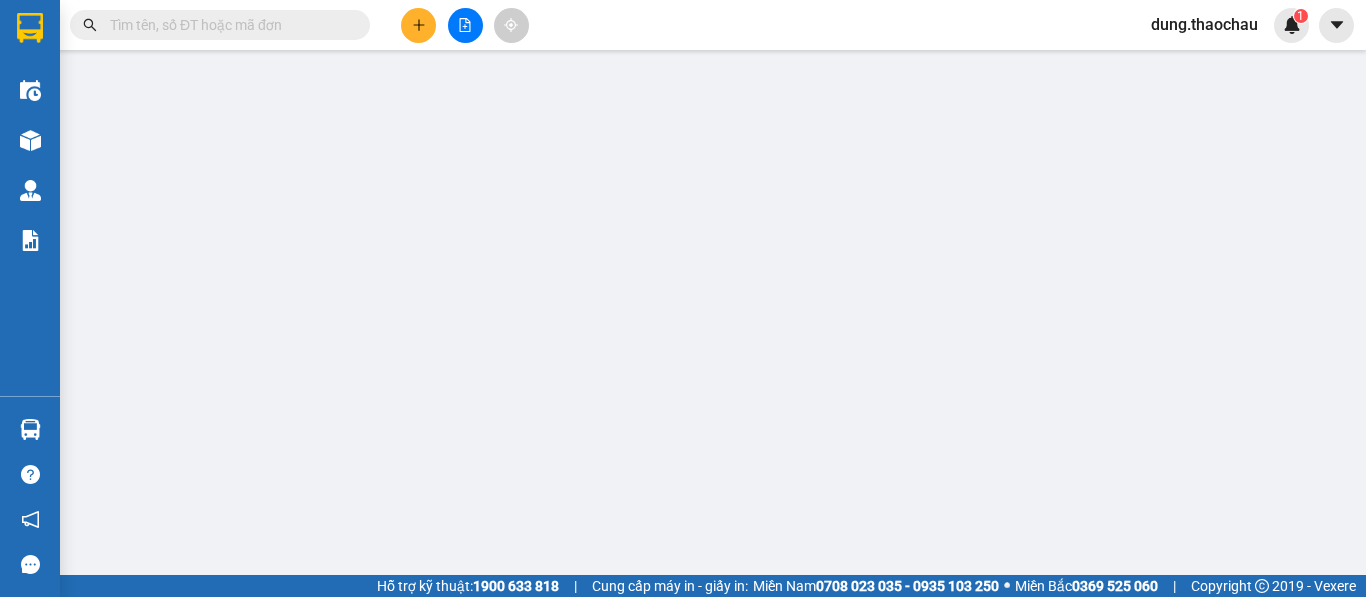 type on "SG23" 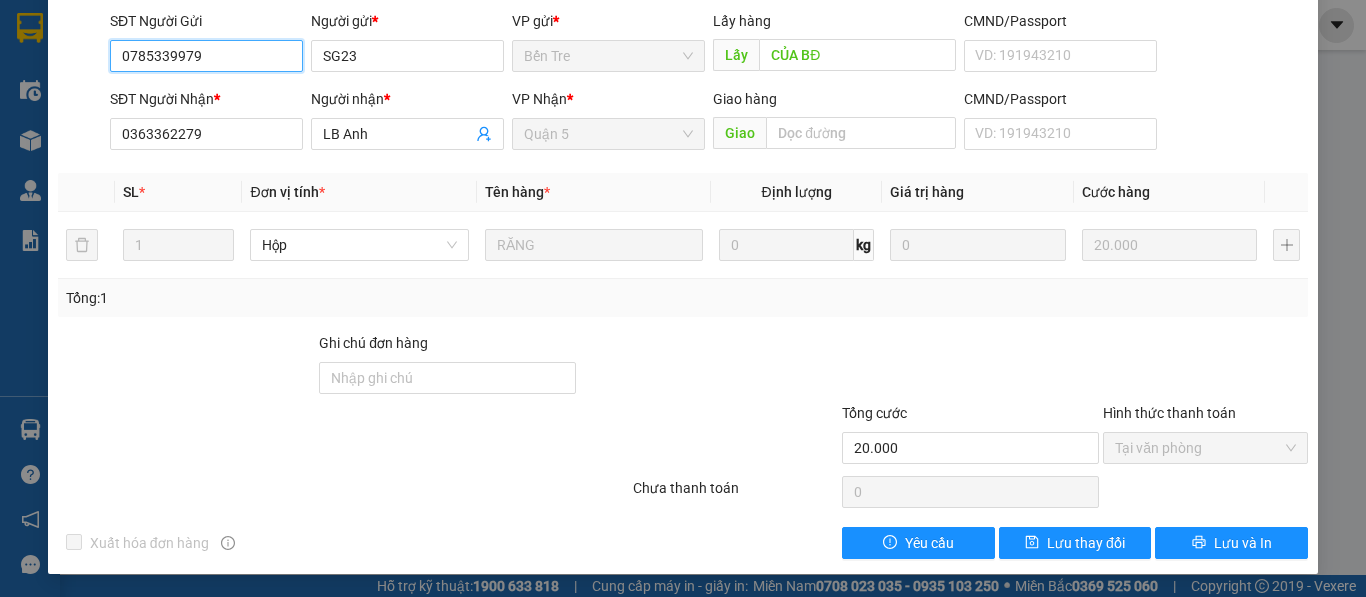 scroll, scrollTop: 147, scrollLeft: 0, axis: vertical 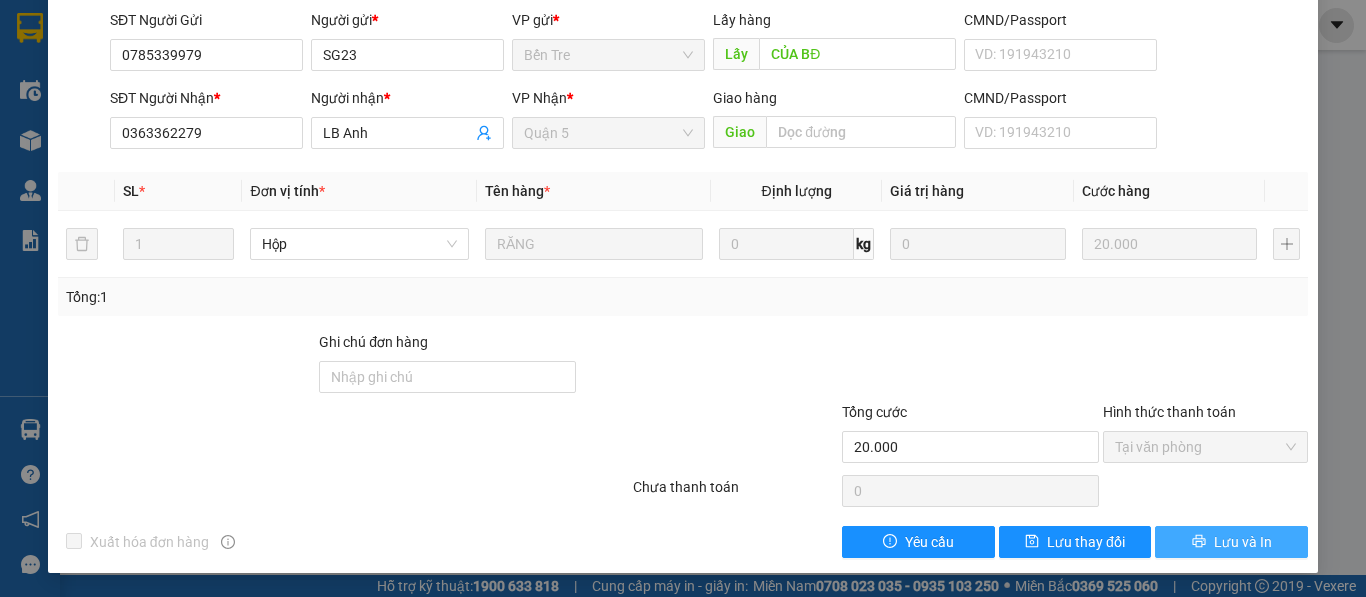 click on "Lưu và In" at bounding box center [1243, 542] 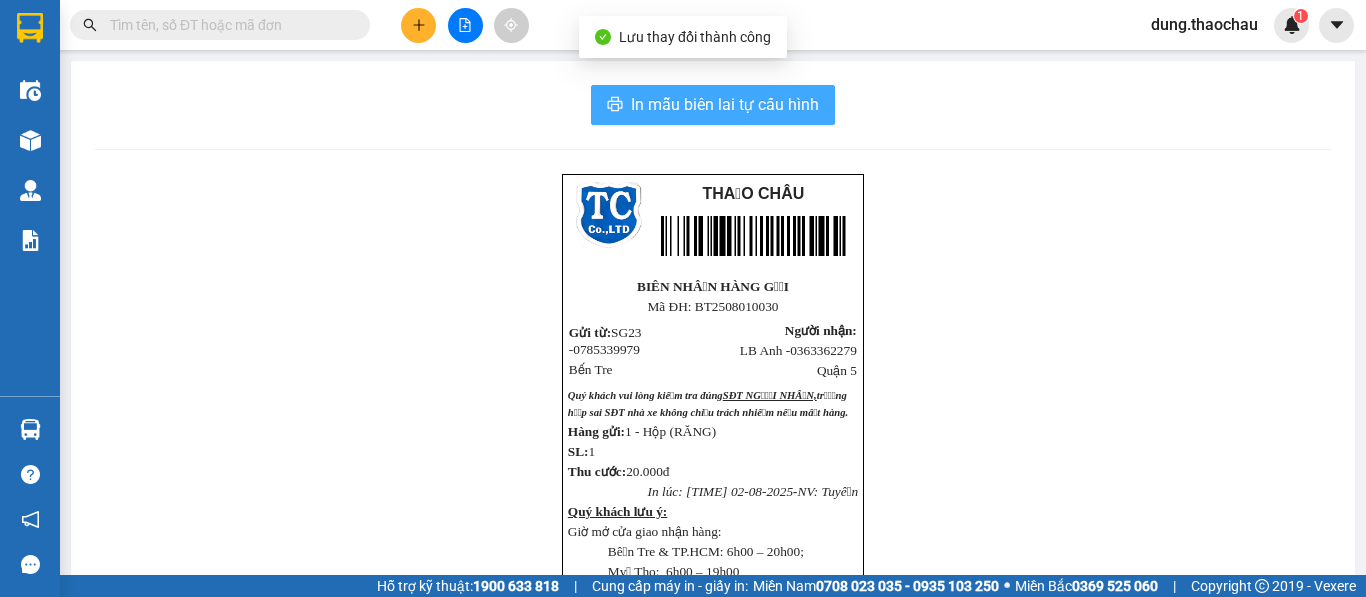 click on "In mẫu biên lai tự cấu hình" at bounding box center (725, 104) 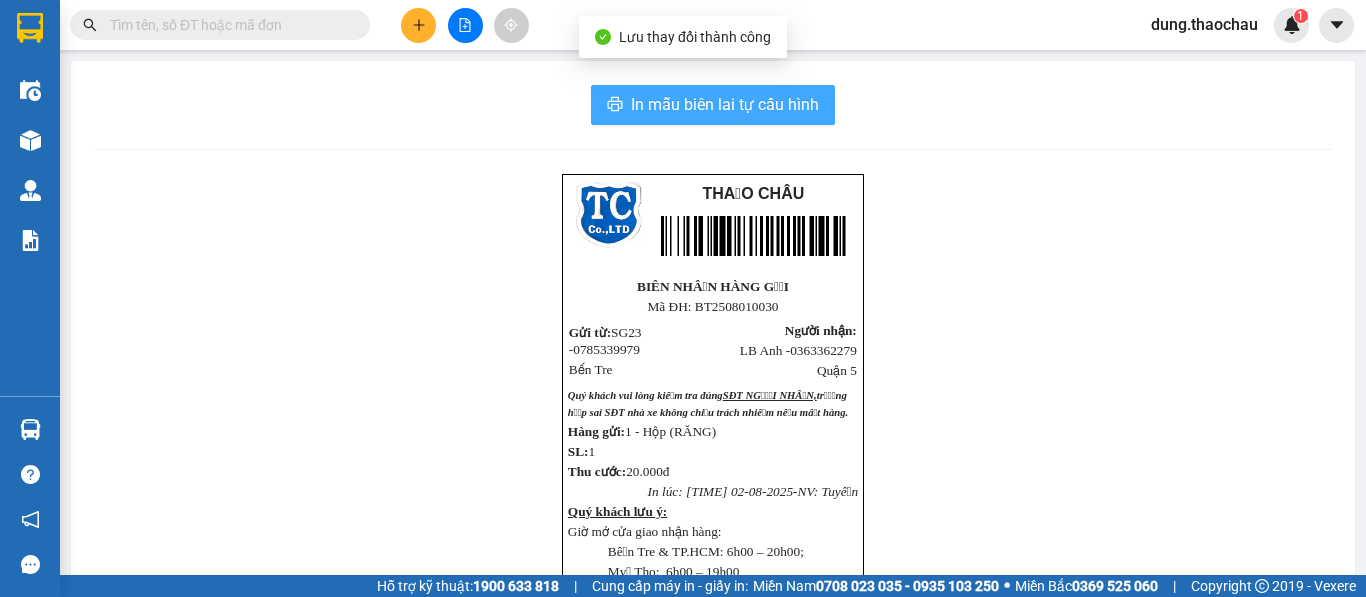 scroll, scrollTop: 0, scrollLeft: 0, axis: both 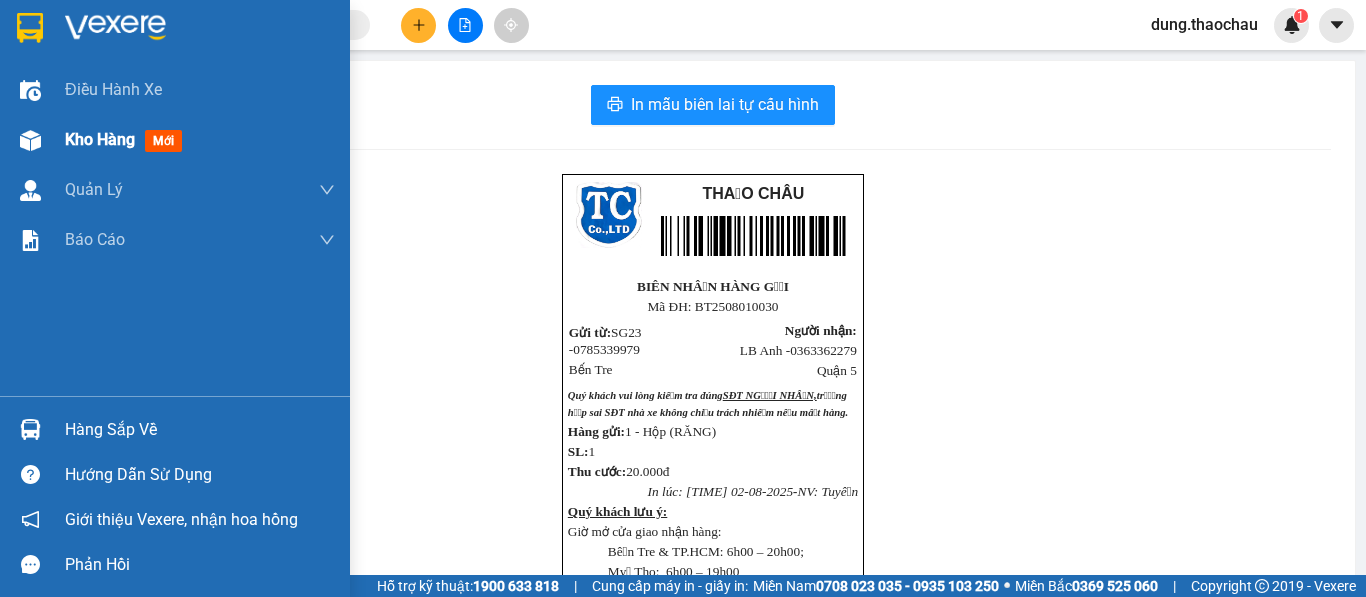 click on "Kho hàng" at bounding box center (100, 139) 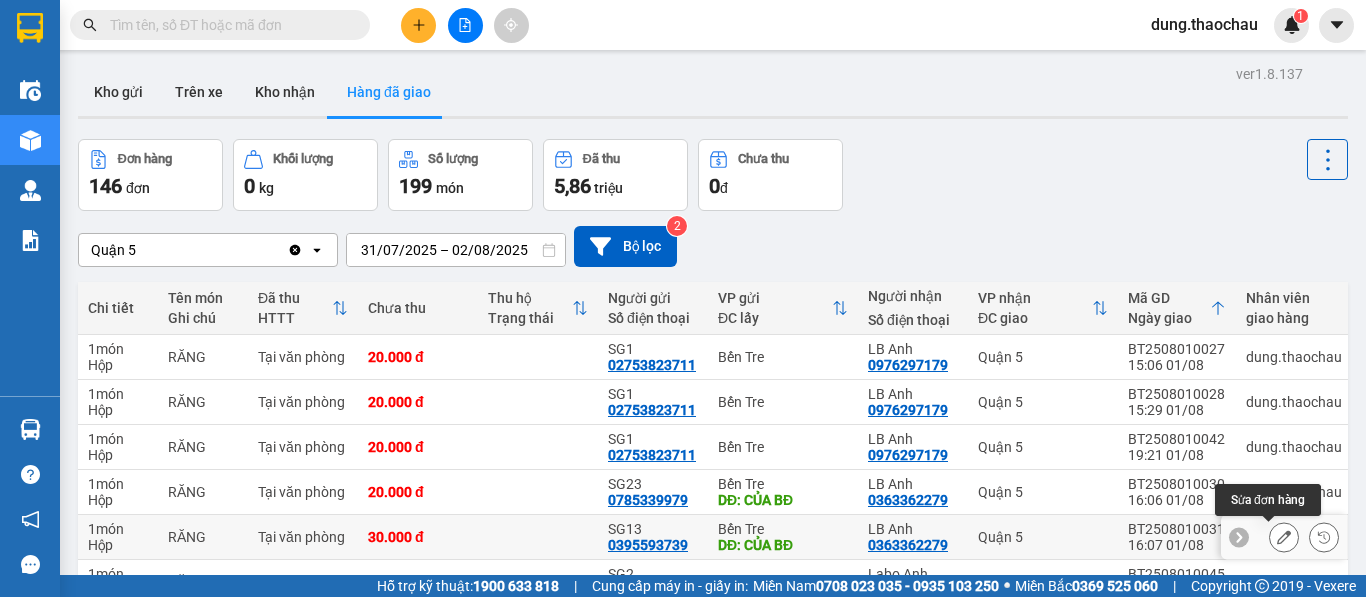 click 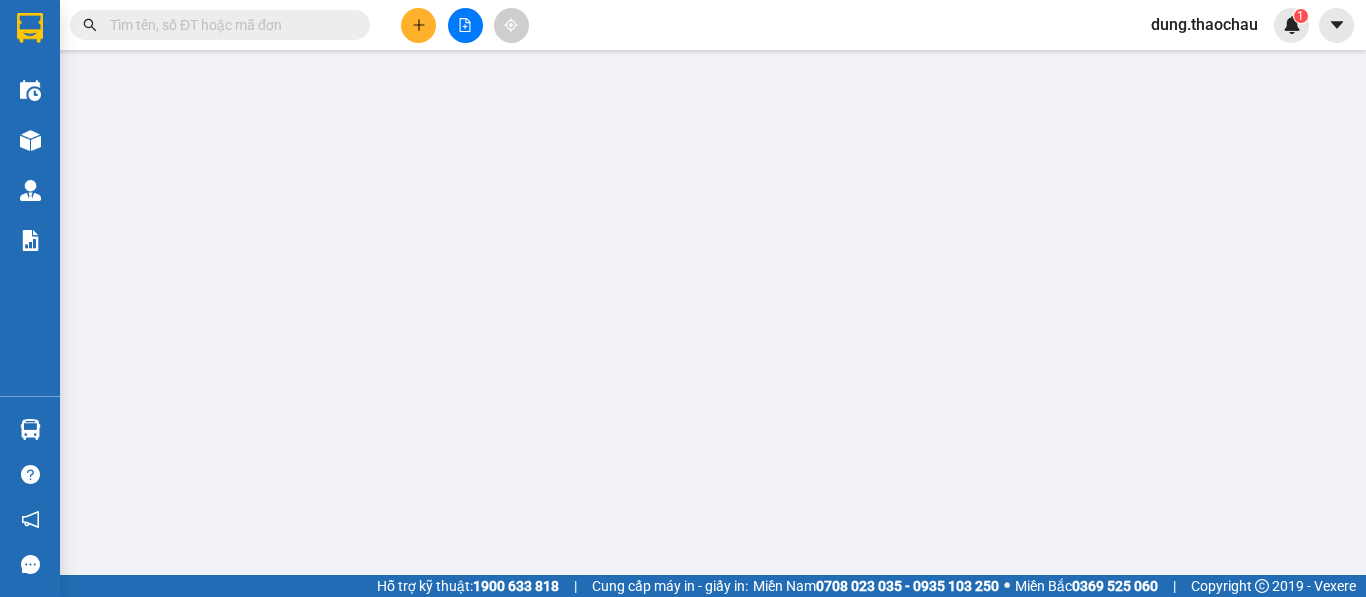 type on "0395593739" 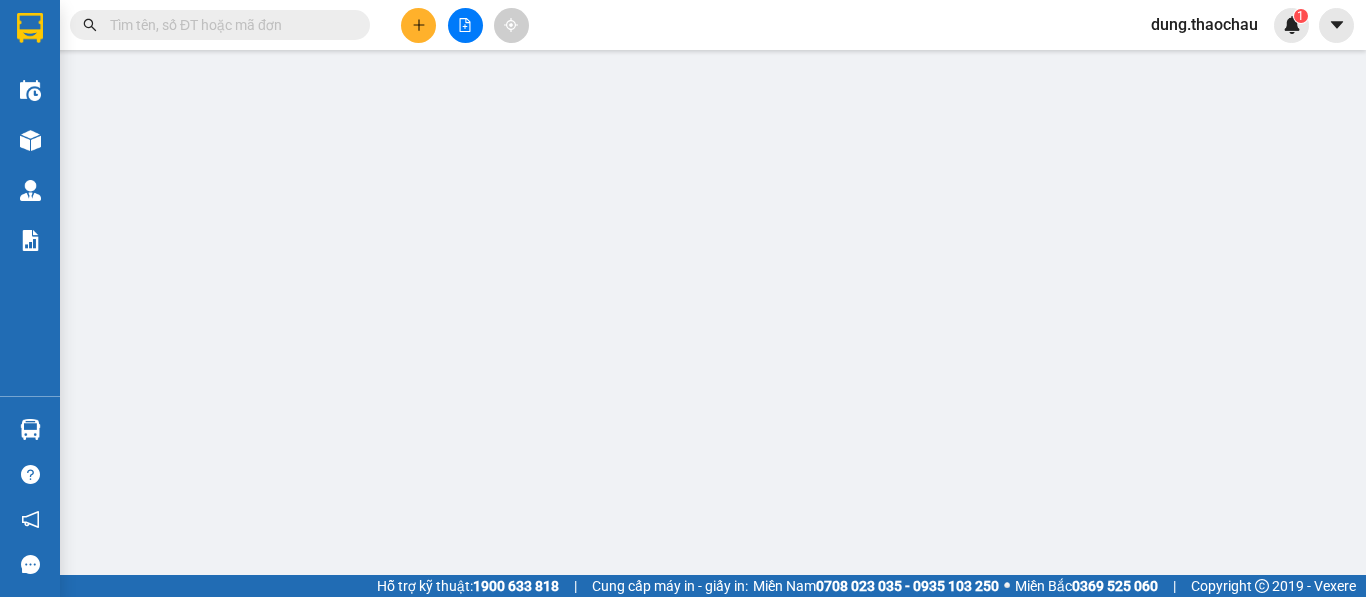 type on "SG13" 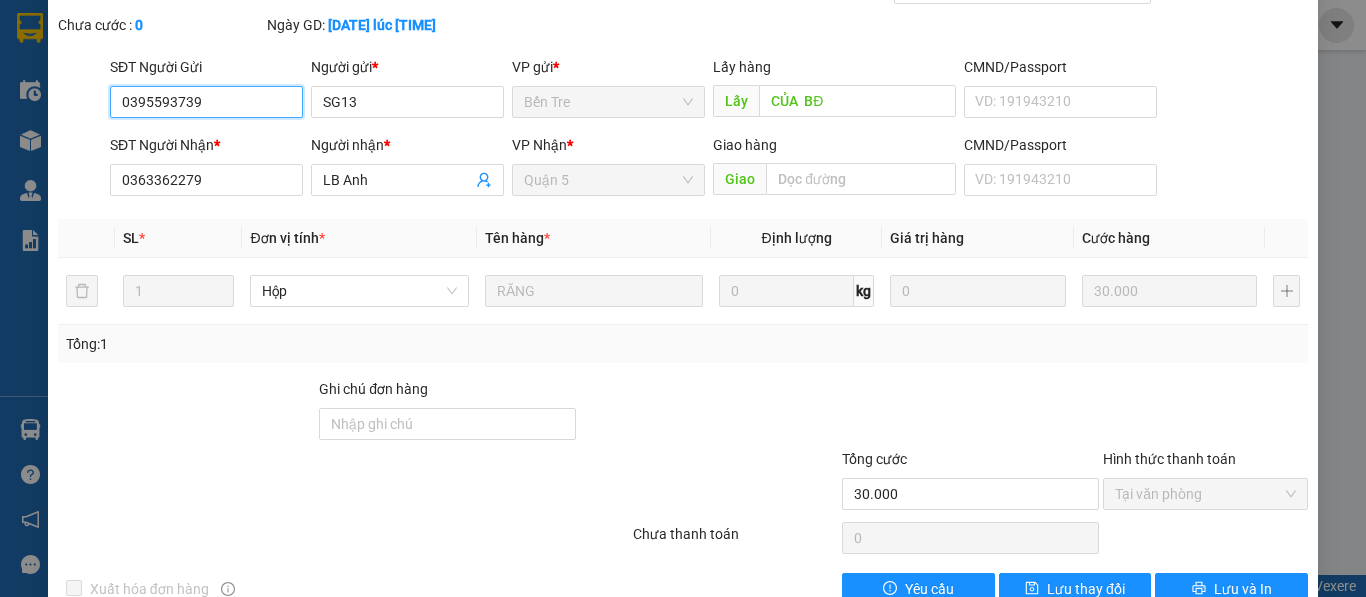 scroll, scrollTop: 147, scrollLeft: 0, axis: vertical 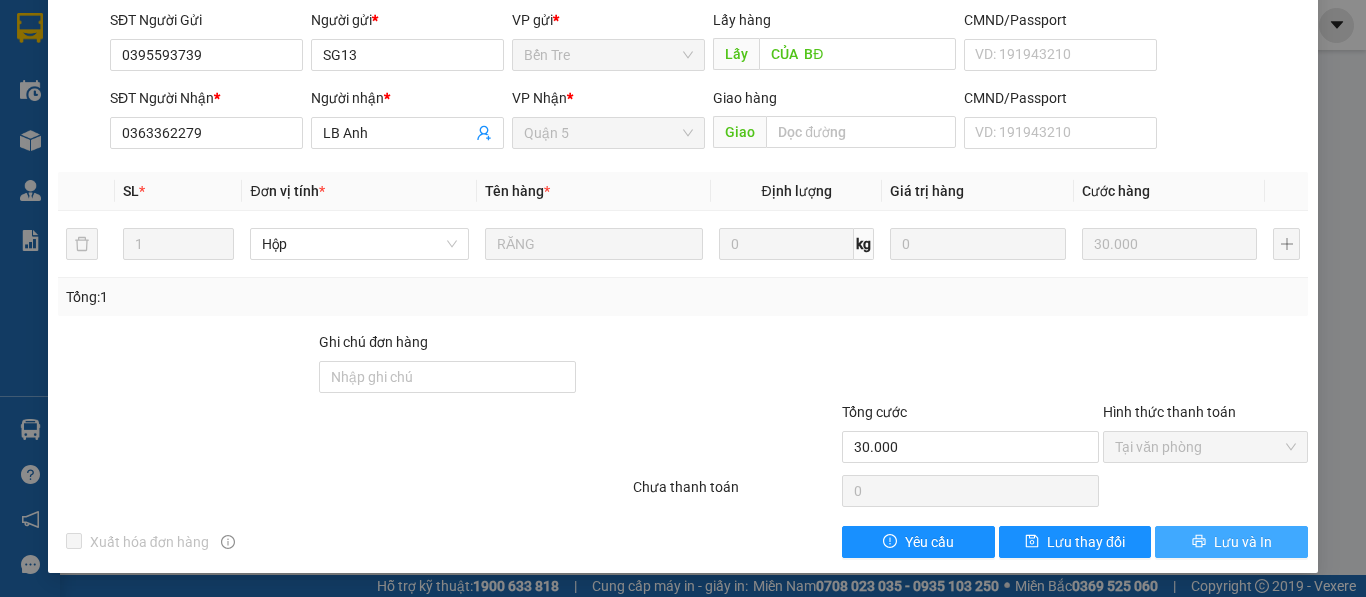 click on "Lưu và In" at bounding box center [1243, 542] 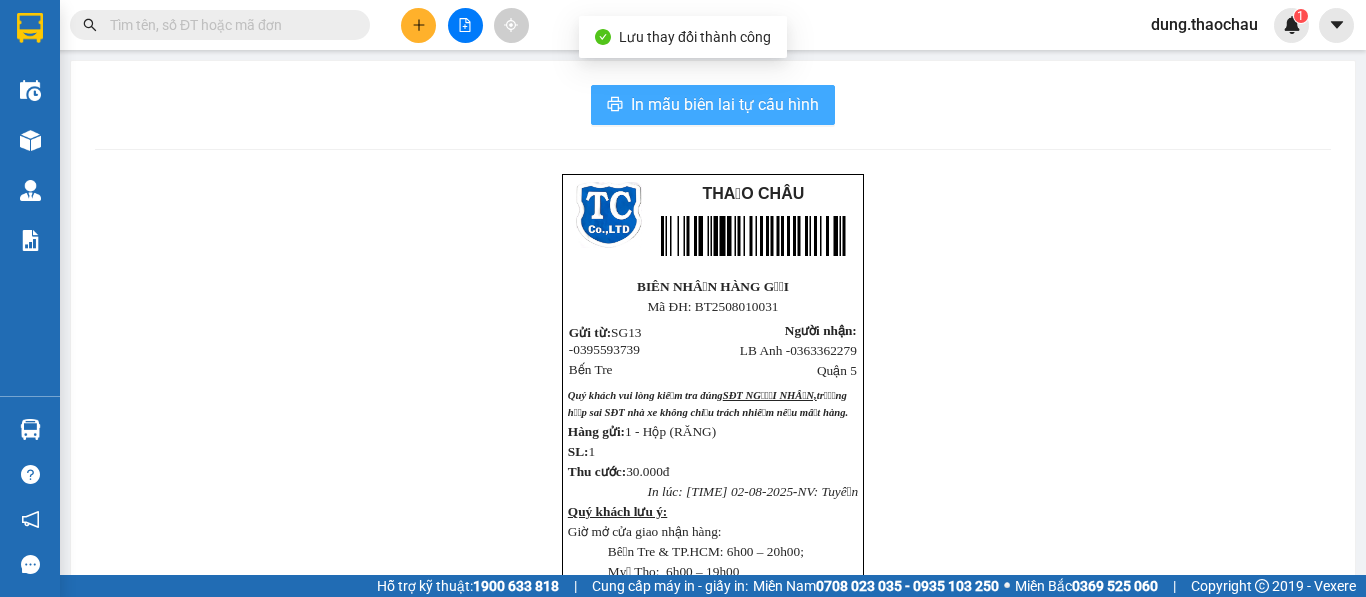 click on "In mẫu biên lai tự cấu hình" at bounding box center (725, 104) 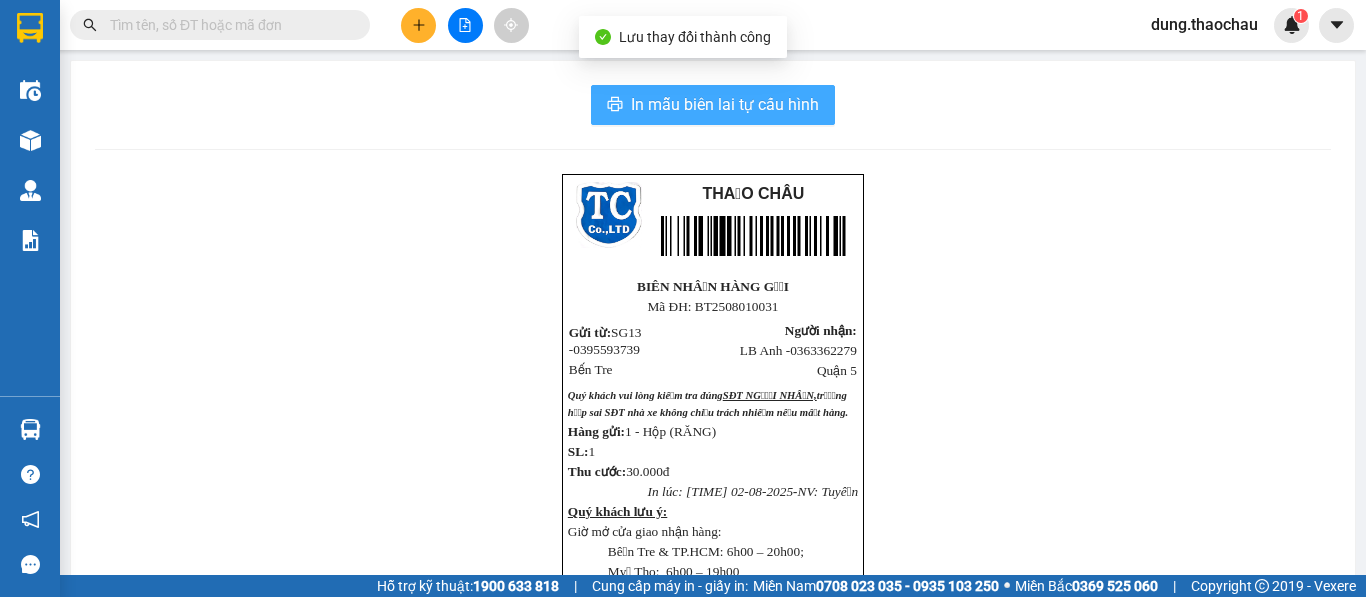 scroll, scrollTop: 0, scrollLeft: 0, axis: both 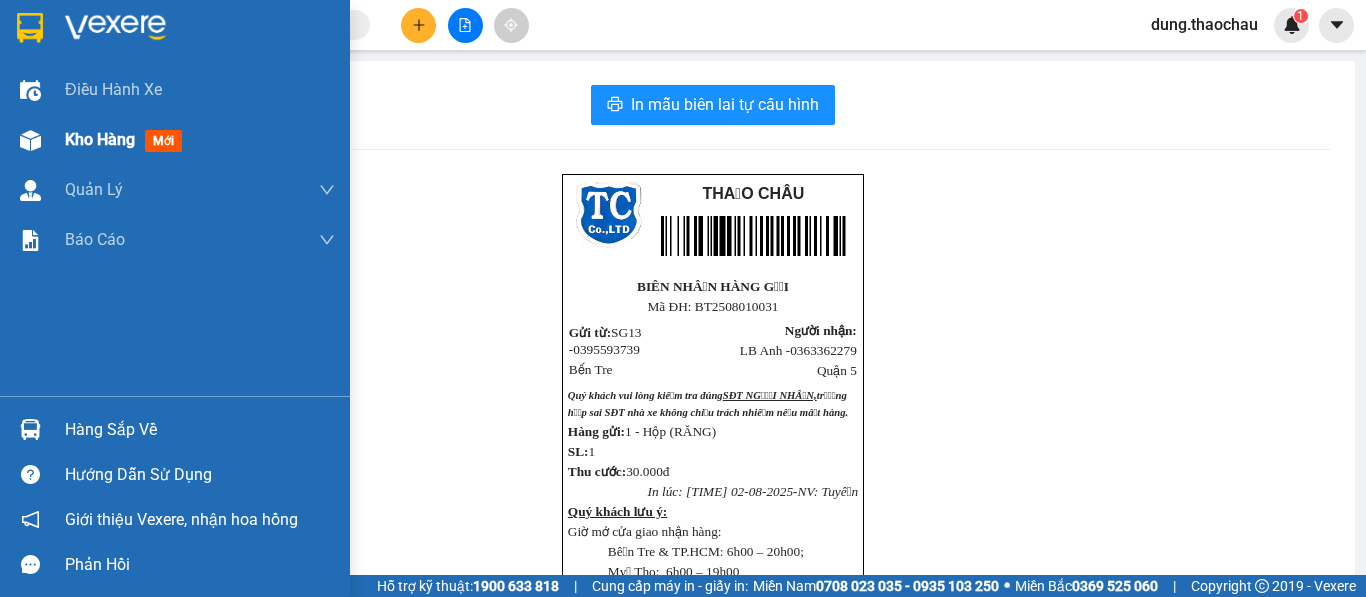 click on "Kho hàng" at bounding box center [100, 139] 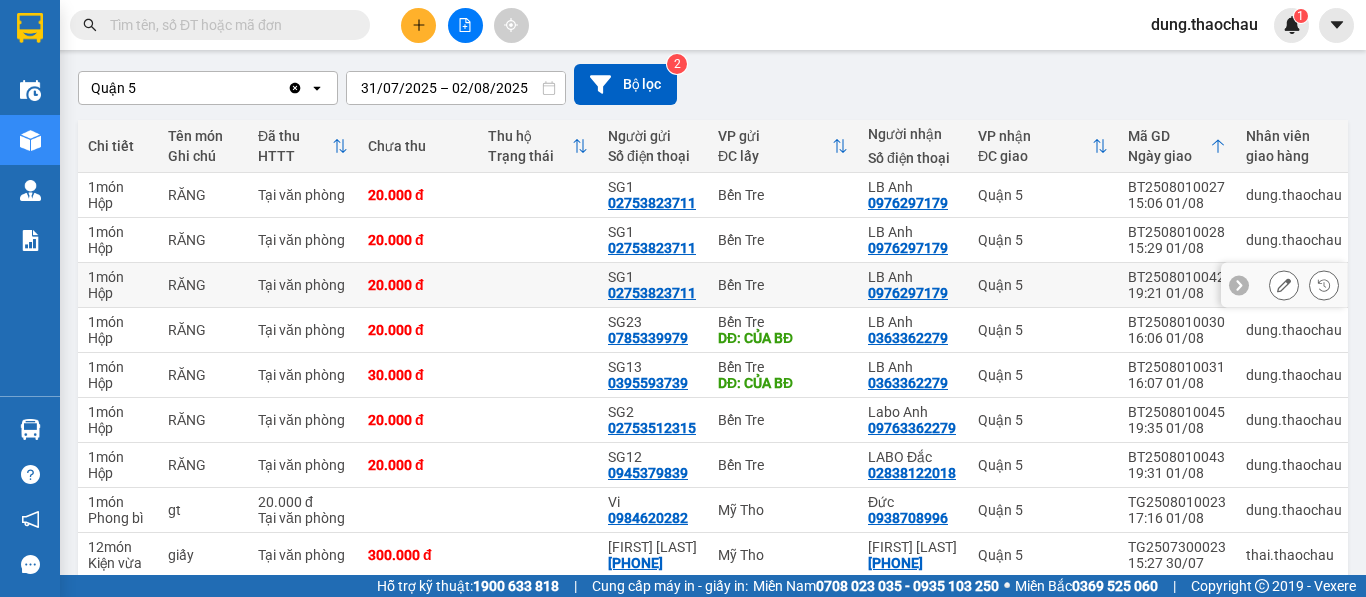 scroll, scrollTop: 200, scrollLeft: 0, axis: vertical 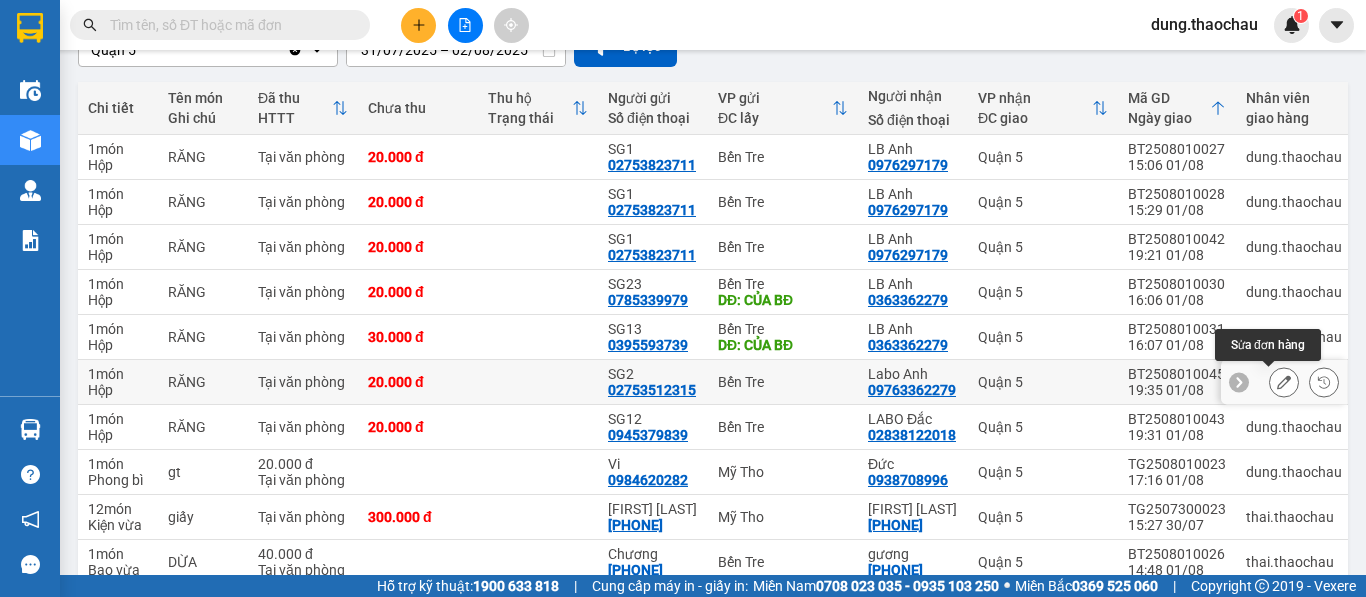 click 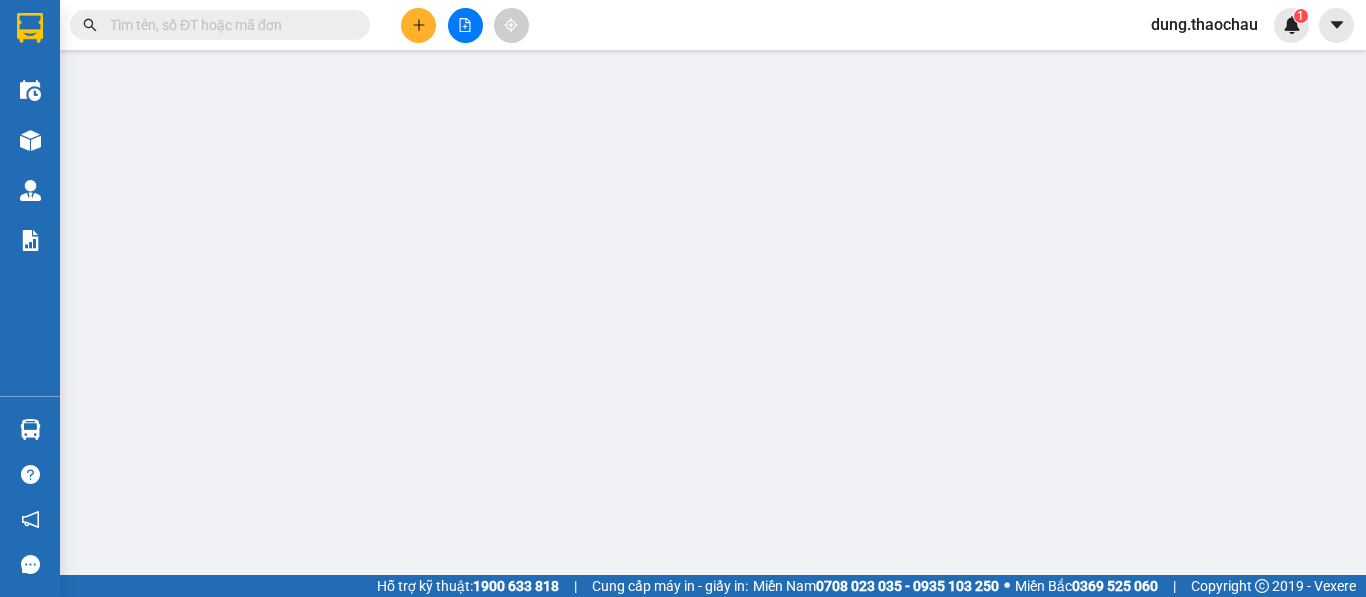 type on "02753512315" 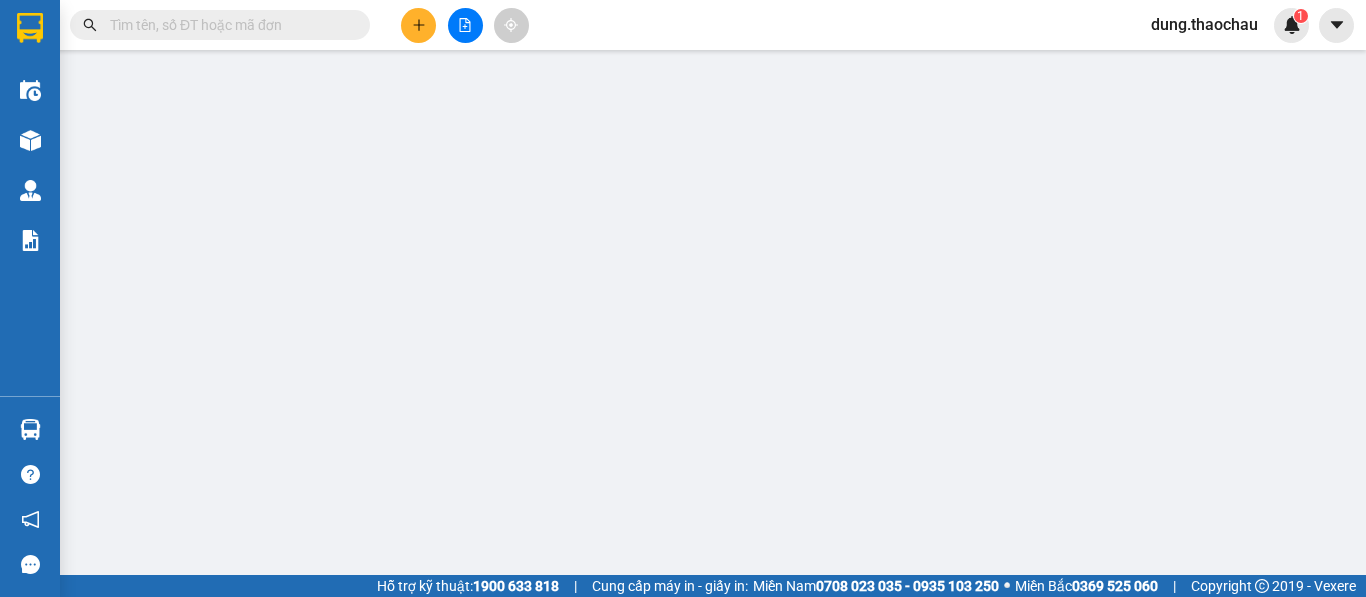 type on "SG2" 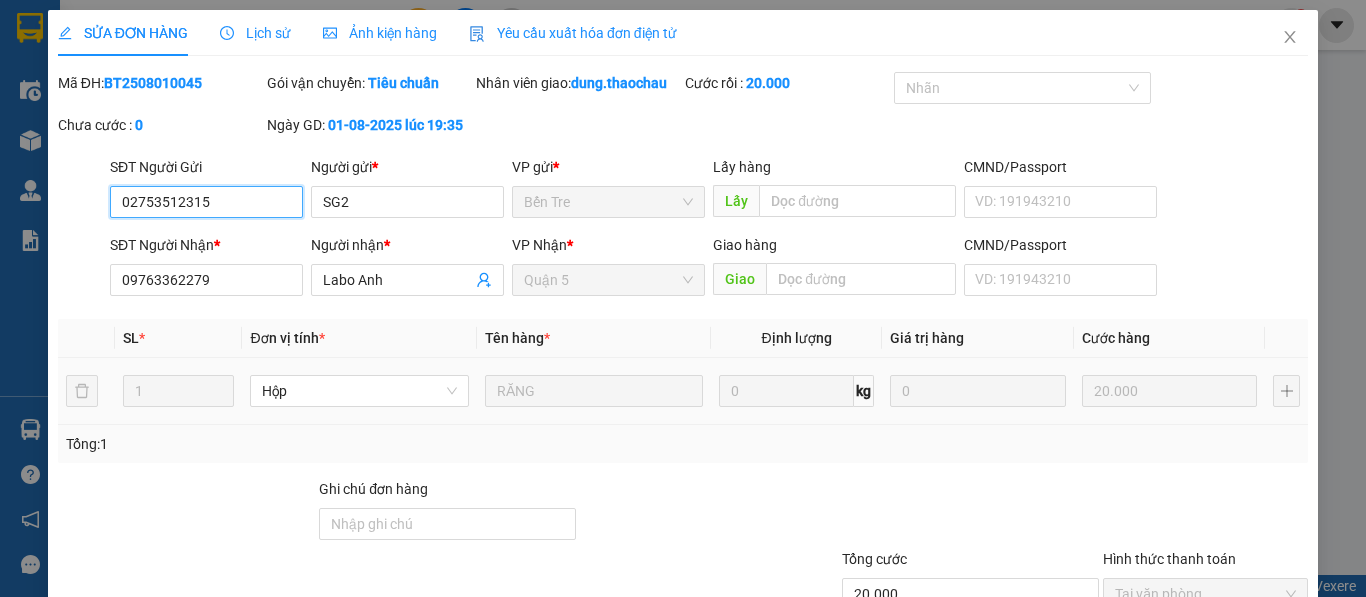 scroll, scrollTop: 0, scrollLeft: 0, axis: both 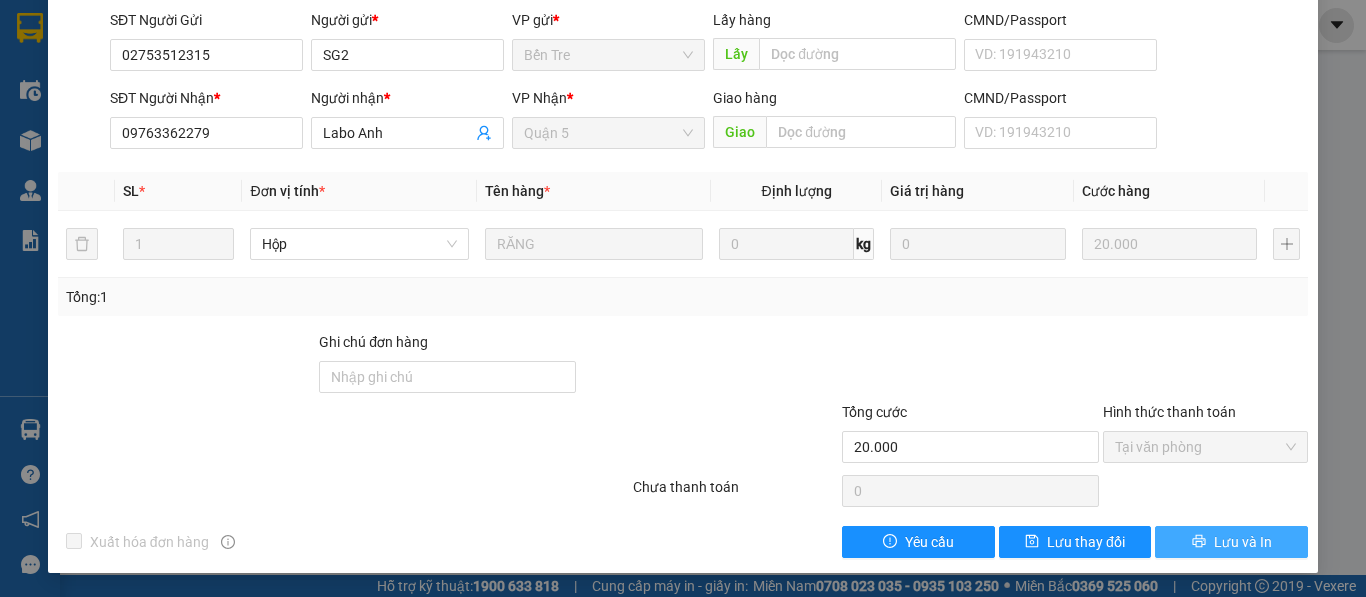 click on "Lưu và In" at bounding box center (1243, 542) 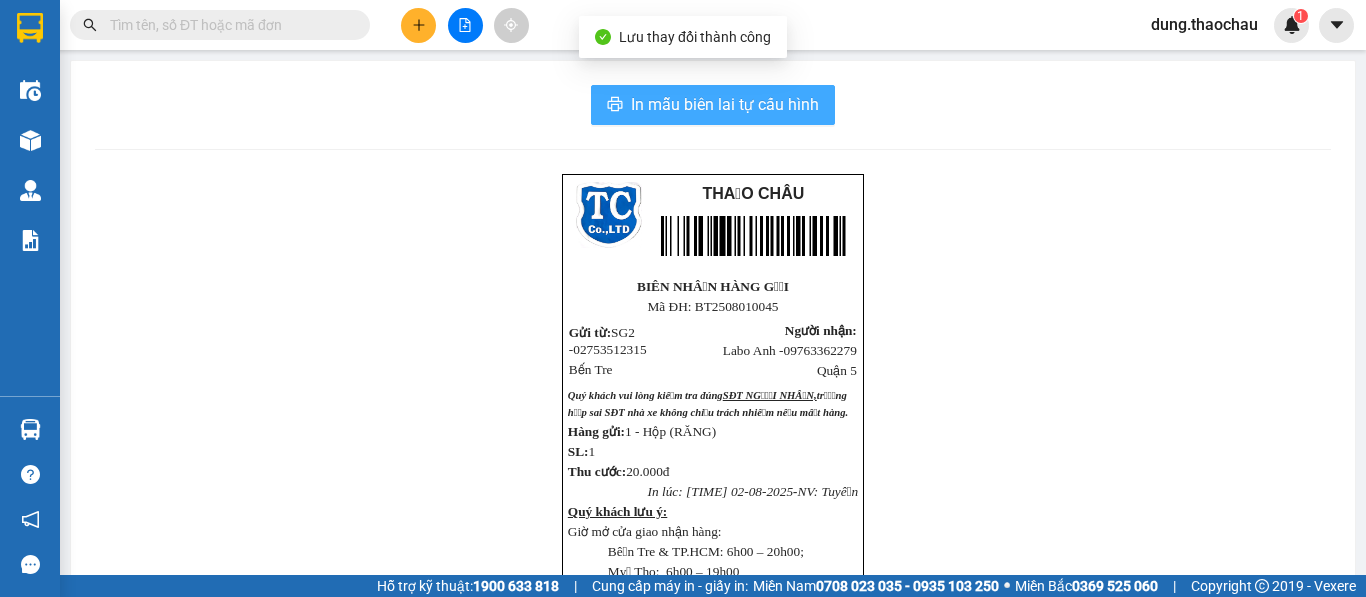 click on "In mẫu biên lai tự cấu hình" at bounding box center (725, 104) 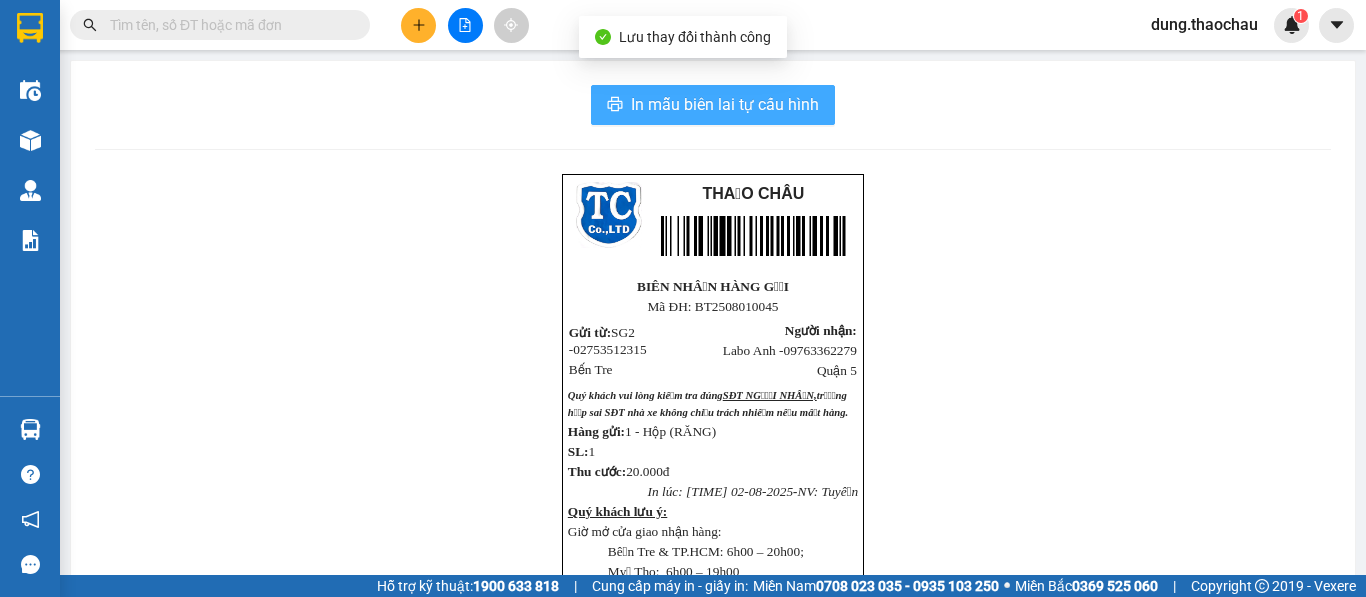 scroll, scrollTop: 0, scrollLeft: 0, axis: both 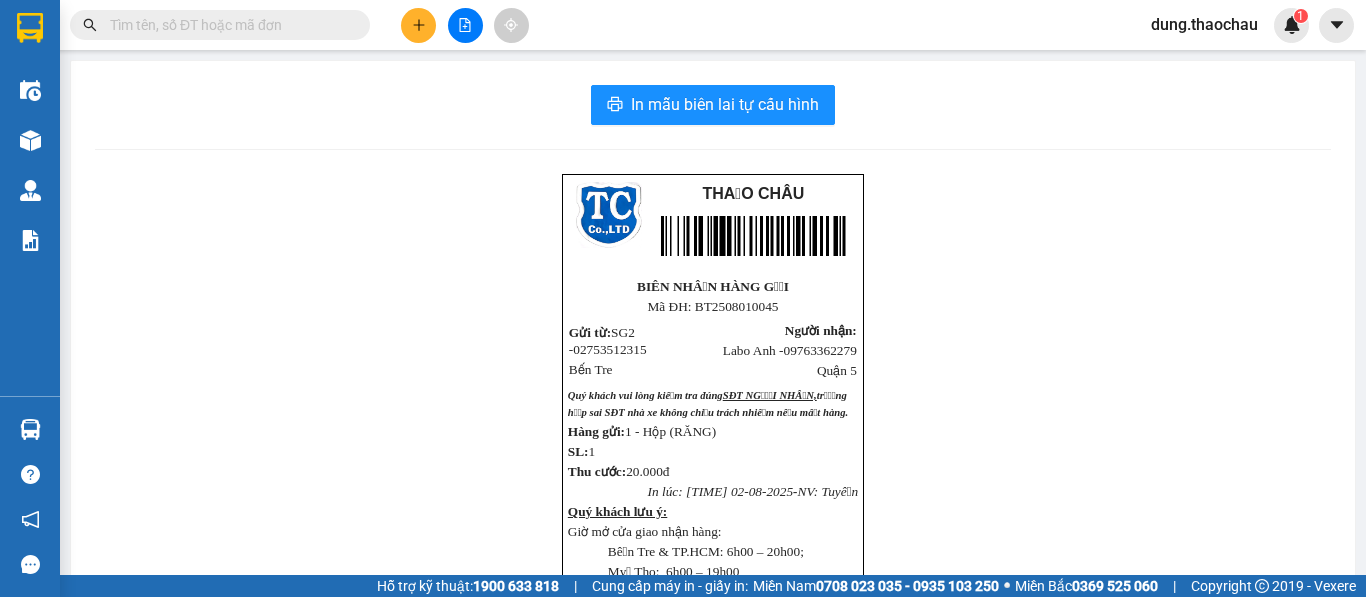 click on "dung.thaochau" at bounding box center (1204, 24) 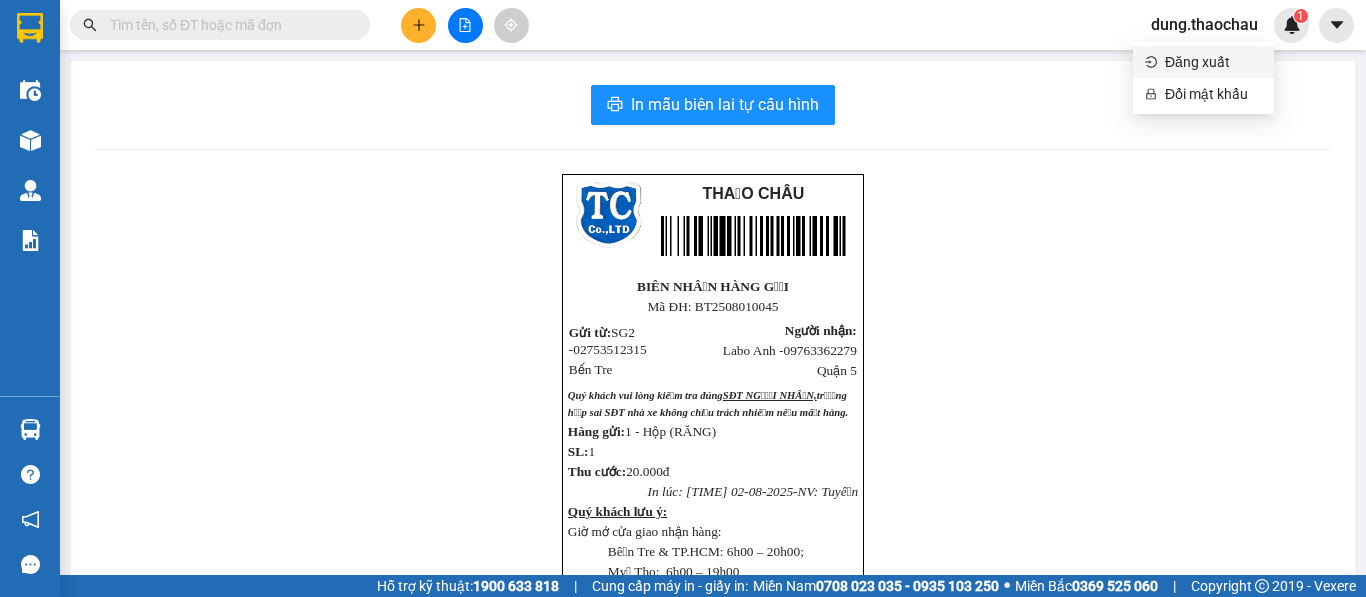 click on "Đăng xuất" at bounding box center (1213, 62) 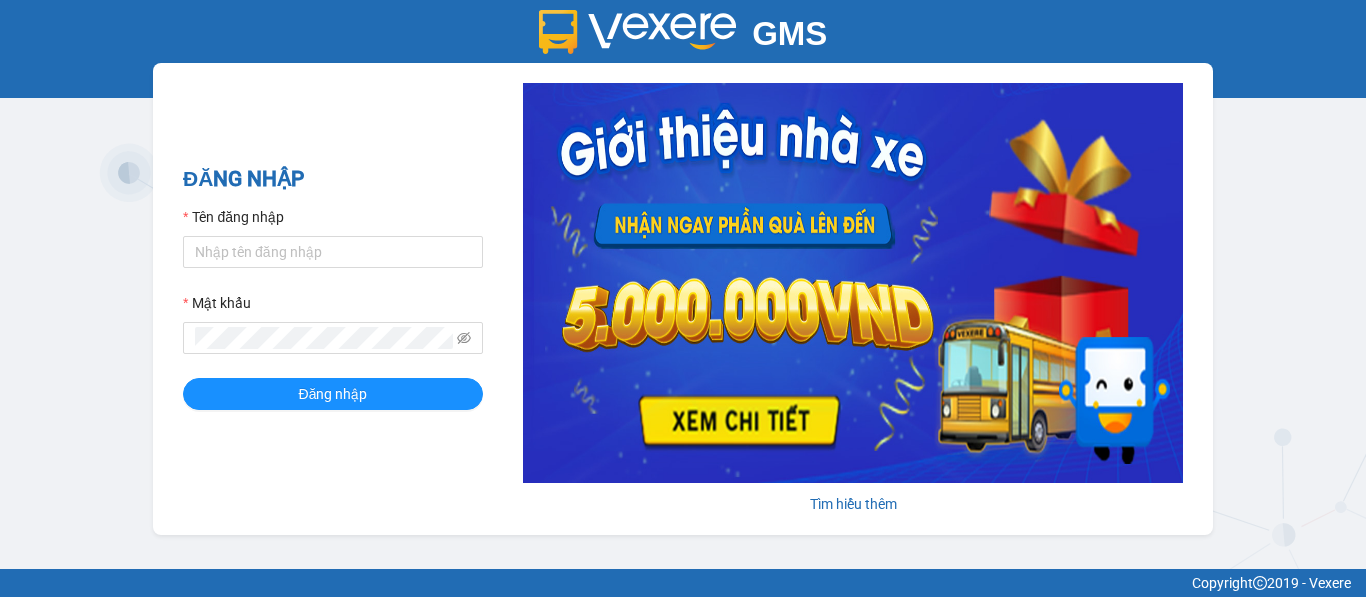 scroll, scrollTop: 0, scrollLeft: 0, axis: both 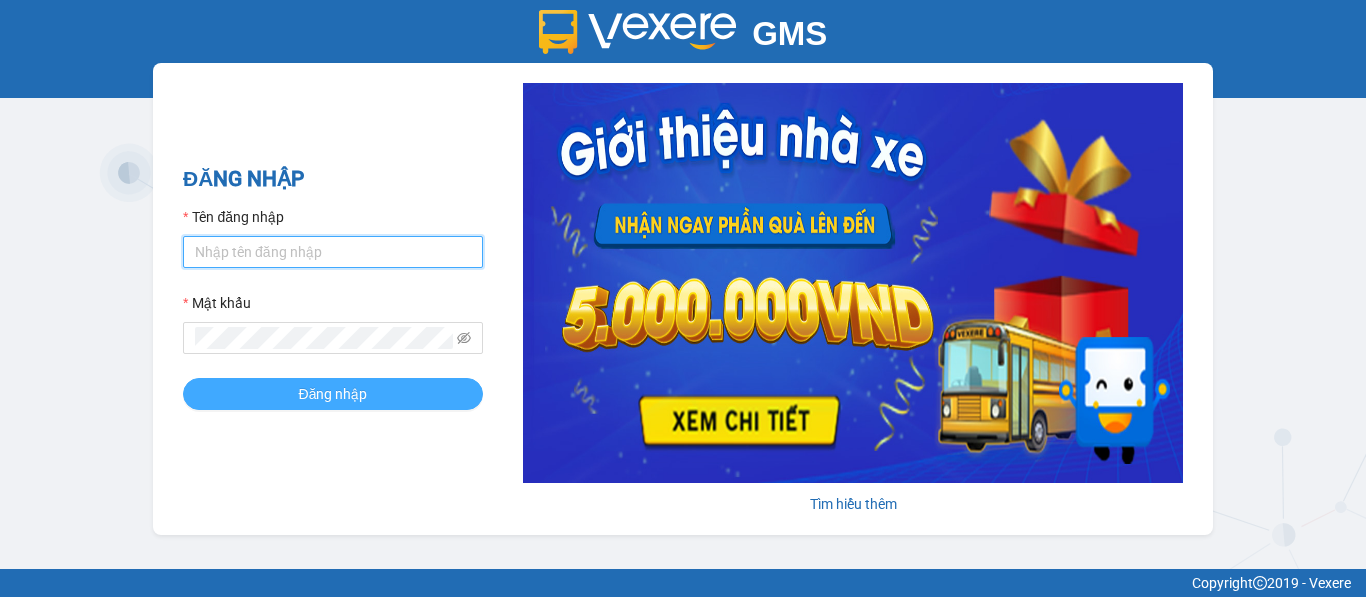 type on "saigon.thaochau" 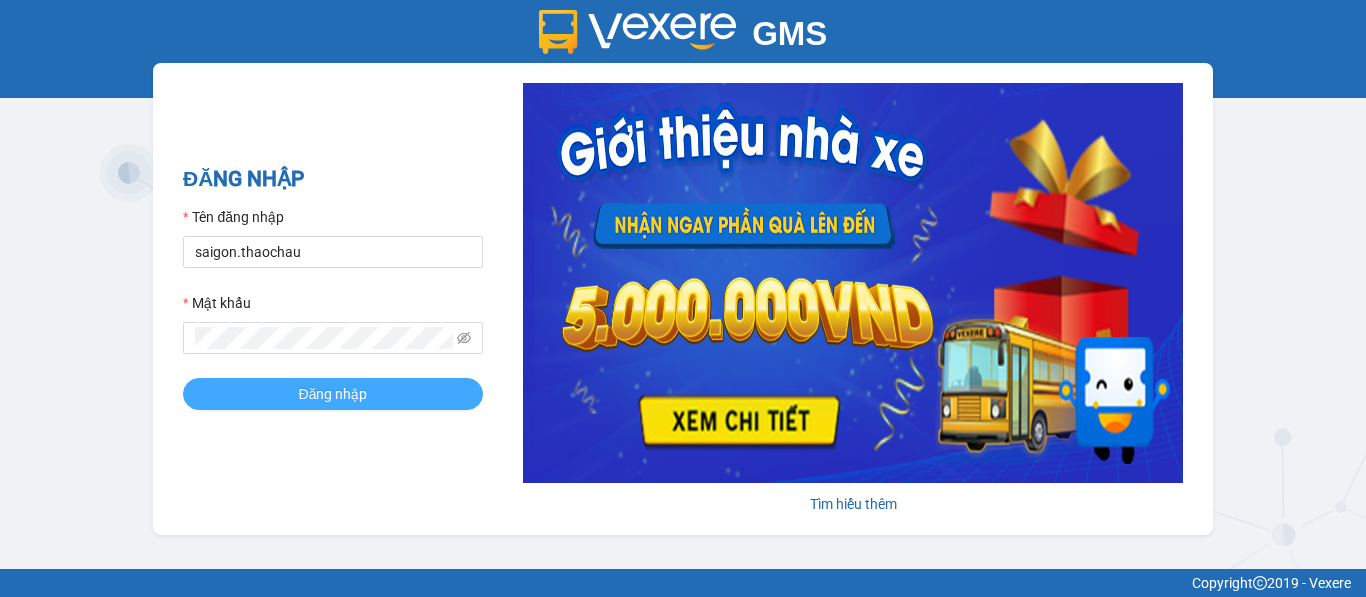 click on "Đăng nhập" at bounding box center (333, 394) 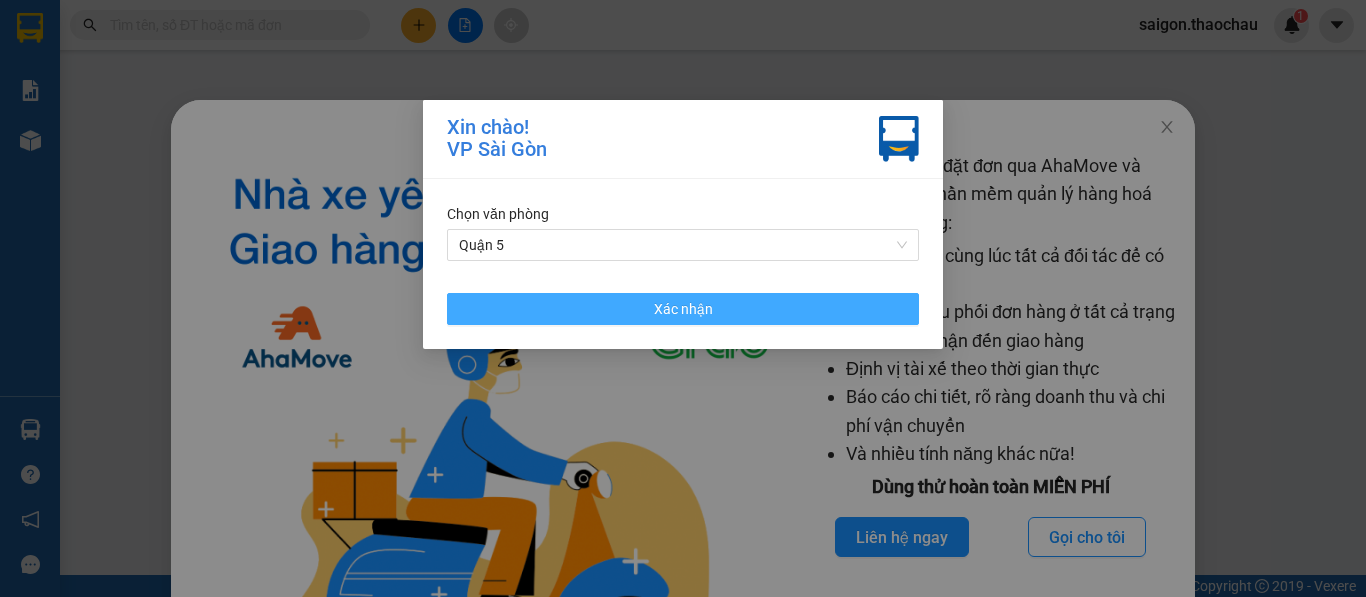 click on "Xác nhận" at bounding box center (683, 309) 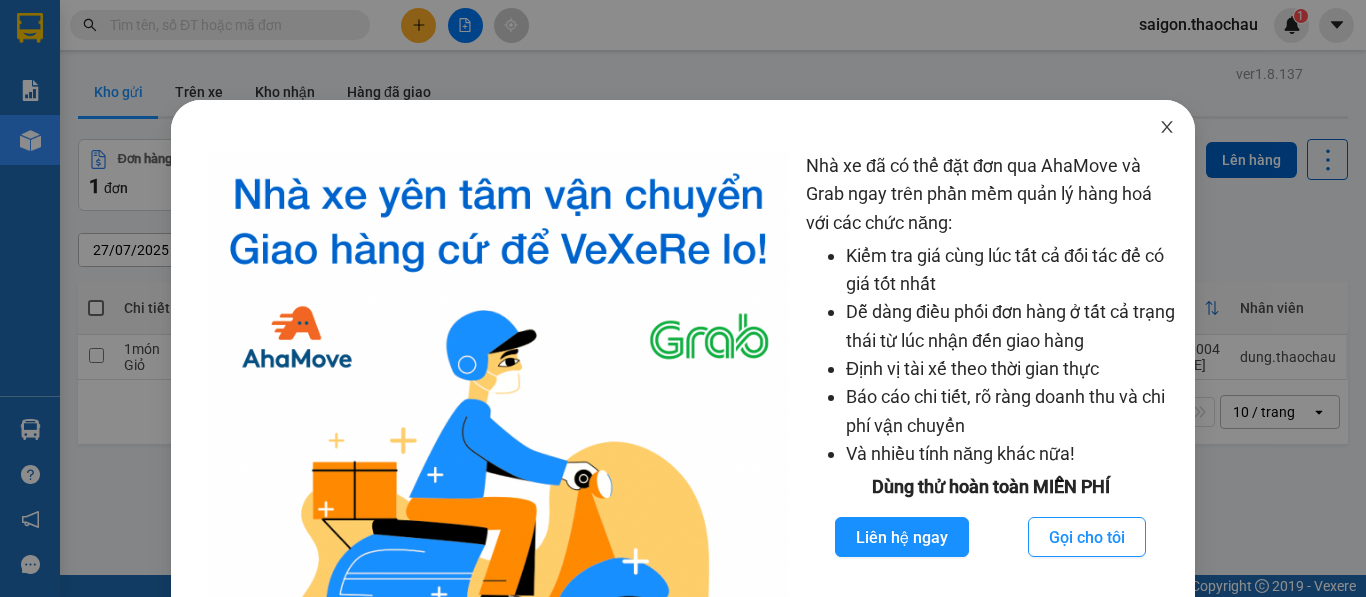 click 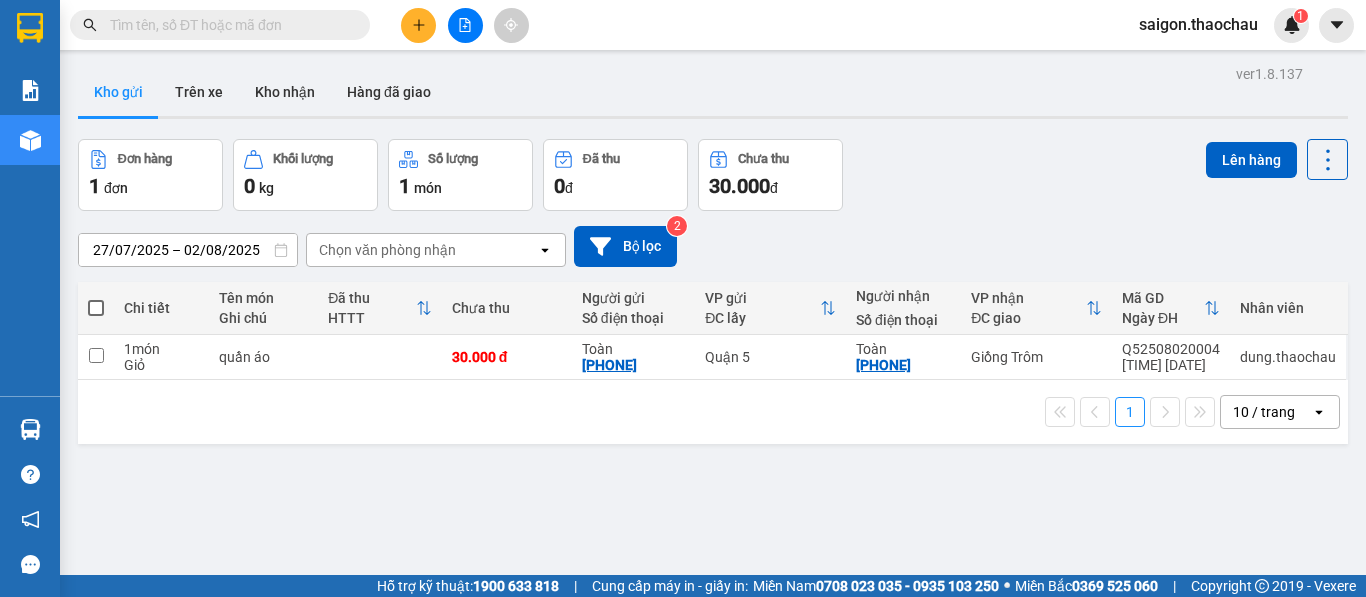click at bounding box center (96, 308) 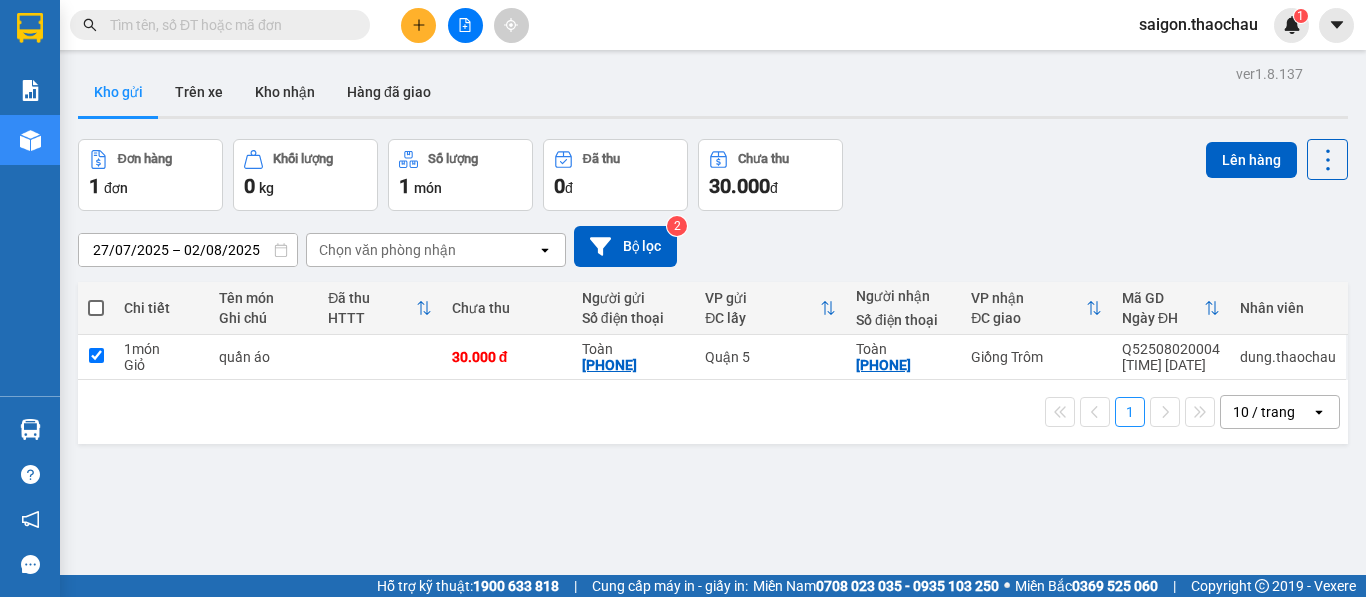 checkbox on "true" 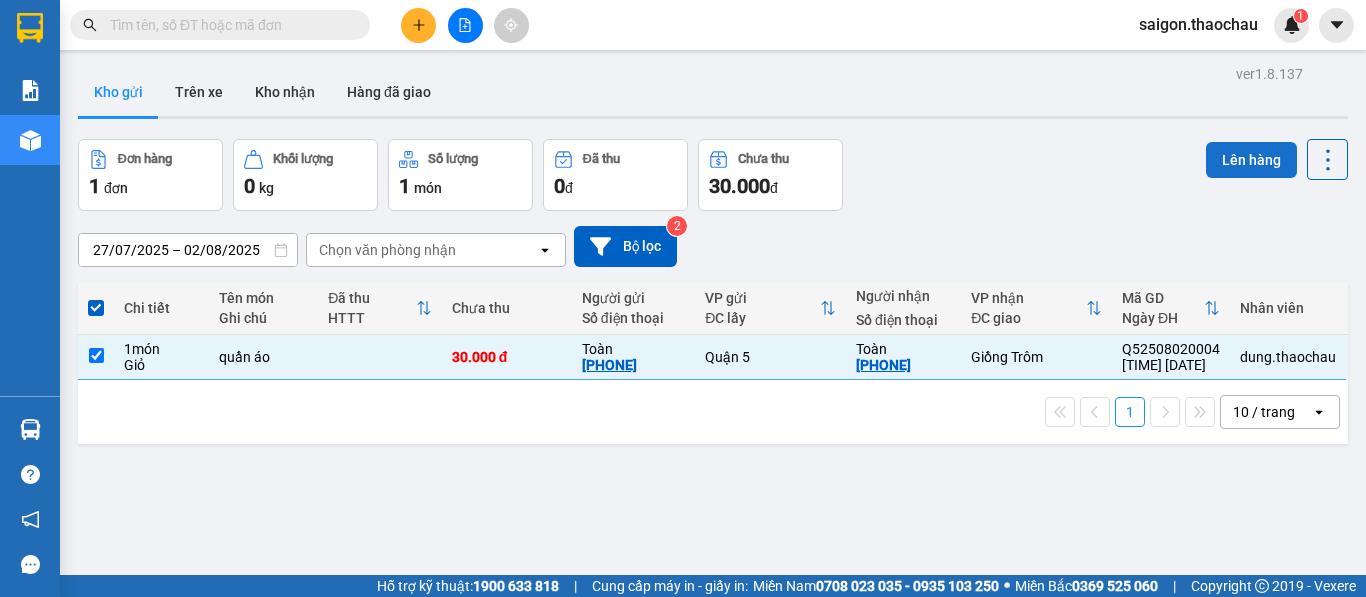 click on "Lên hàng" at bounding box center (1251, 160) 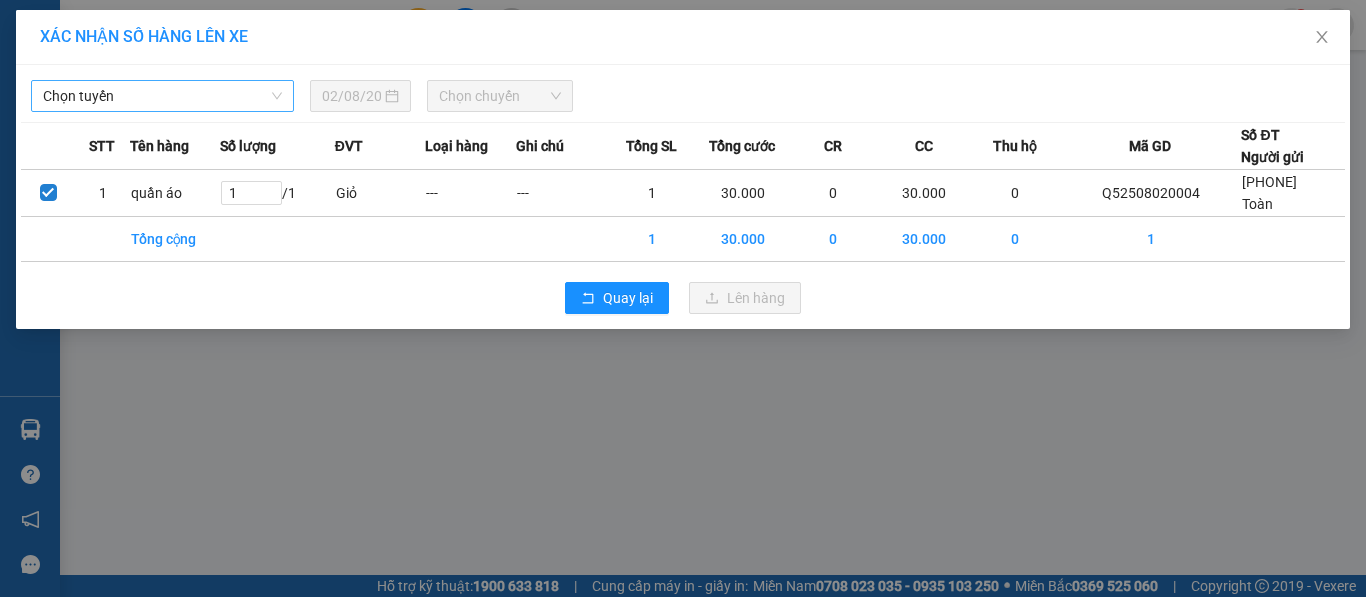 click on "Chọn tuyến" at bounding box center (162, 96) 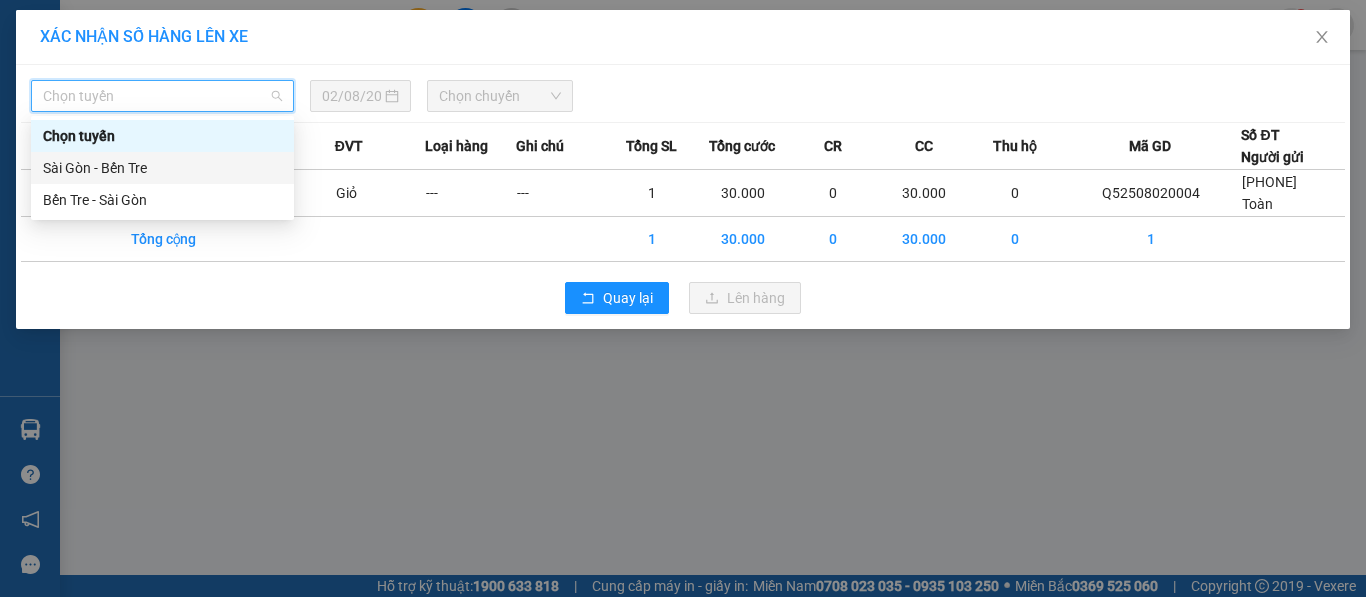 click on "Sài Gòn - Bến Tre" at bounding box center [162, 168] 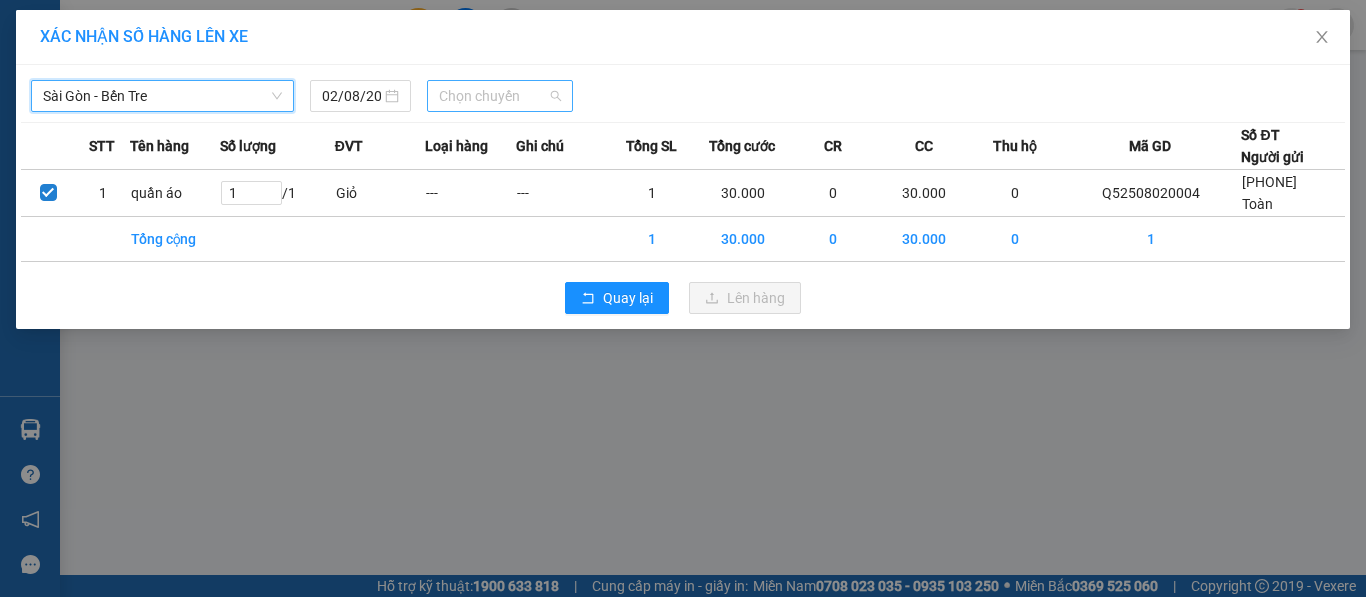 click on "Chọn chuyến" at bounding box center (500, 96) 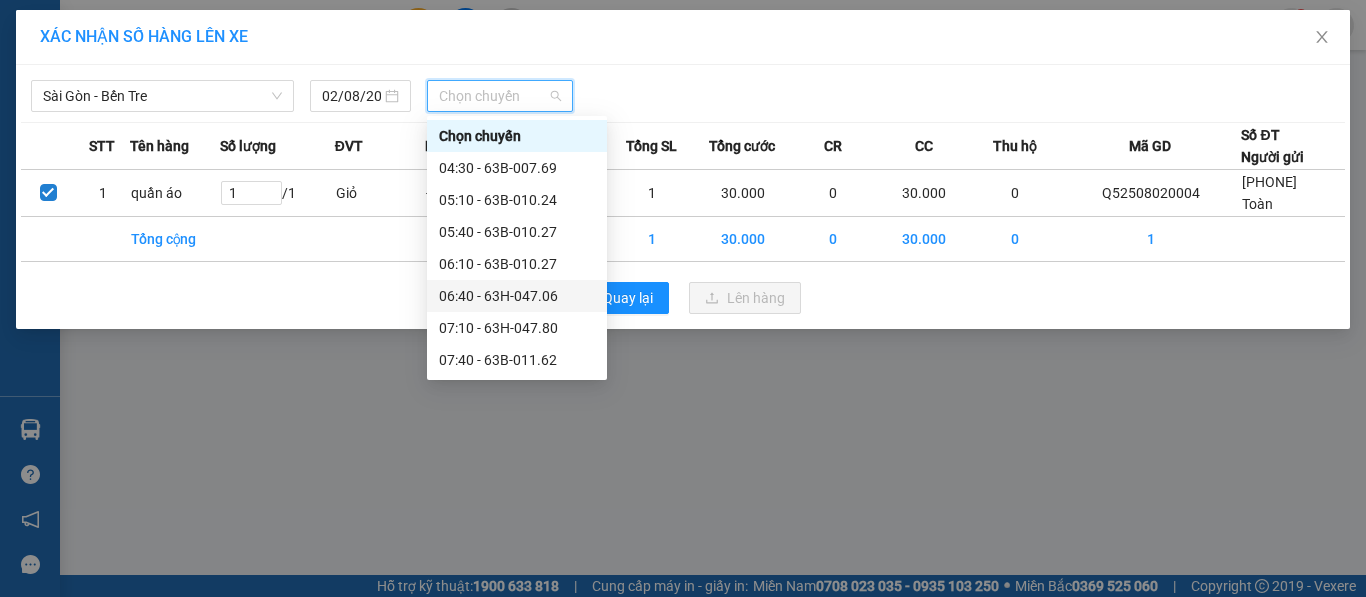 click on "06:40     - 63H-047.06" at bounding box center [517, 296] 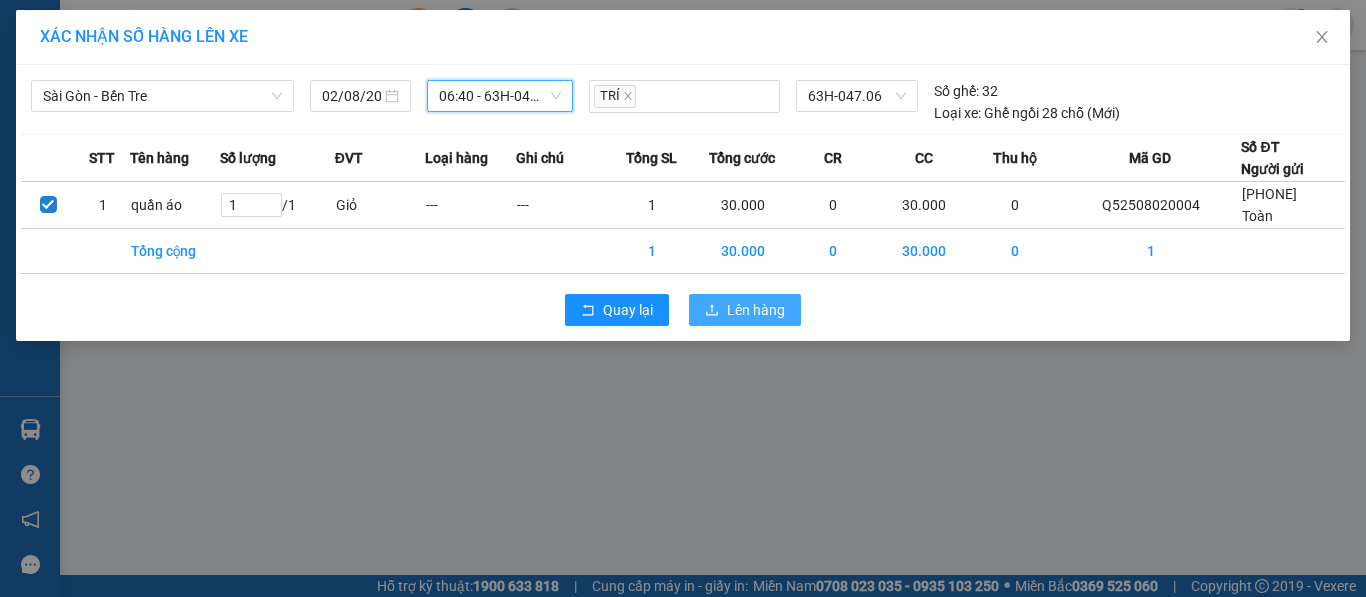 click on "Lên hàng" at bounding box center (756, 310) 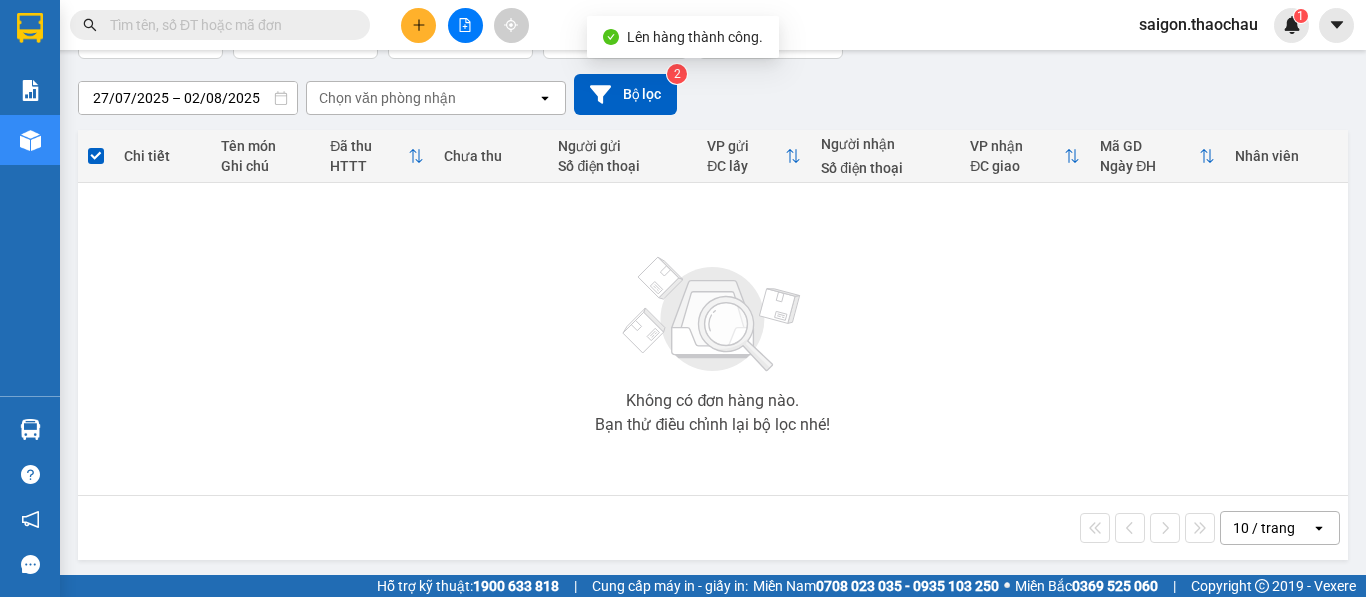 scroll, scrollTop: 155, scrollLeft: 0, axis: vertical 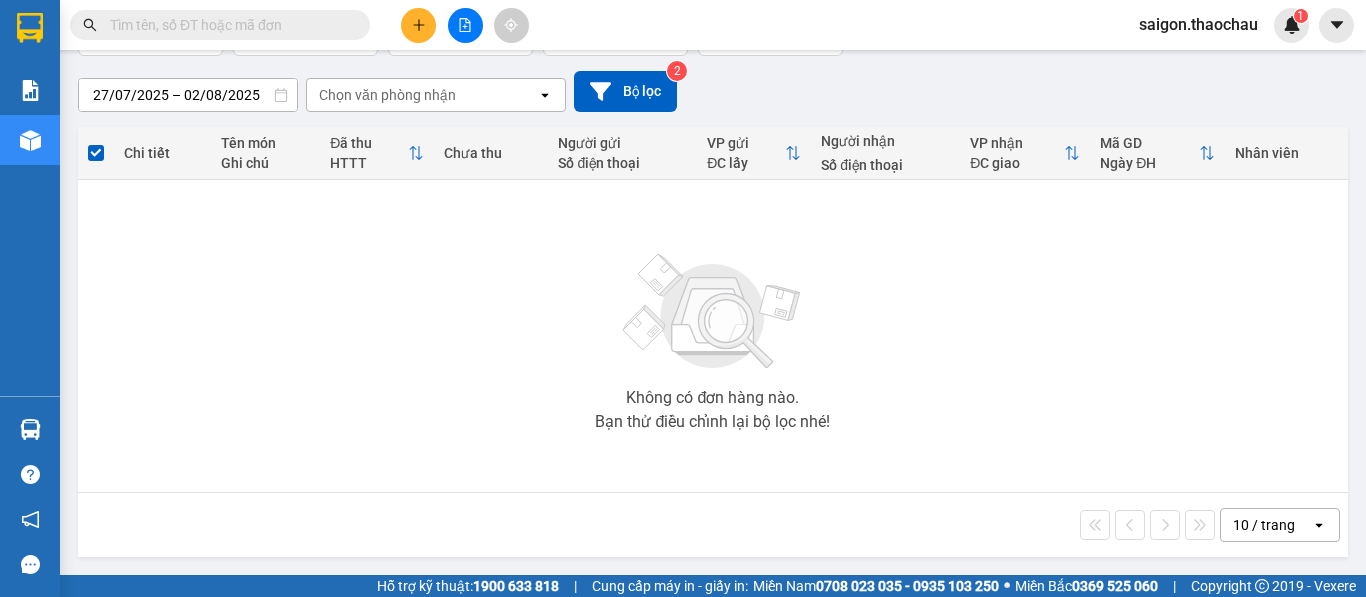 click on "10 / trang" at bounding box center (1264, 525) 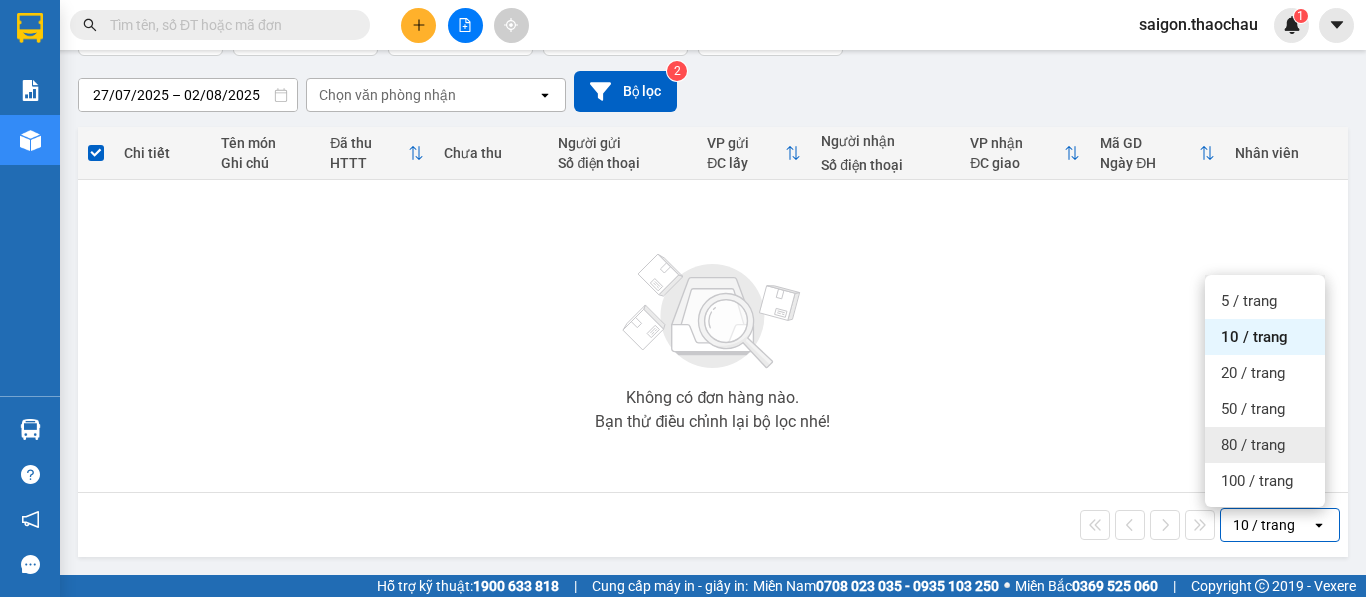 click on "80 / trang" at bounding box center [1253, 445] 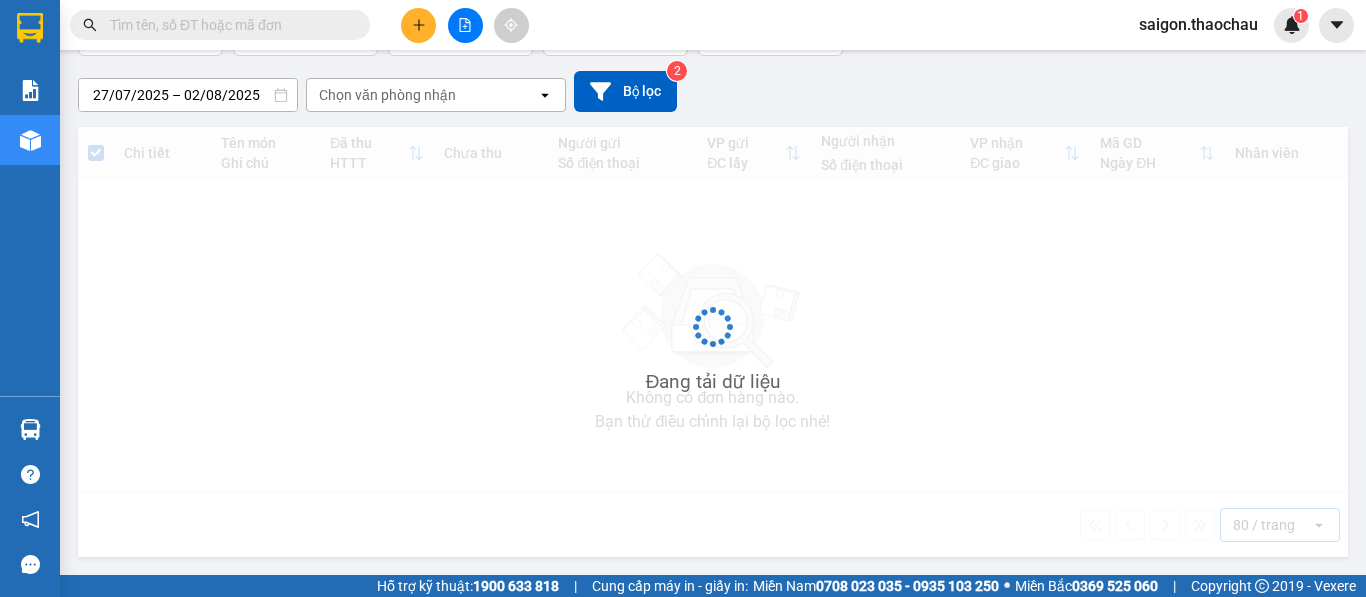 scroll, scrollTop: 155, scrollLeft: 0, axis: vertical 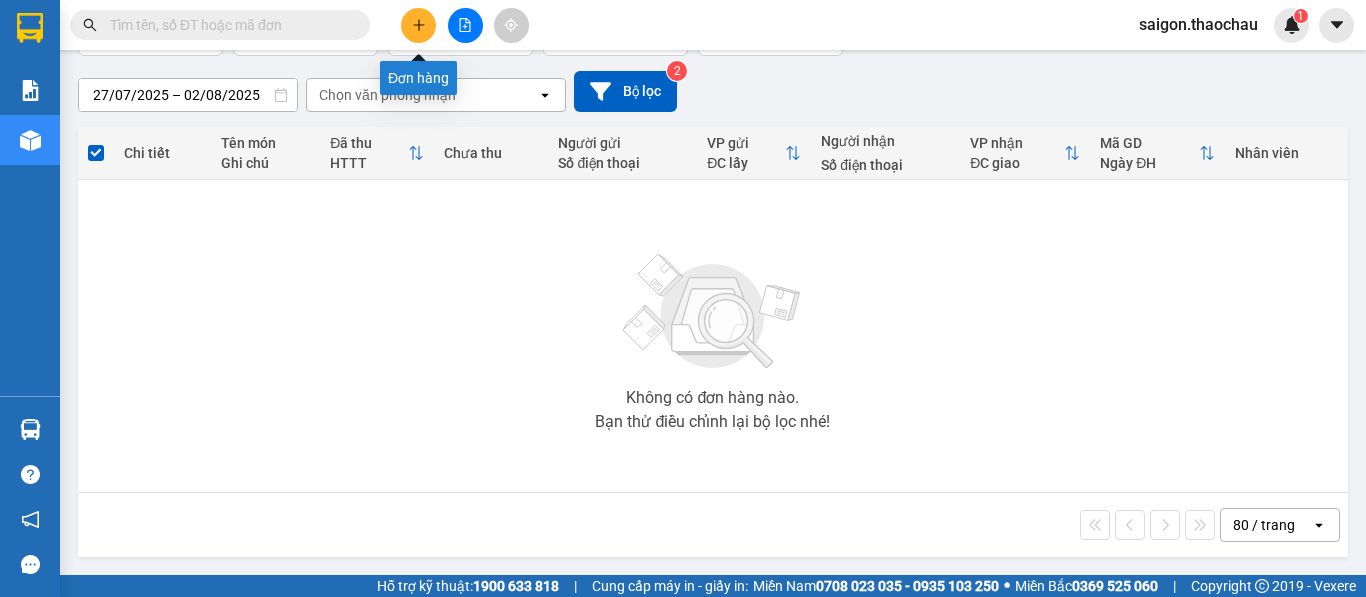 click 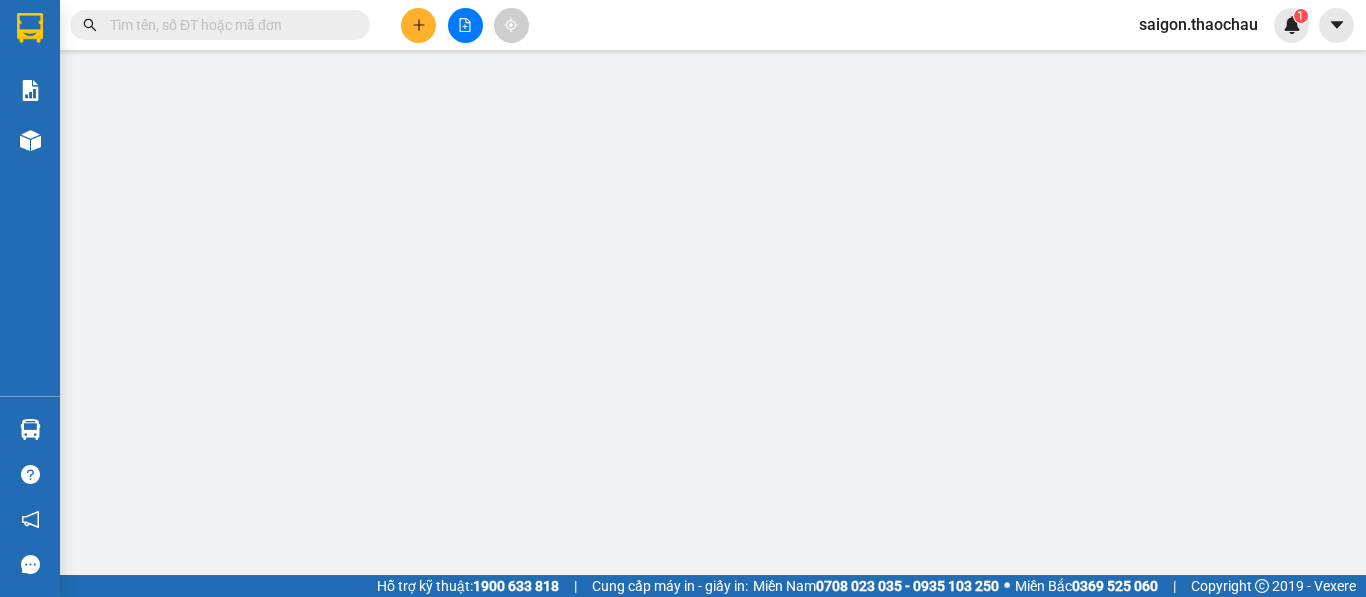 scroll, scrollTop: 0, scrollLeft: 0, axis: both 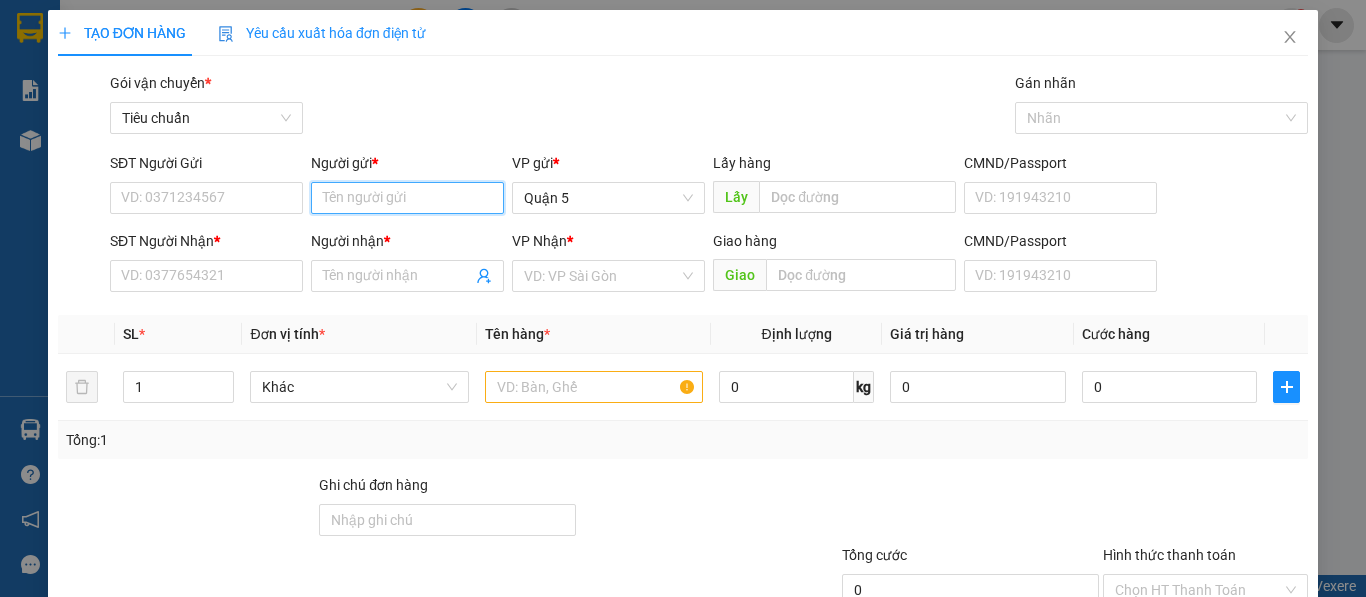 click on "Người gửi  *" at bounding box center (407, 198) 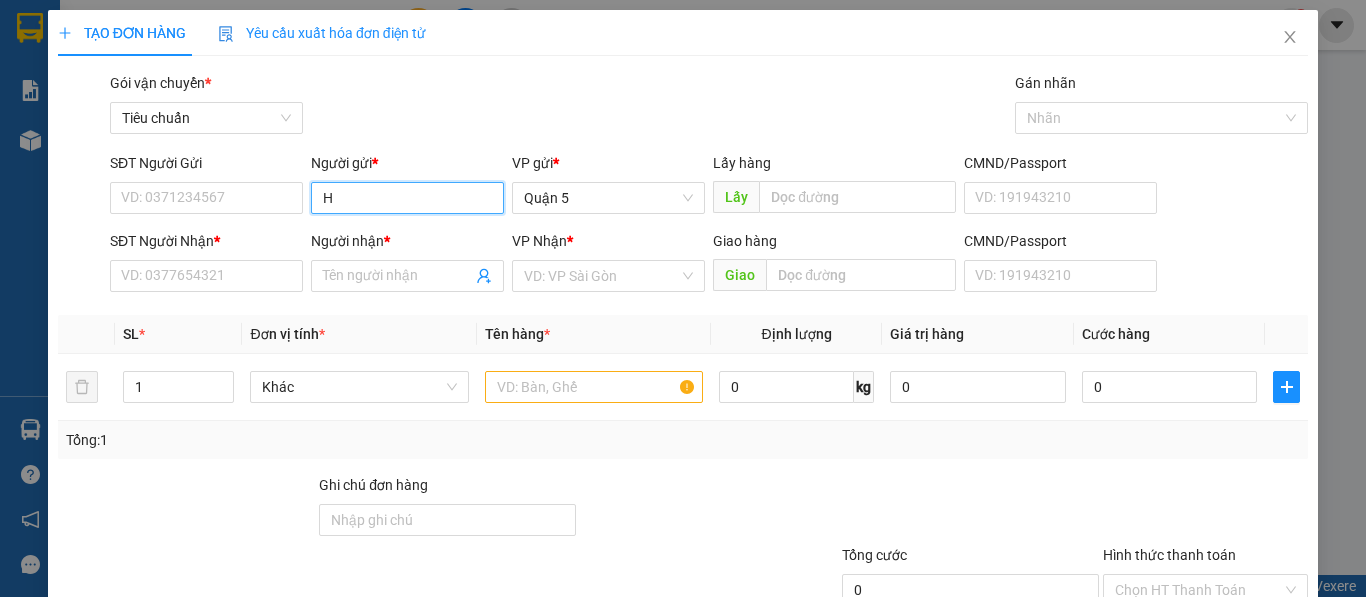 paste on "ư" 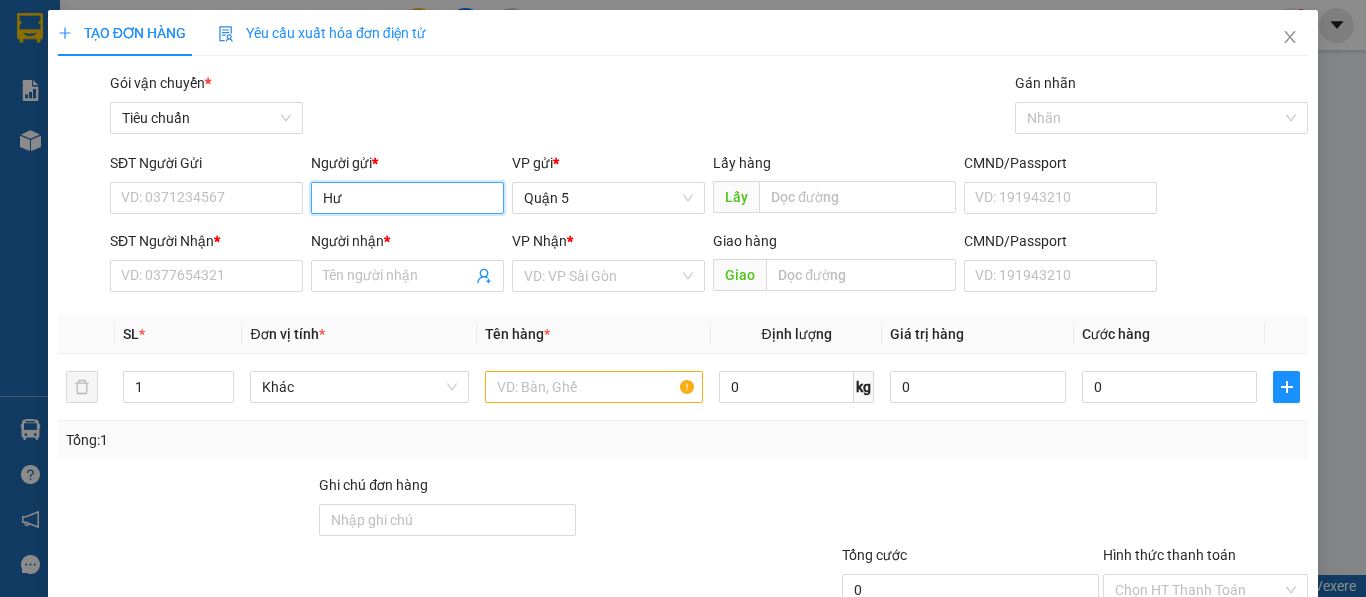 paste on "ơ" 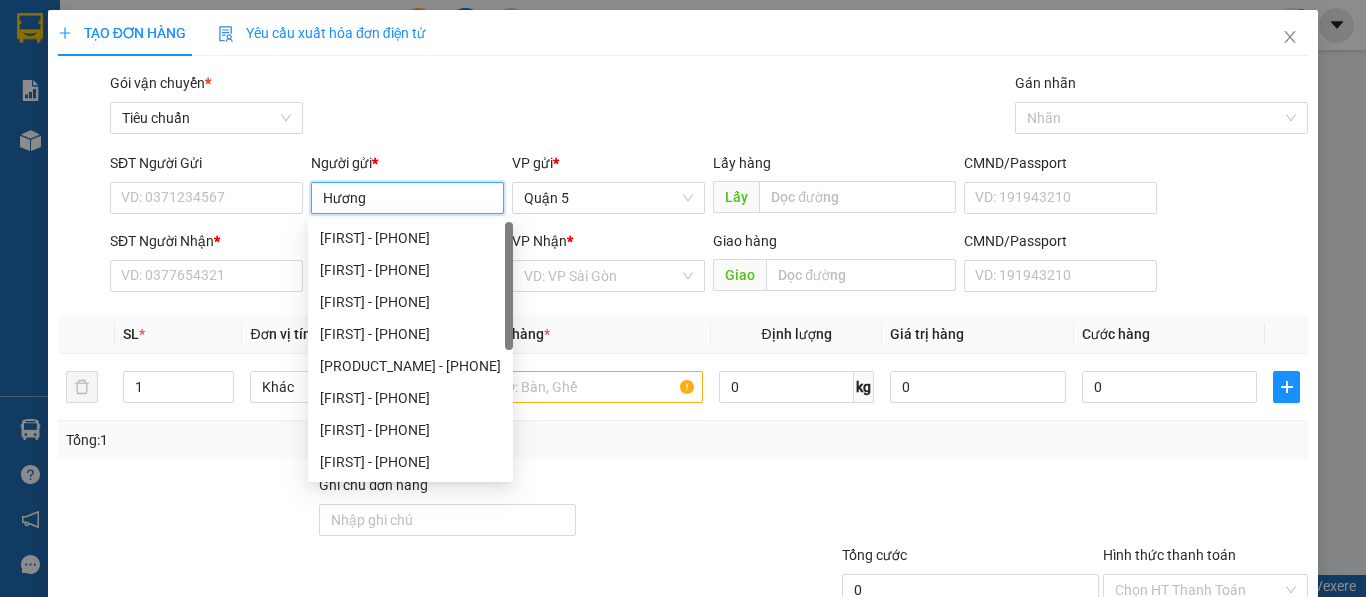 type on "Hương" 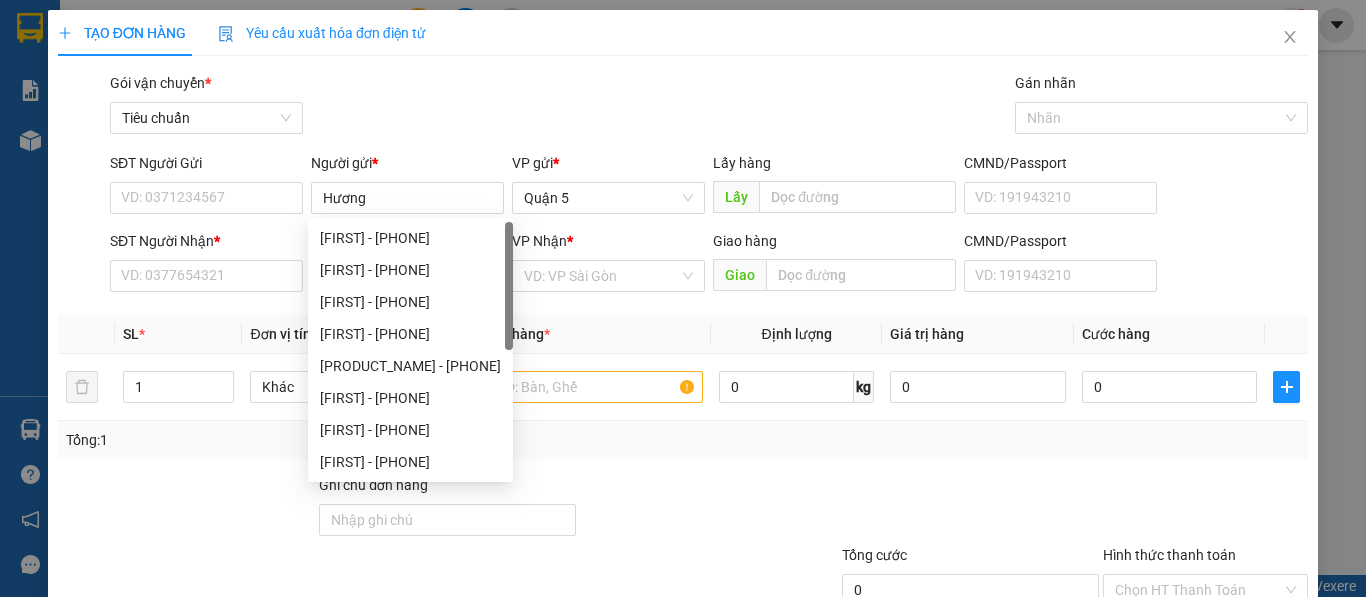 drag, startPoint x: 470, startPoint y: 79, endPoint x: 473, endPoint y: 144, distance: 65.06919 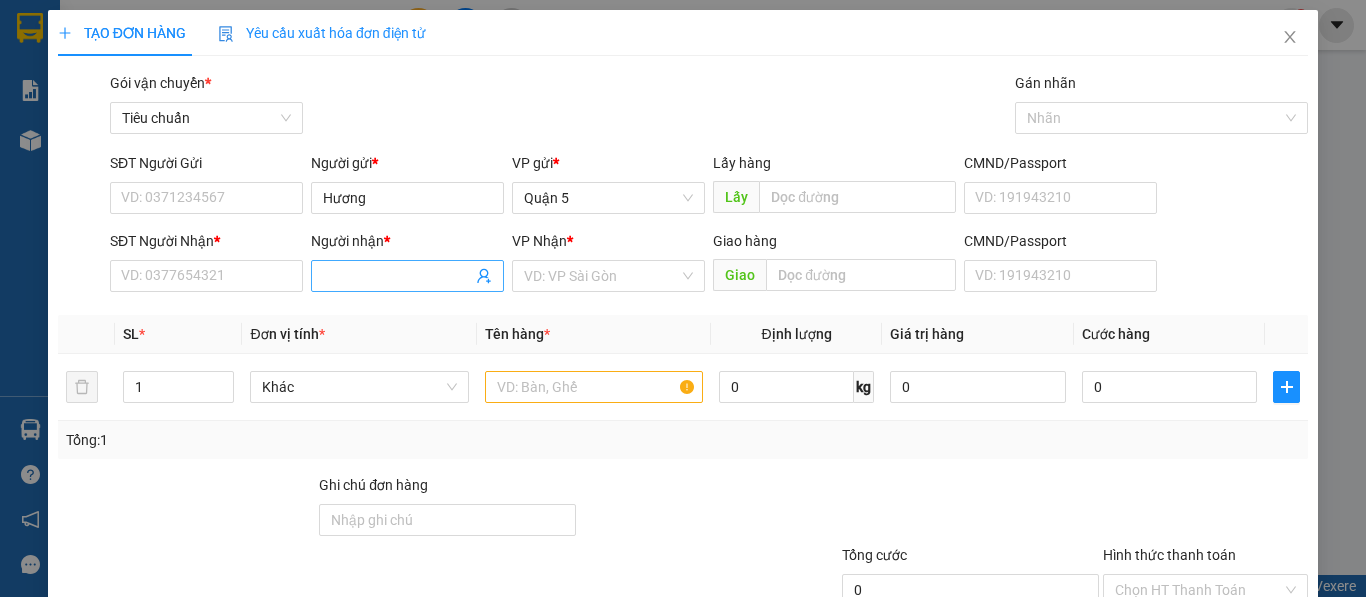 click on "Người nhận  *" at bounding box center [397, 276] 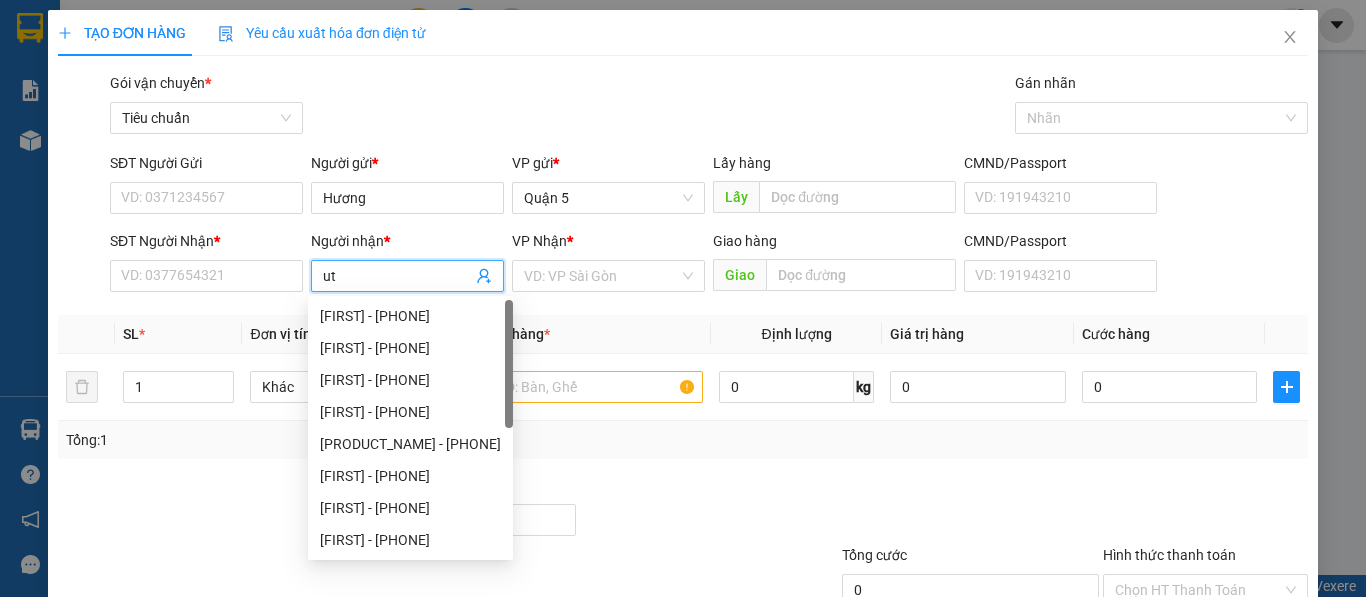 type on "u" 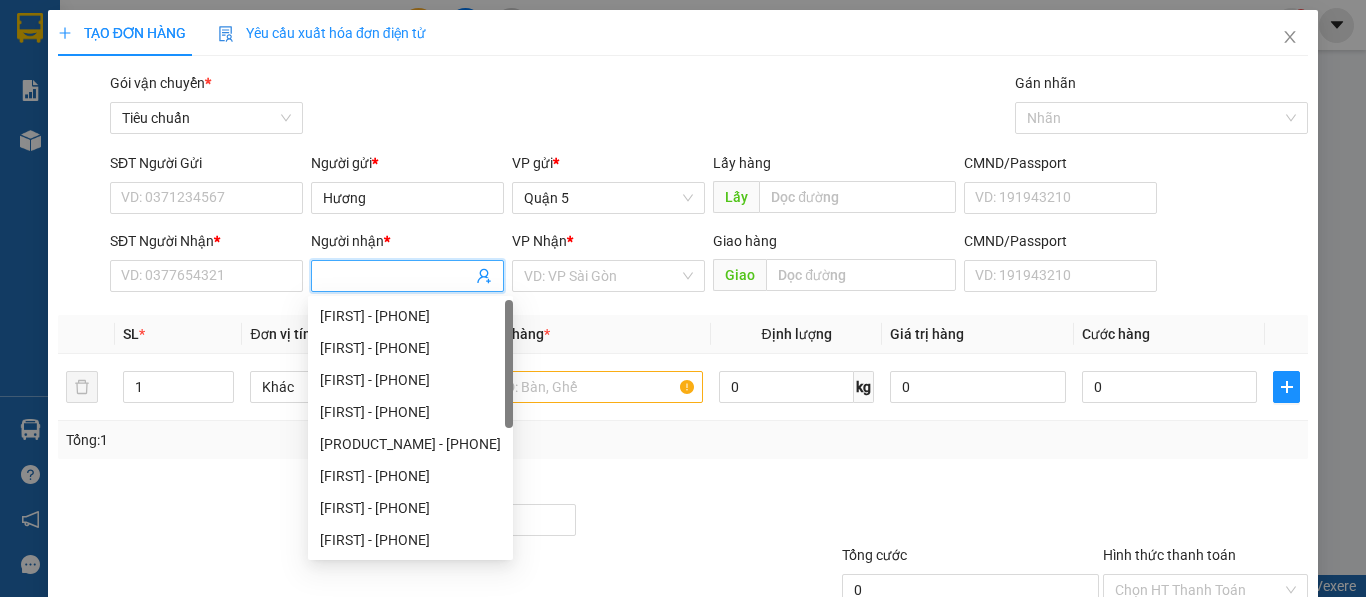 paste on "út" 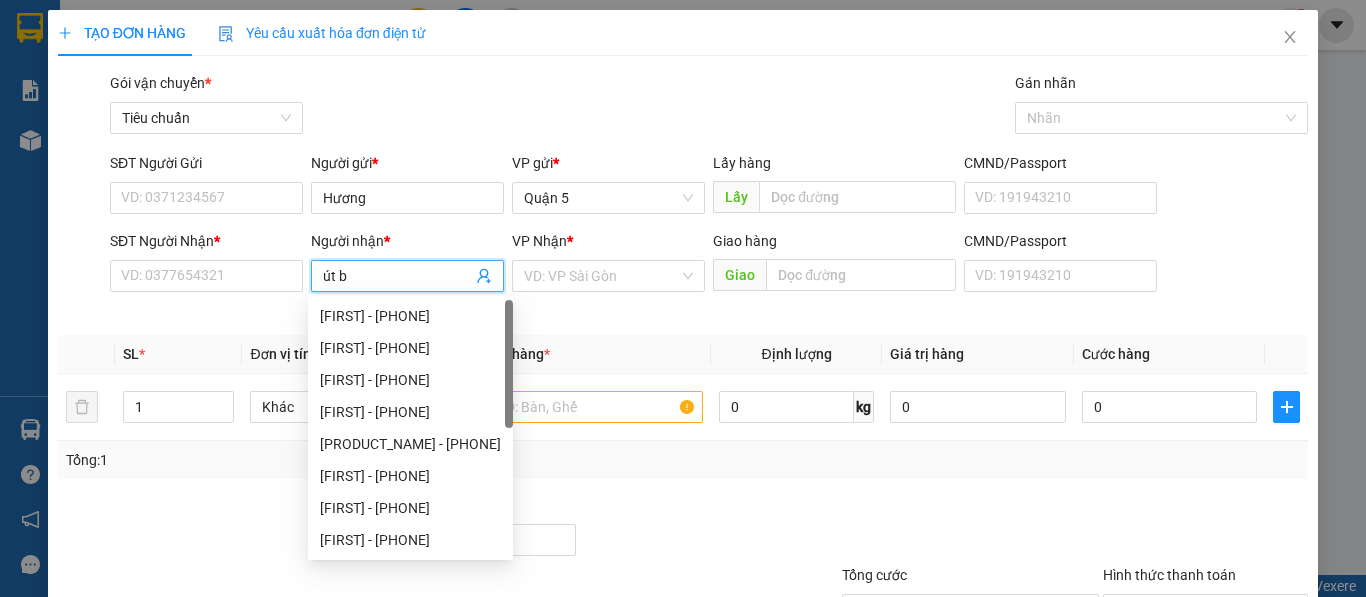 paste on "ún" 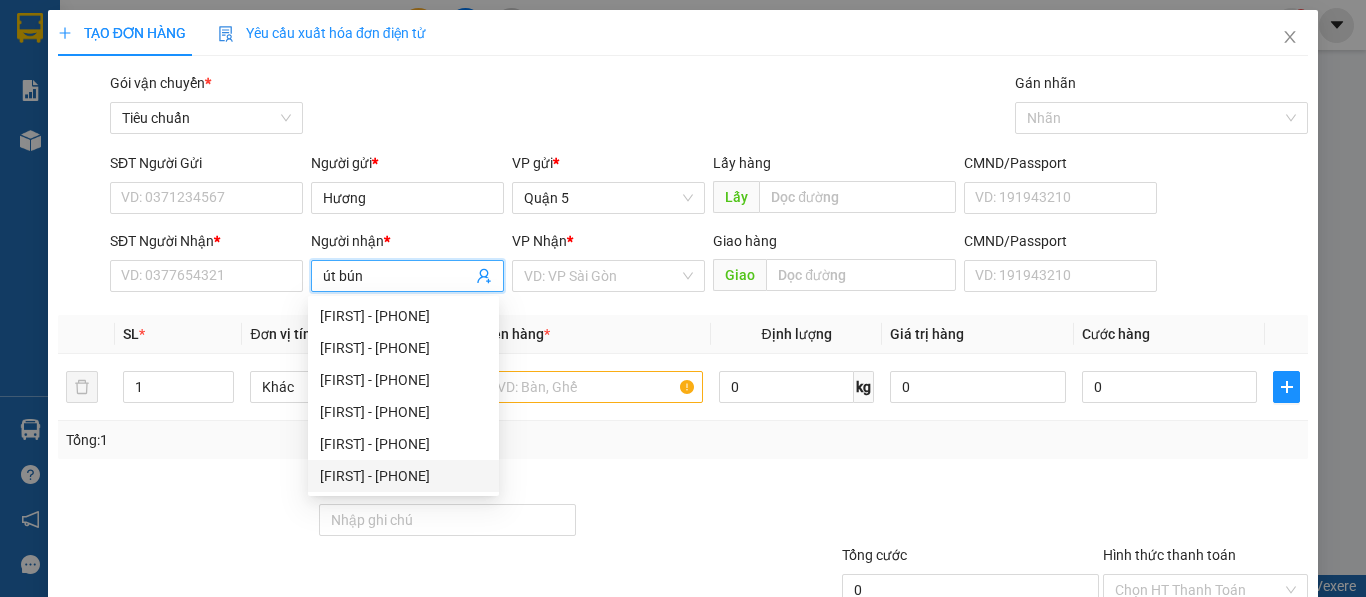 click on "Út bún - 02753818733" at bounding box center [403, 476] 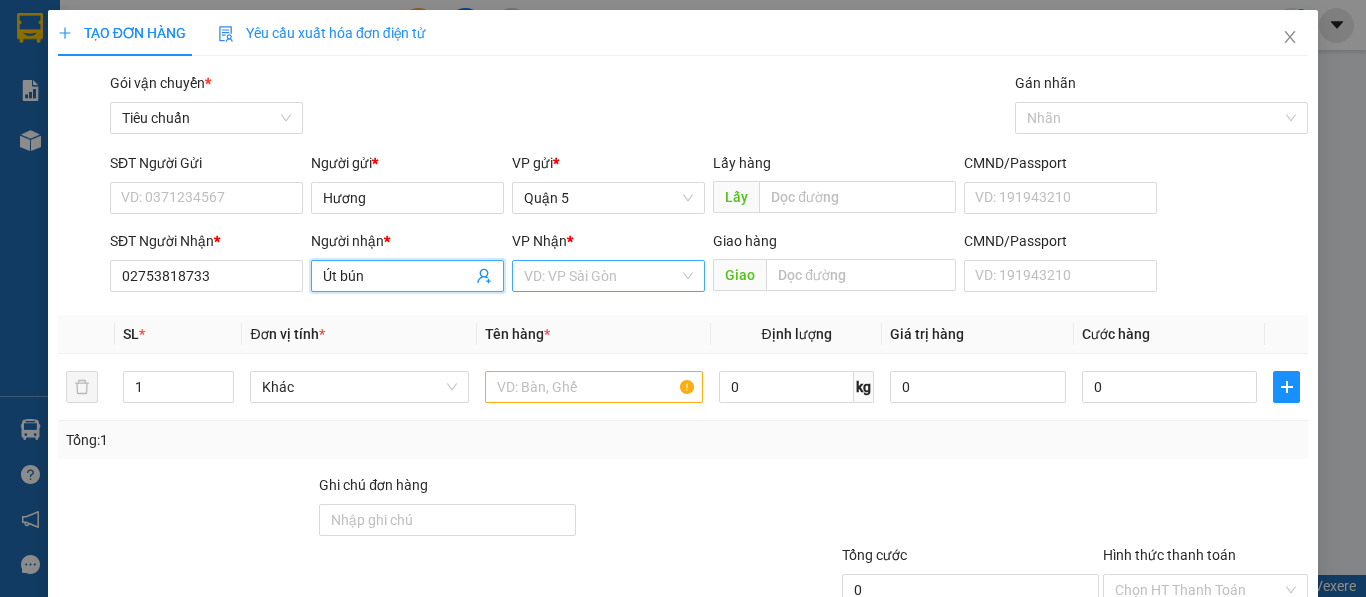 type on "Út bún" 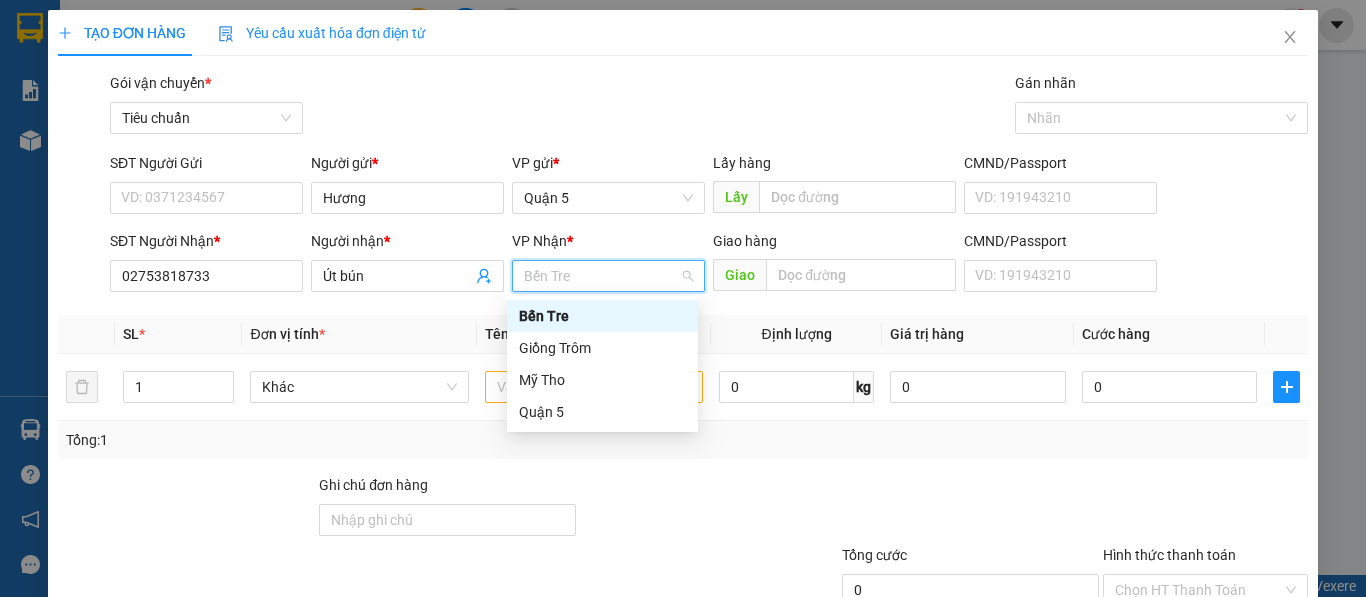 click on "Bến Tre" at bounding box center [602, 316] 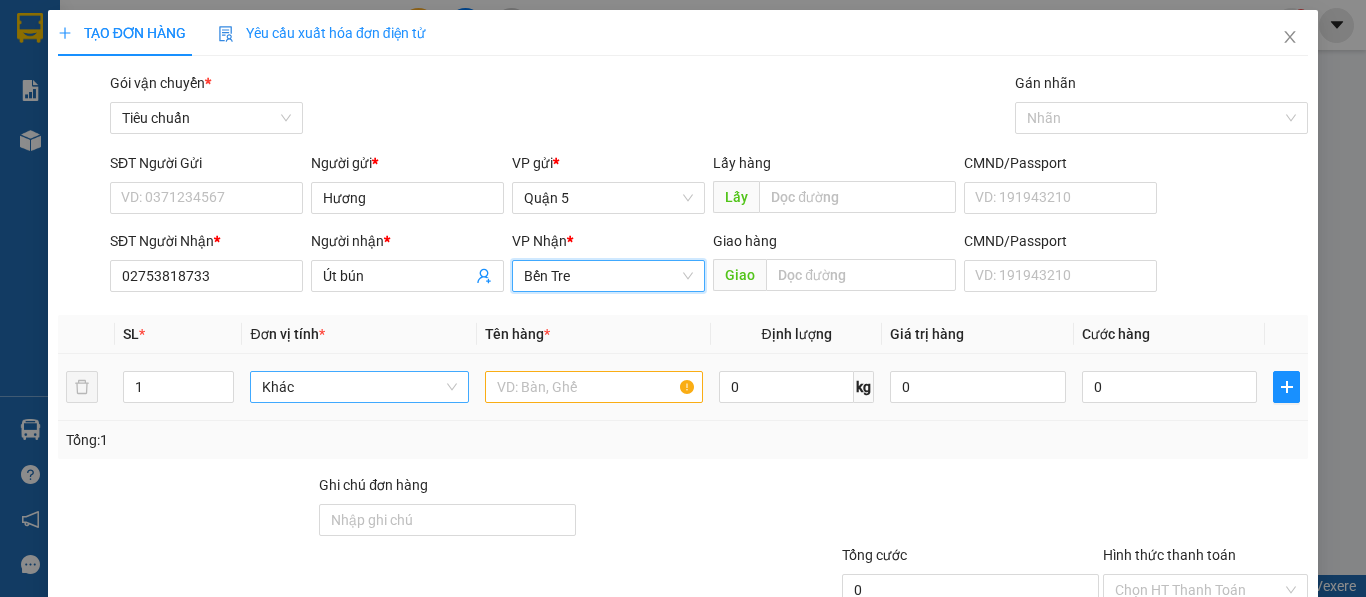 click on "Khác" at bounding box center [359, 387] 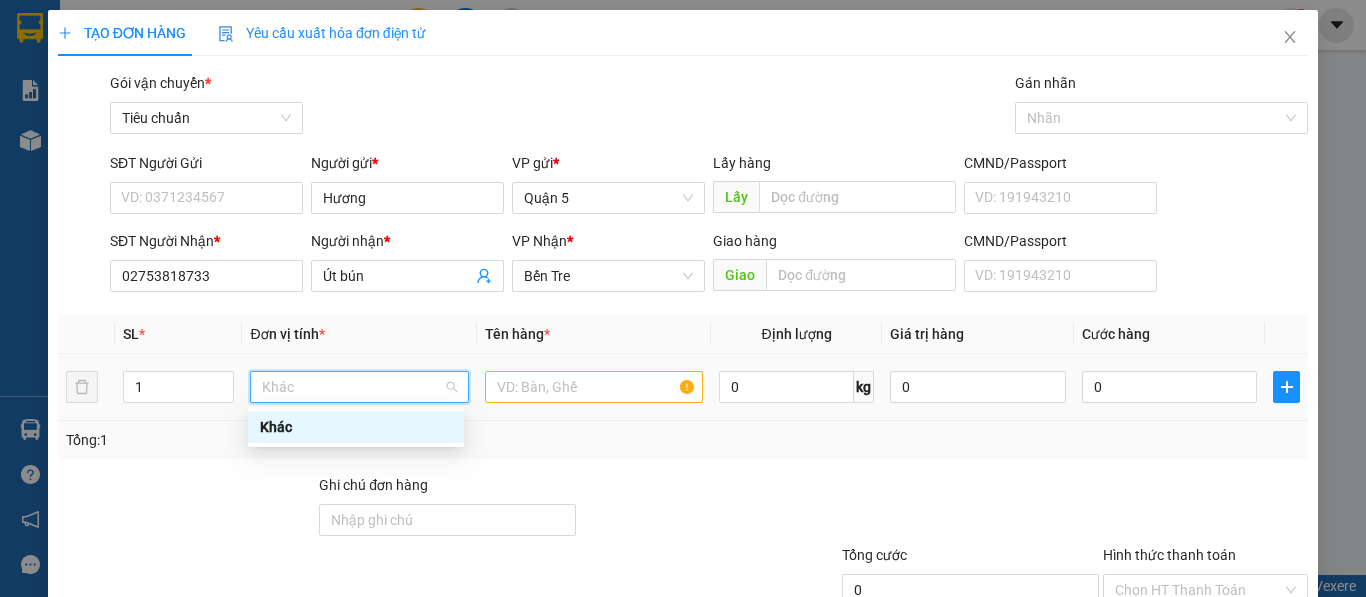 click on "Khác" at bounding box center (359, 387) 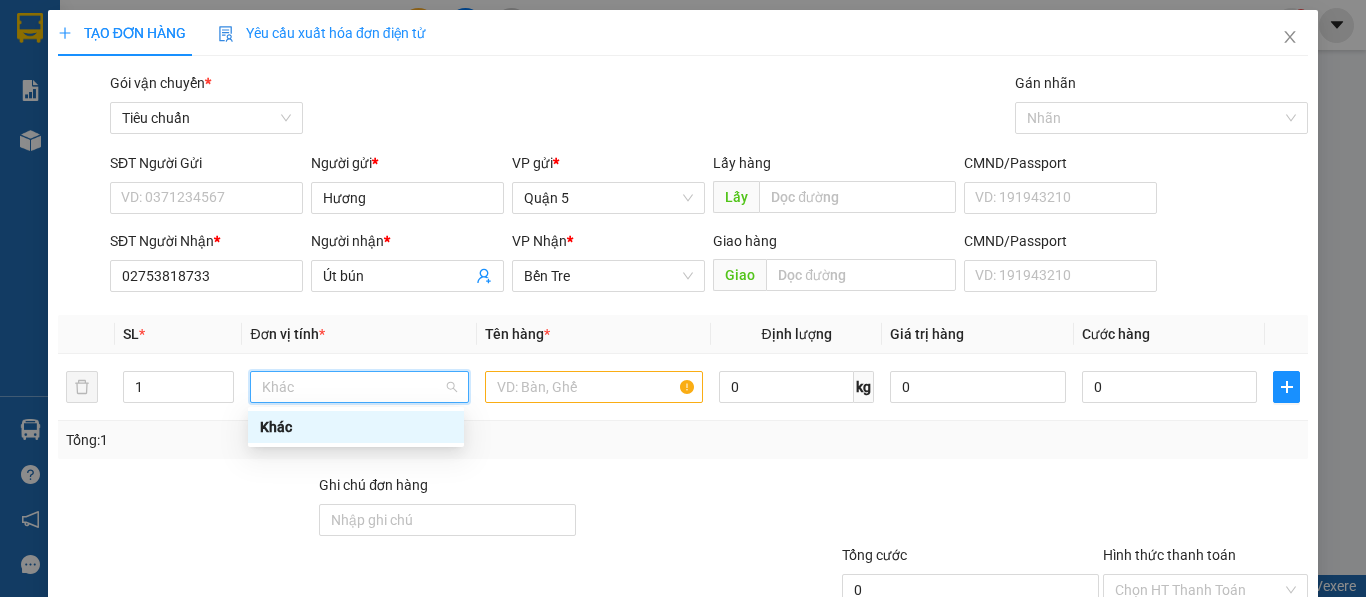 click on "Đơn vị tính  *" at bounding box center [359, 334] 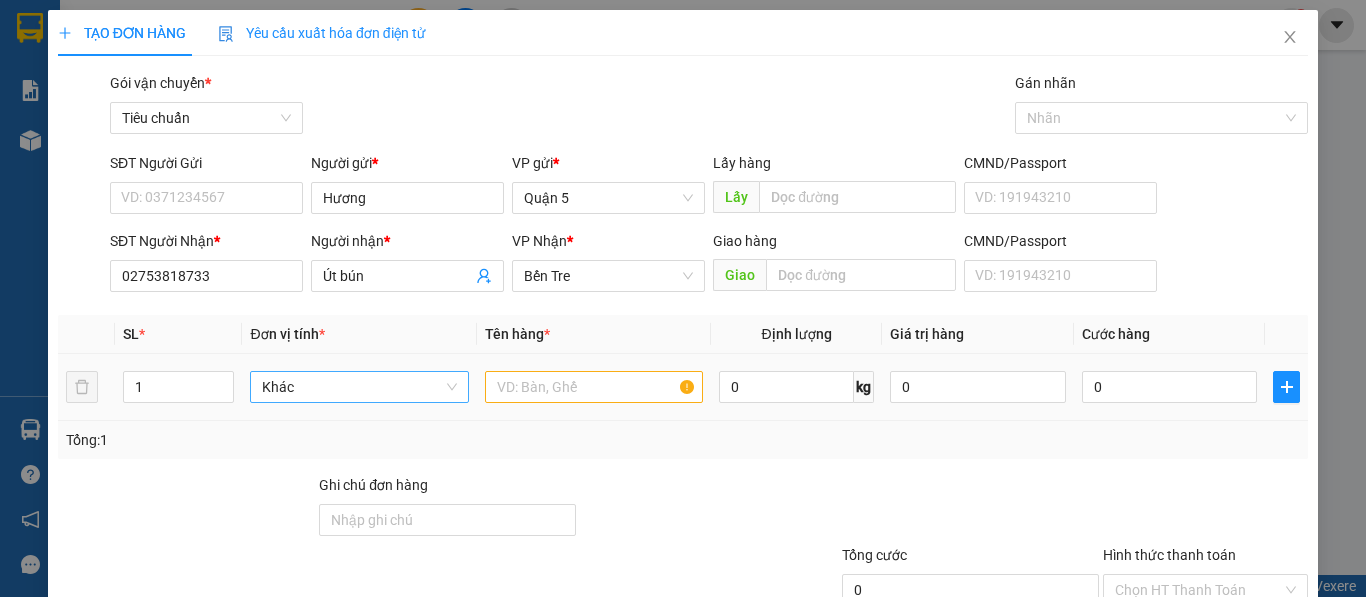 click on "Khác" at bounding box center [359, 387] 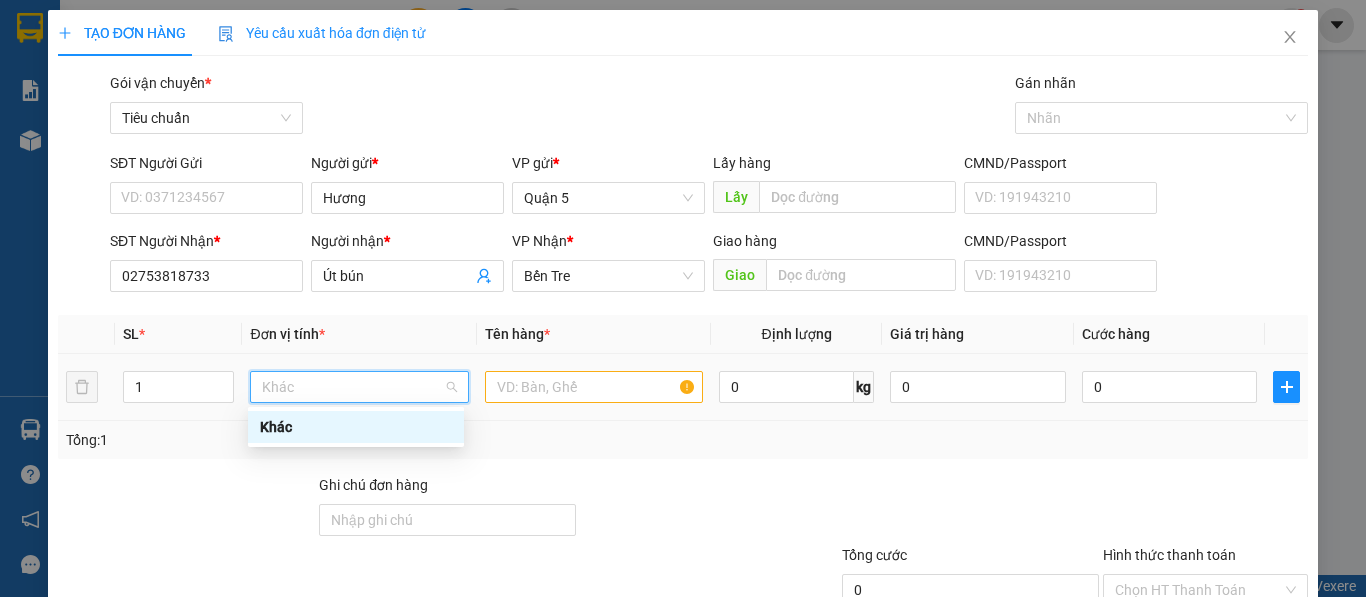 click on "Khác" at bounding box center (359, 387) 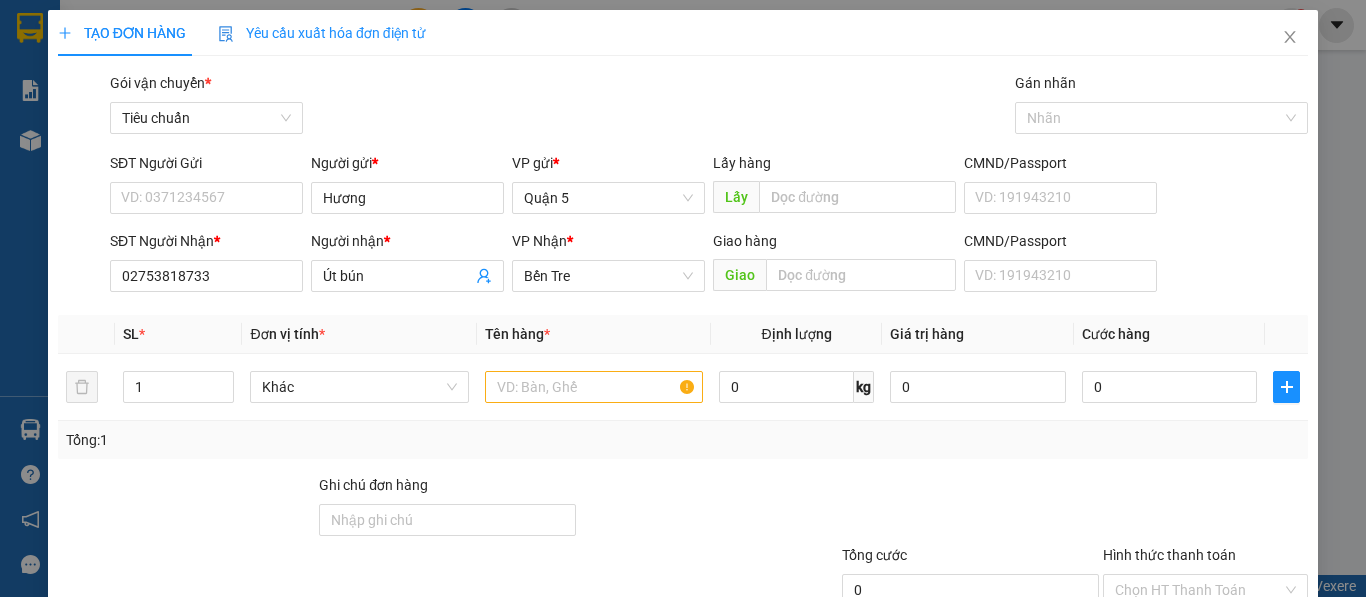 click on "Đơn vị tính  *" at bounding box center (359, 334) 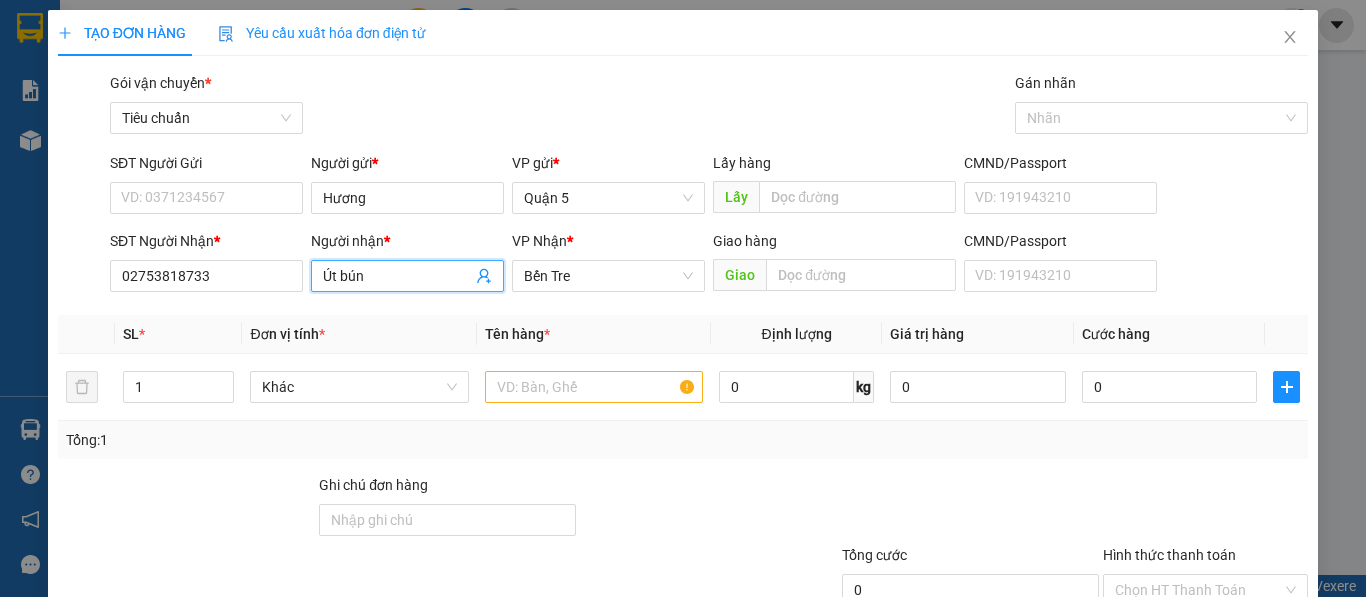 click on "Út bún" at bounding box center (397, 276) 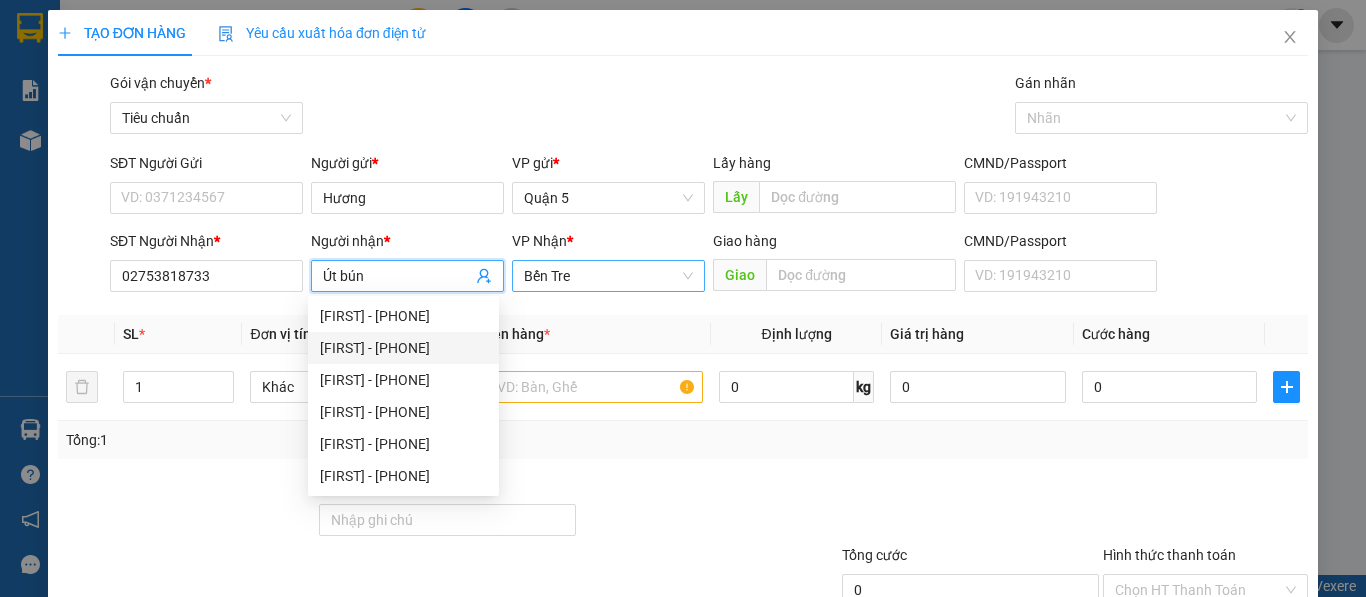 click on "Bến Tre" at bounding box center [608, 276] 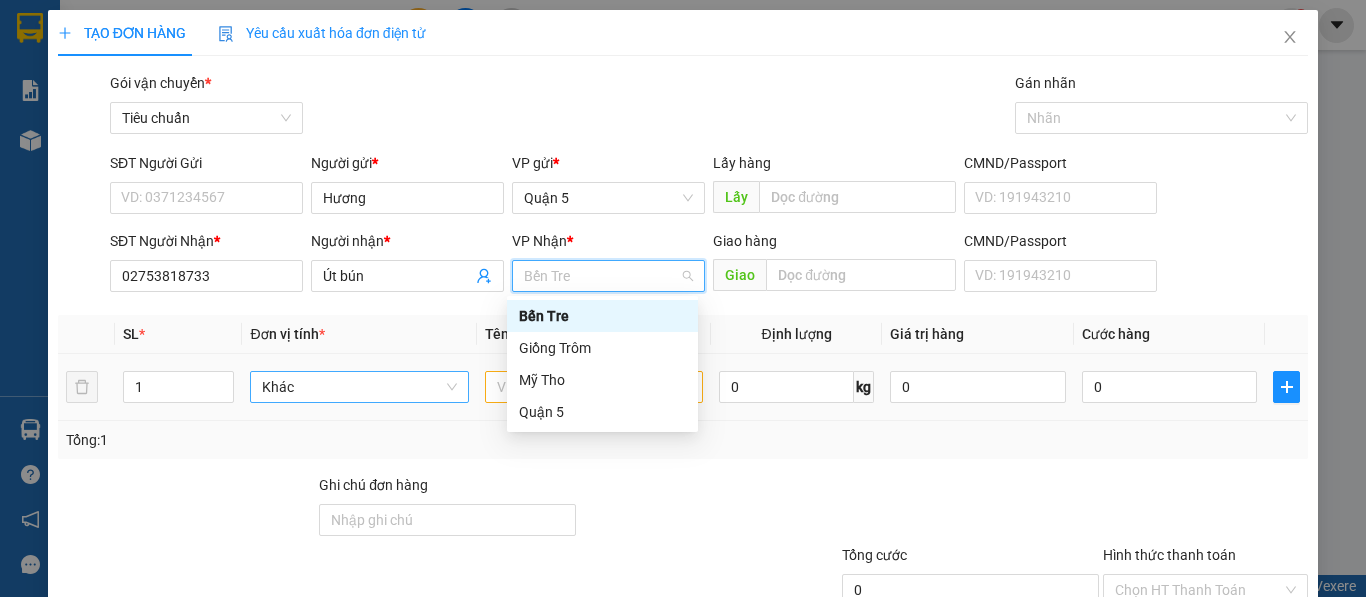 click on "Khác" at bounding box center [359, 387] 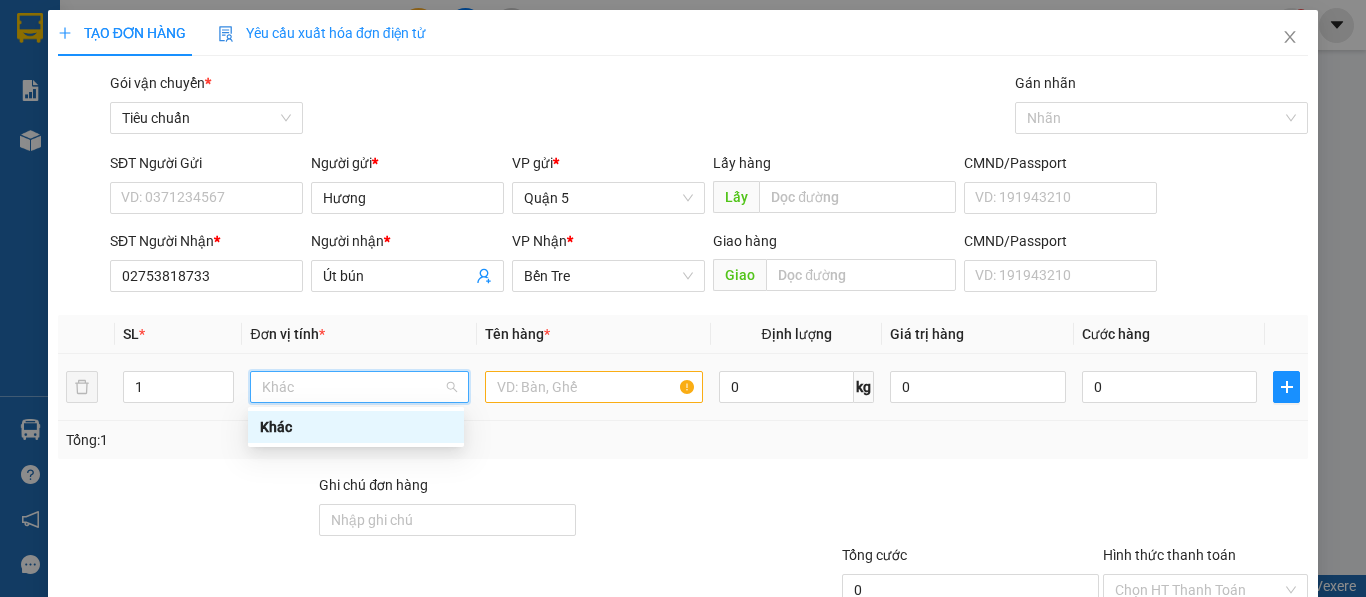 click on "Khác" at bounding box center (359, 387) 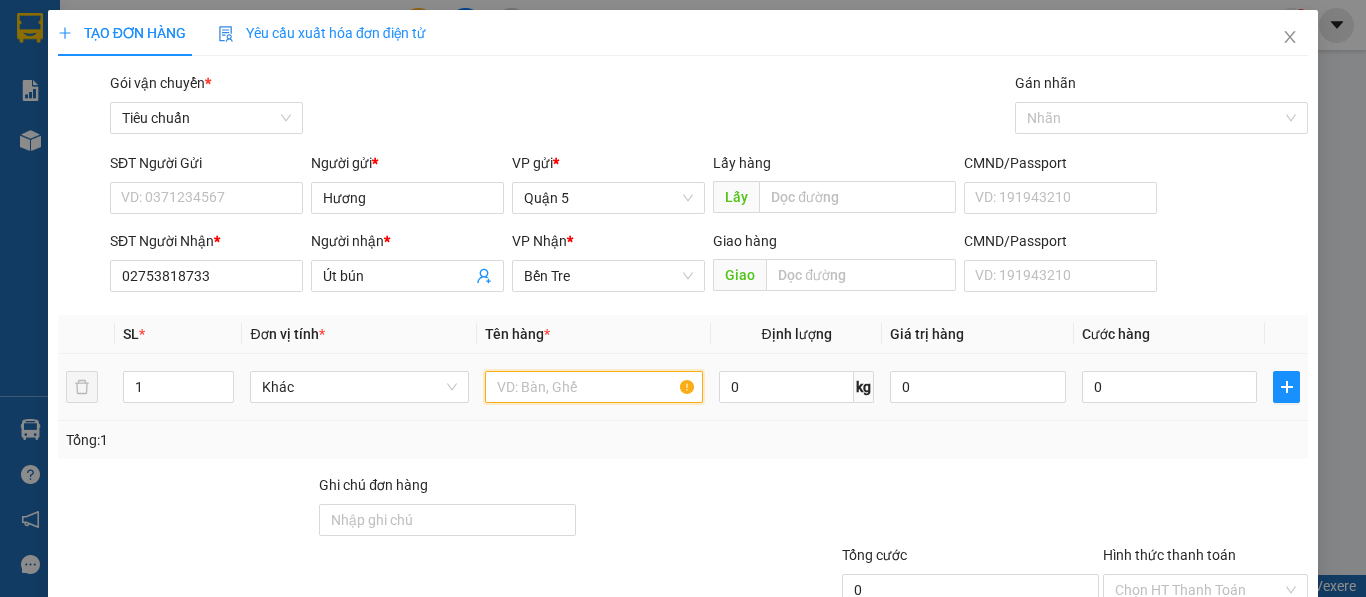 click at bounding box center (594, 387) 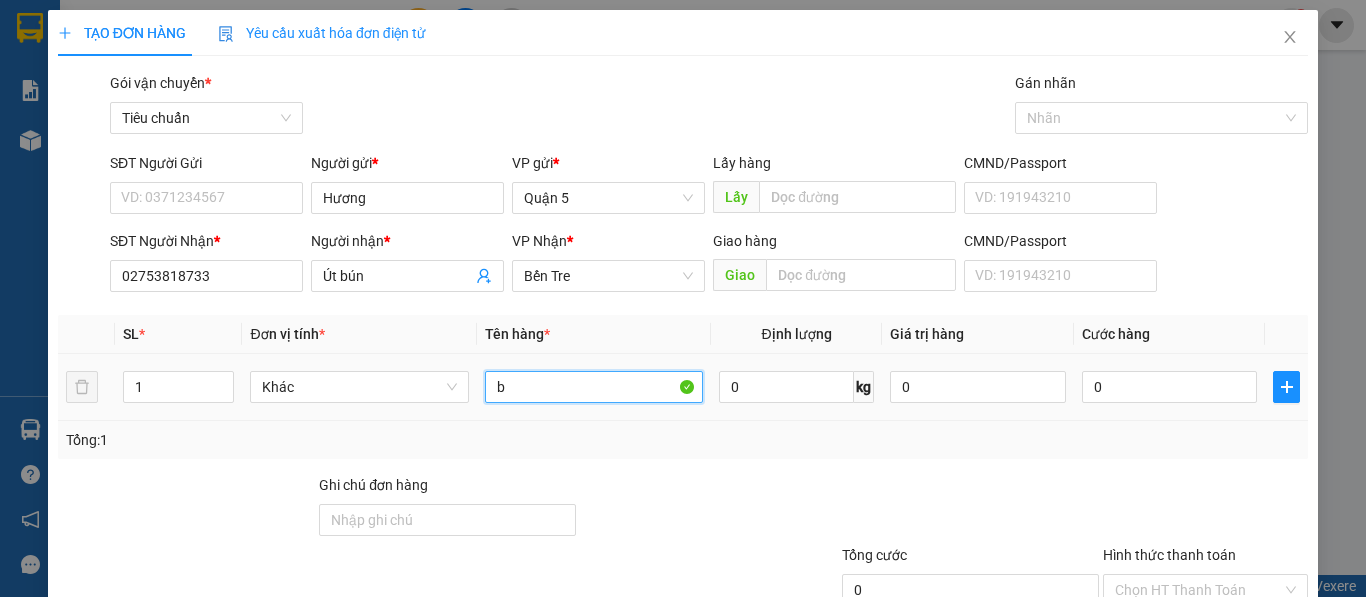 paste on "ún" 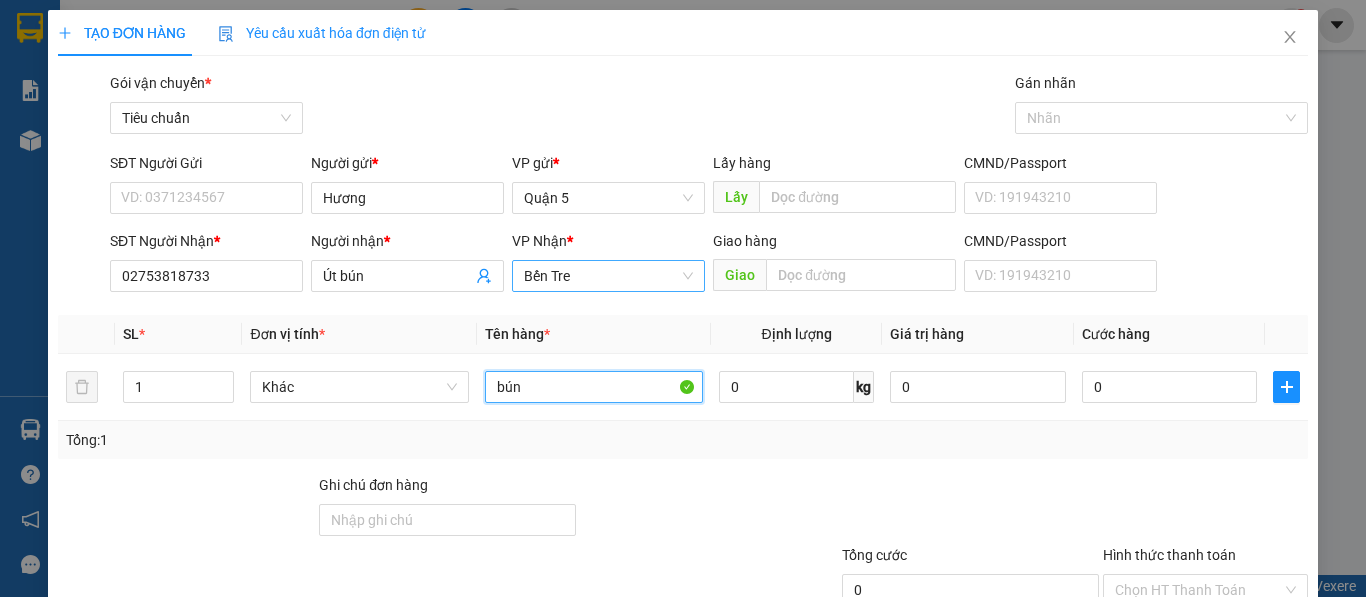 click on "Bến Tre" at bounding box center [608, 276] 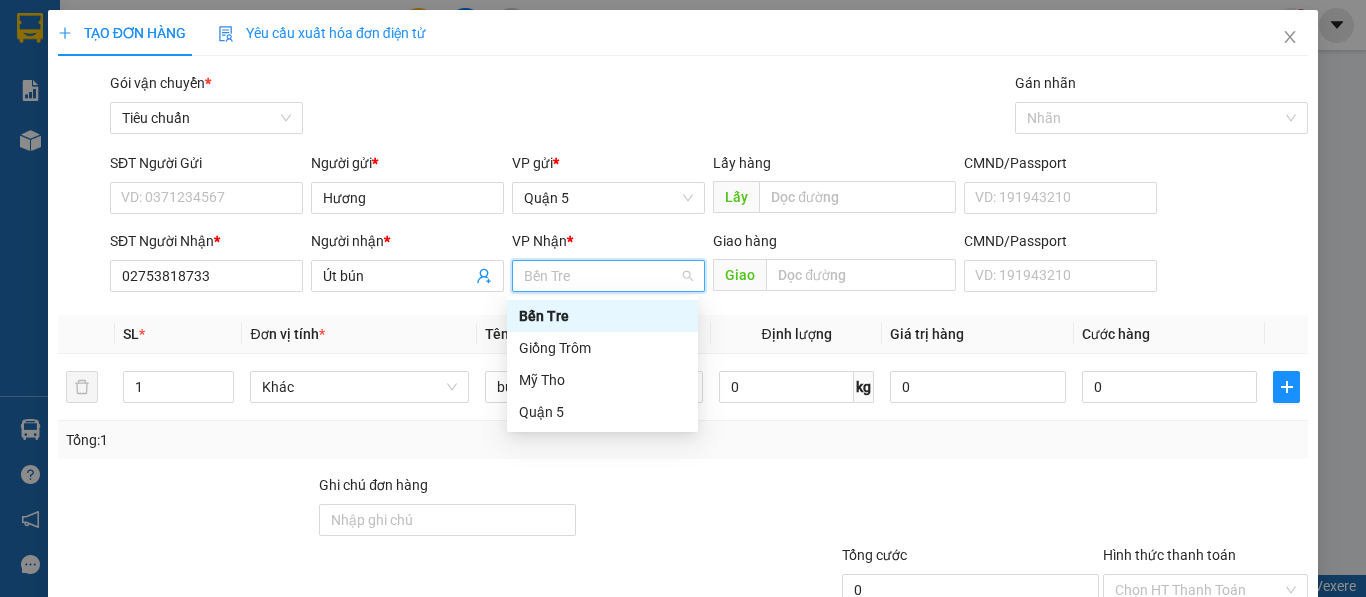 click on "Bến Tre" at bounding box center (602, 316) 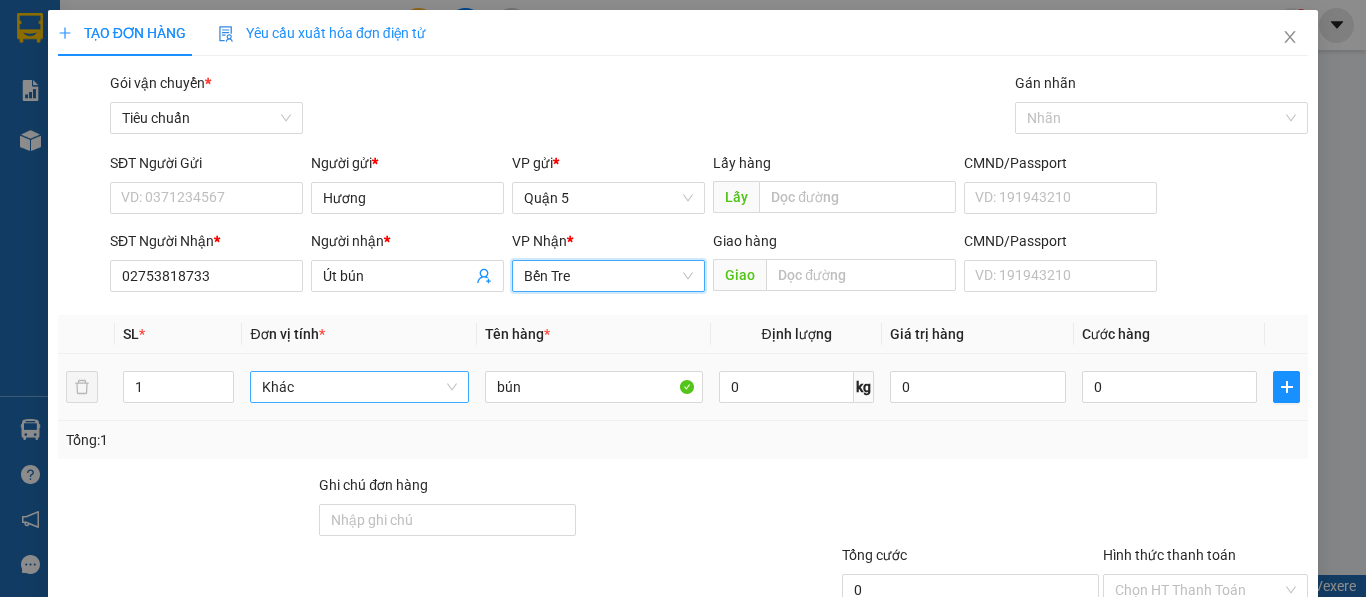 click on "Khác" at bounding box center (359, 387) 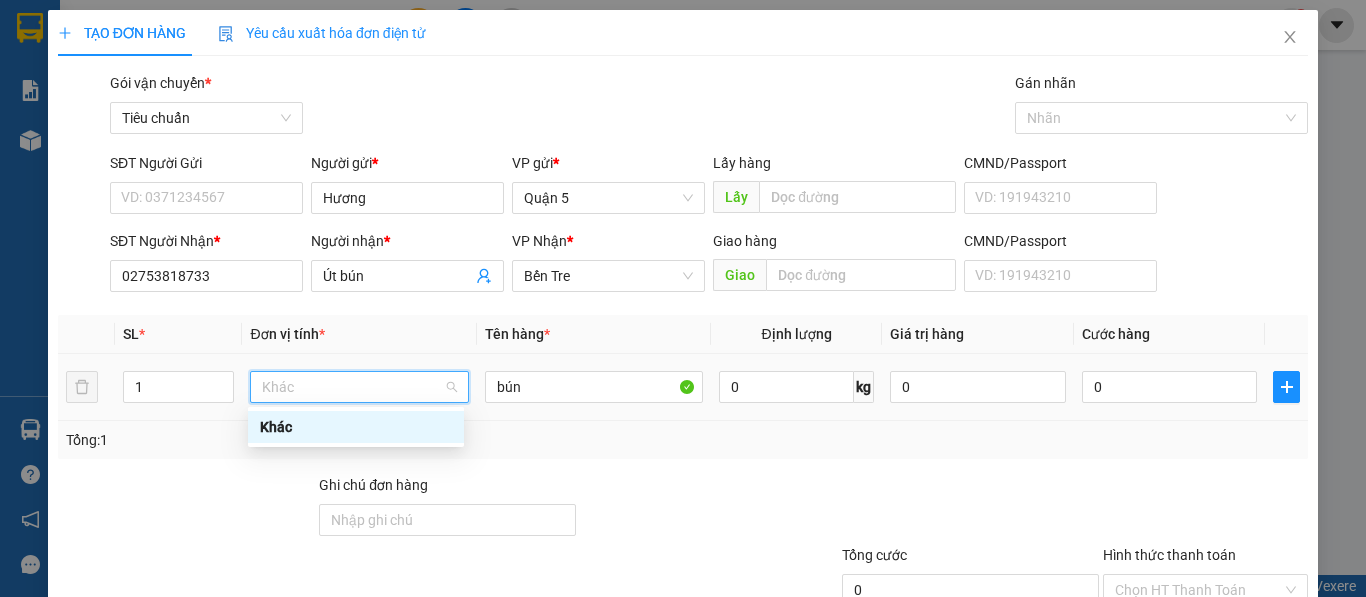 drag, startPoint x: 268, startPoint y: 430, endPoint x: 282, endPoint y: 430, distance: 14 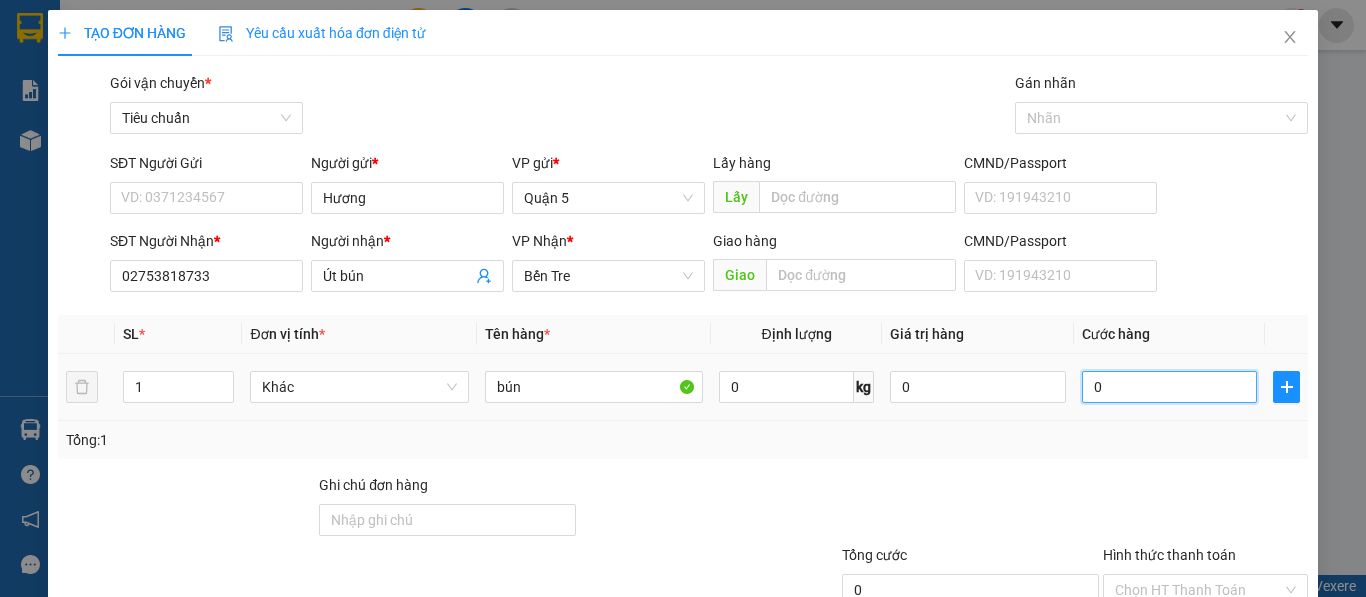 click on "0" at bounding box center (1170, 387) 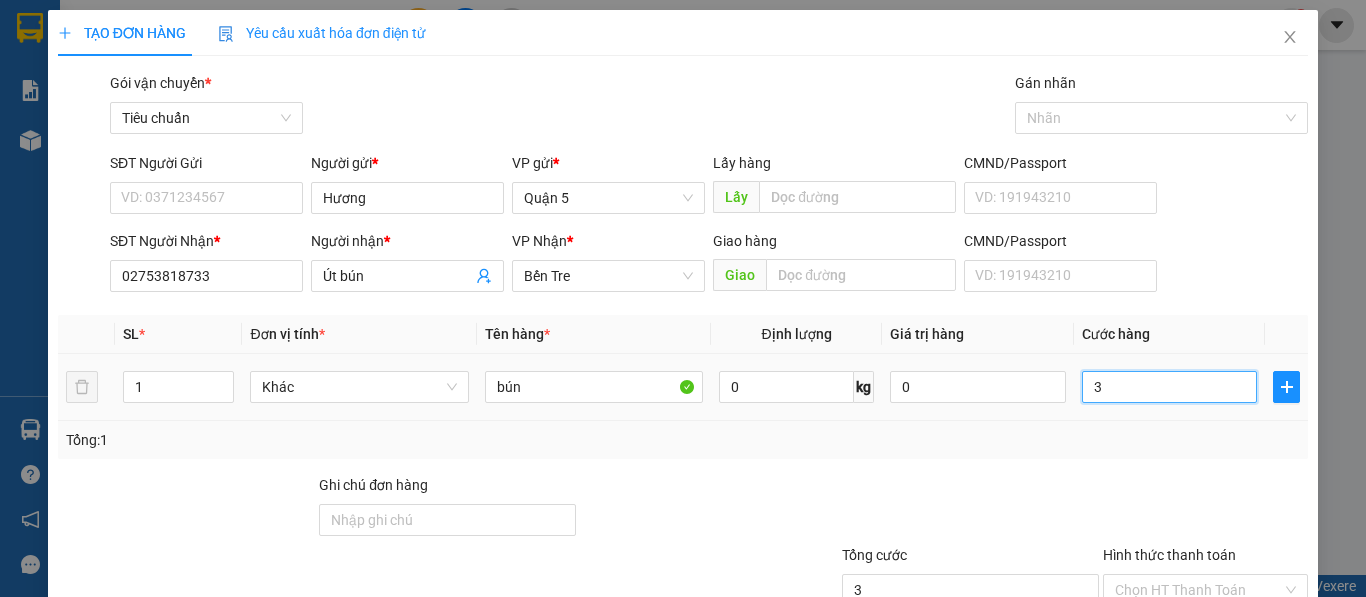 type on "35" 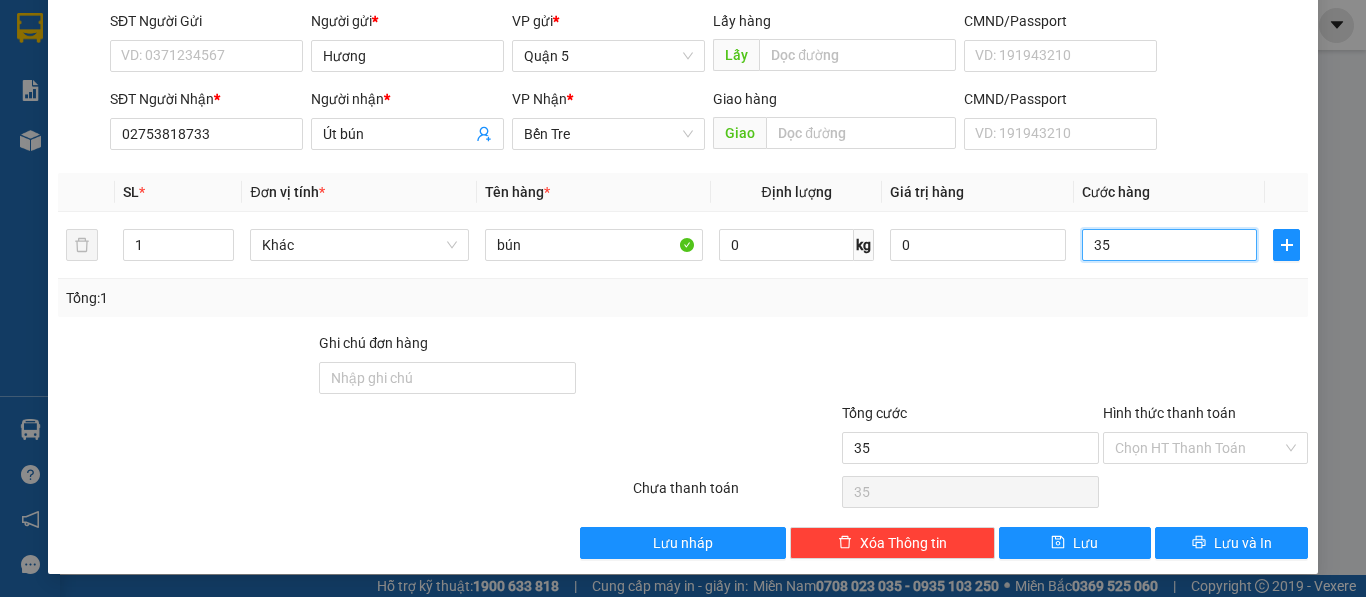 scroll, scrollTop: 143, scrollLeft: 0, axis: vertical 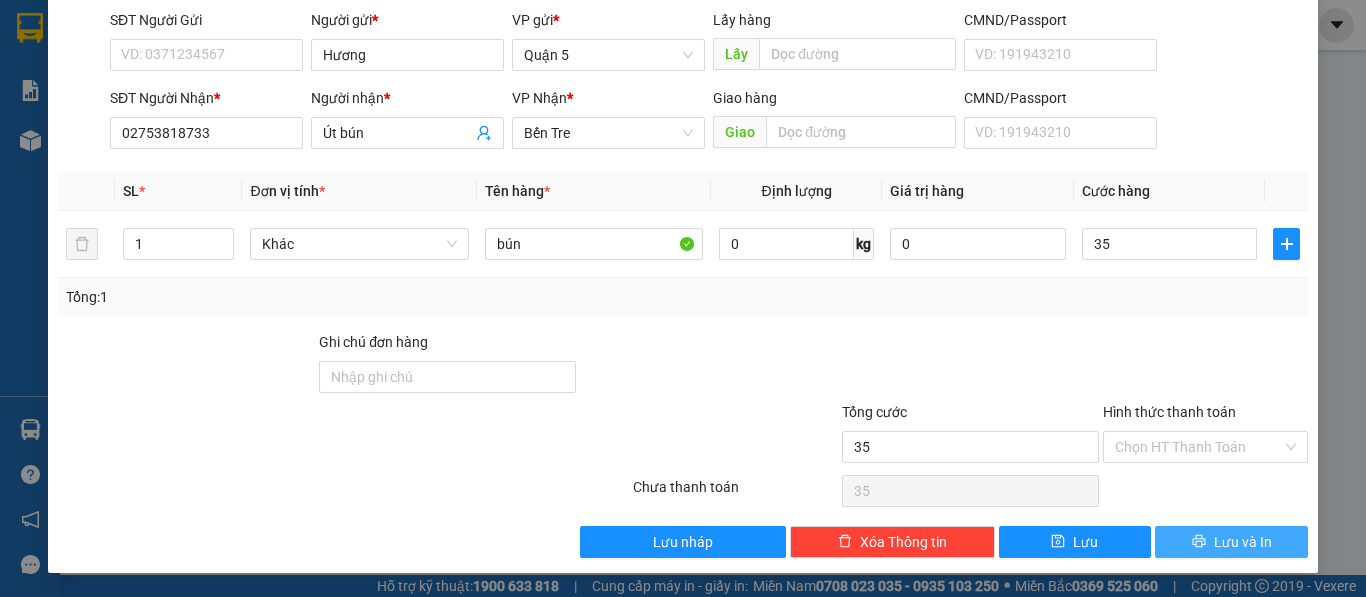type on "35.000" 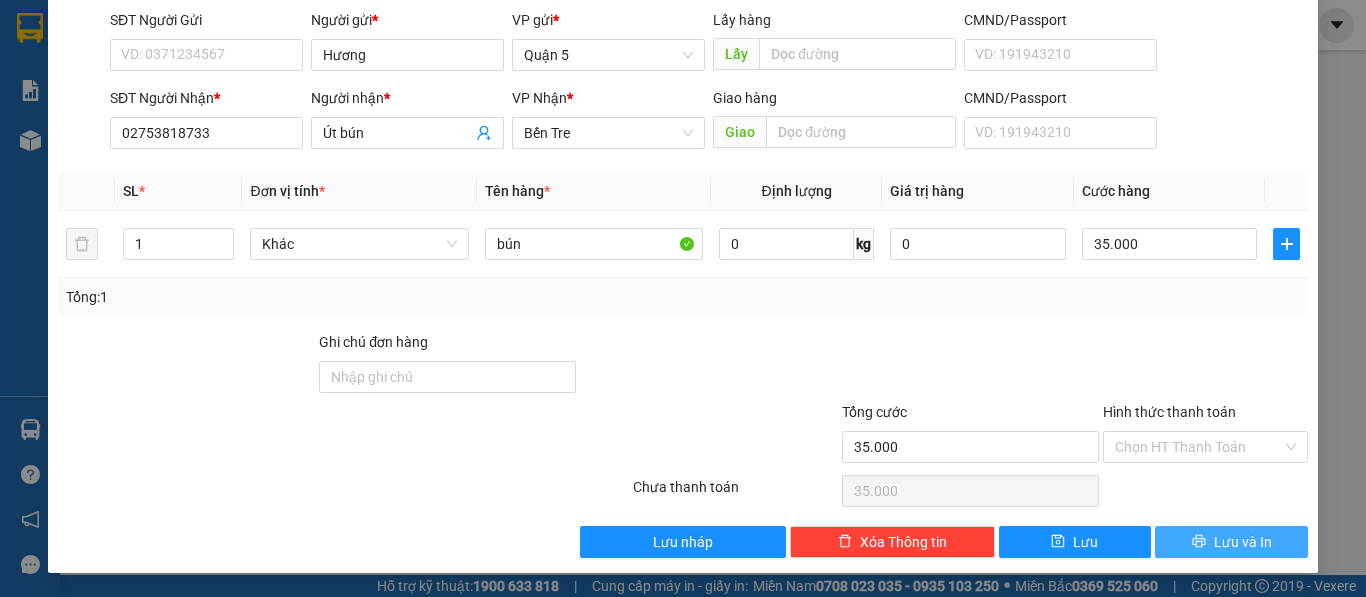 click on "Lưu và In" at bounding box center [1243, 542] 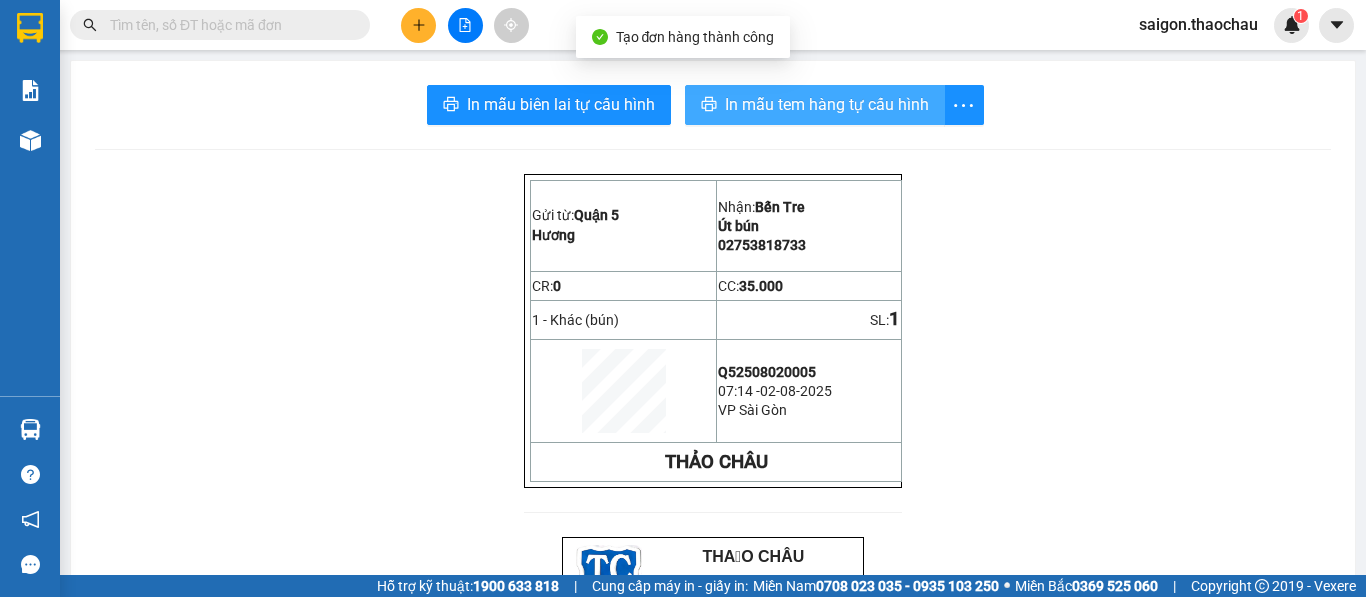 click on "In mẫu tem hàng tự cấu hình" at bounding box center (827, 104) 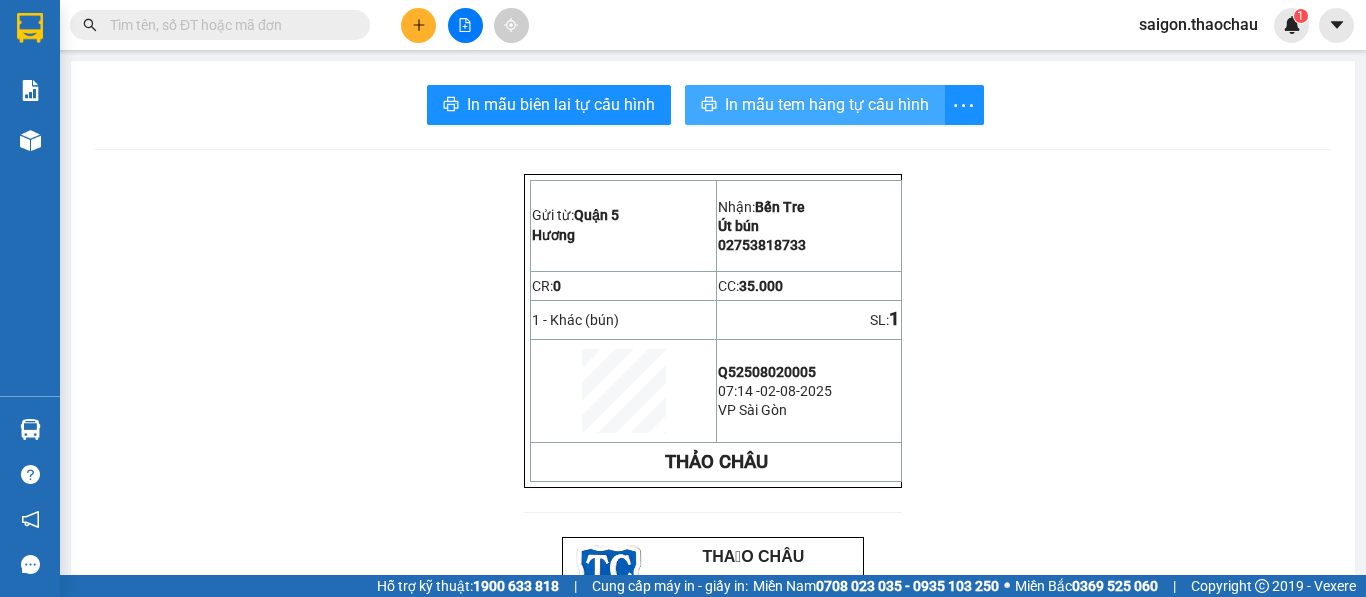scroll, scrollTop: 0, scrollLeft: 0, axis: both 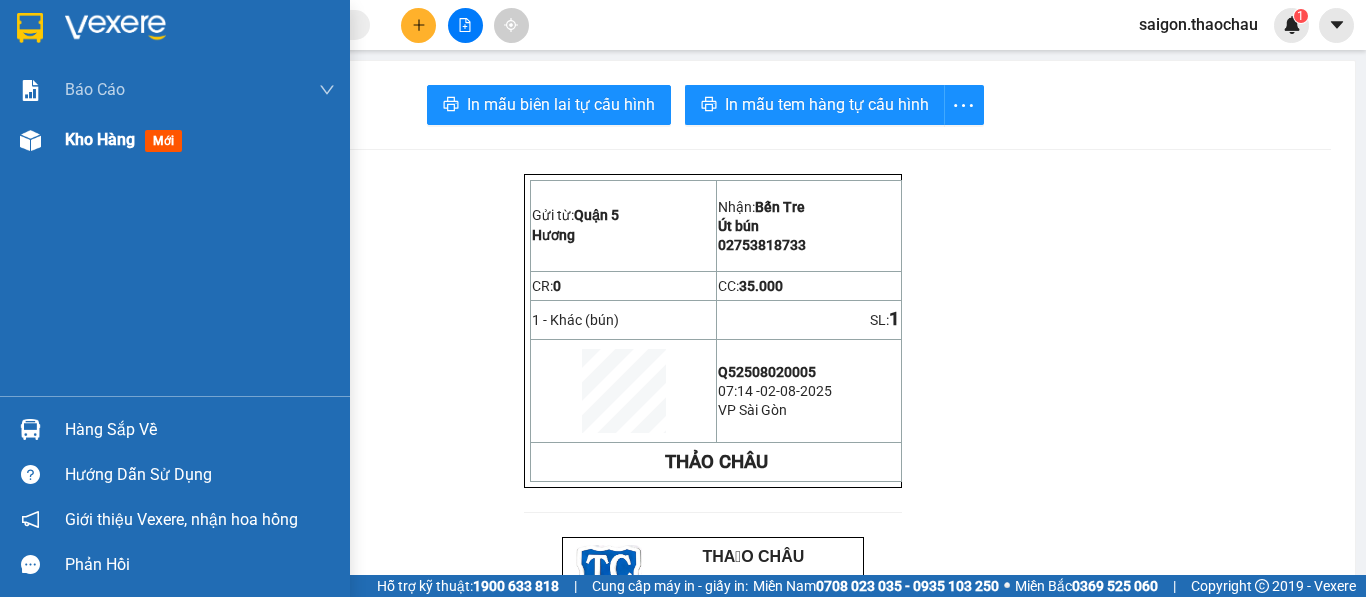 click on "Kho hàng mới" at bounding box center [200, 140] 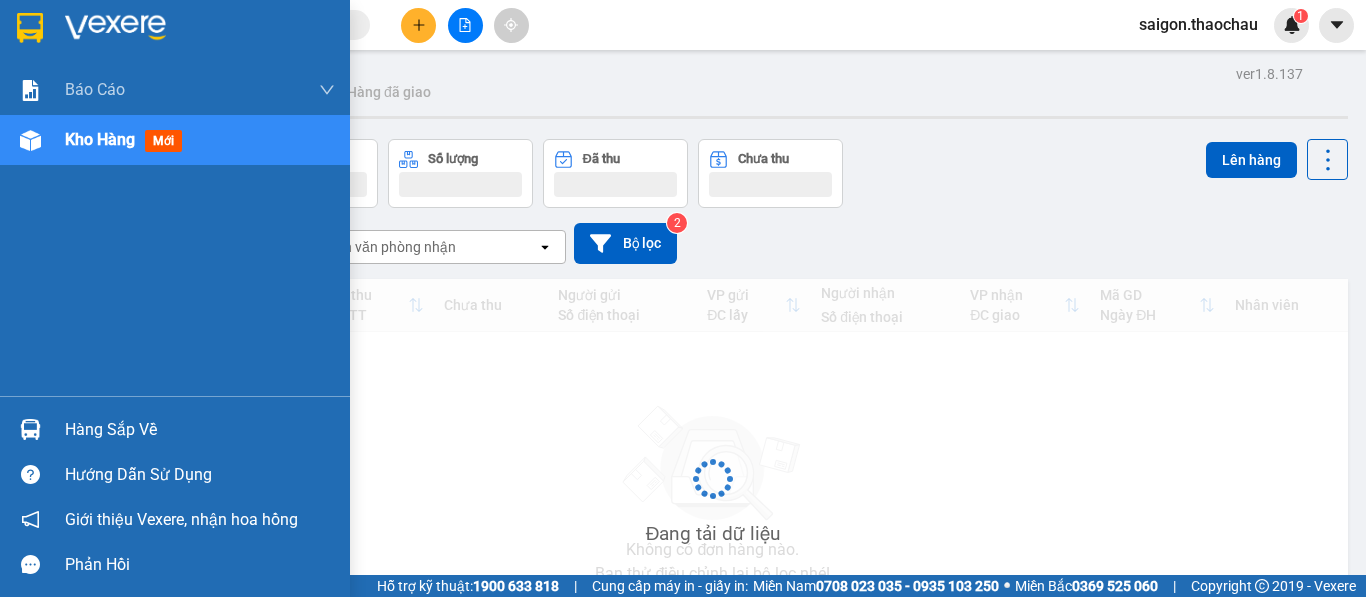 click on "Kho hàng" at bounding box center (100, 139) 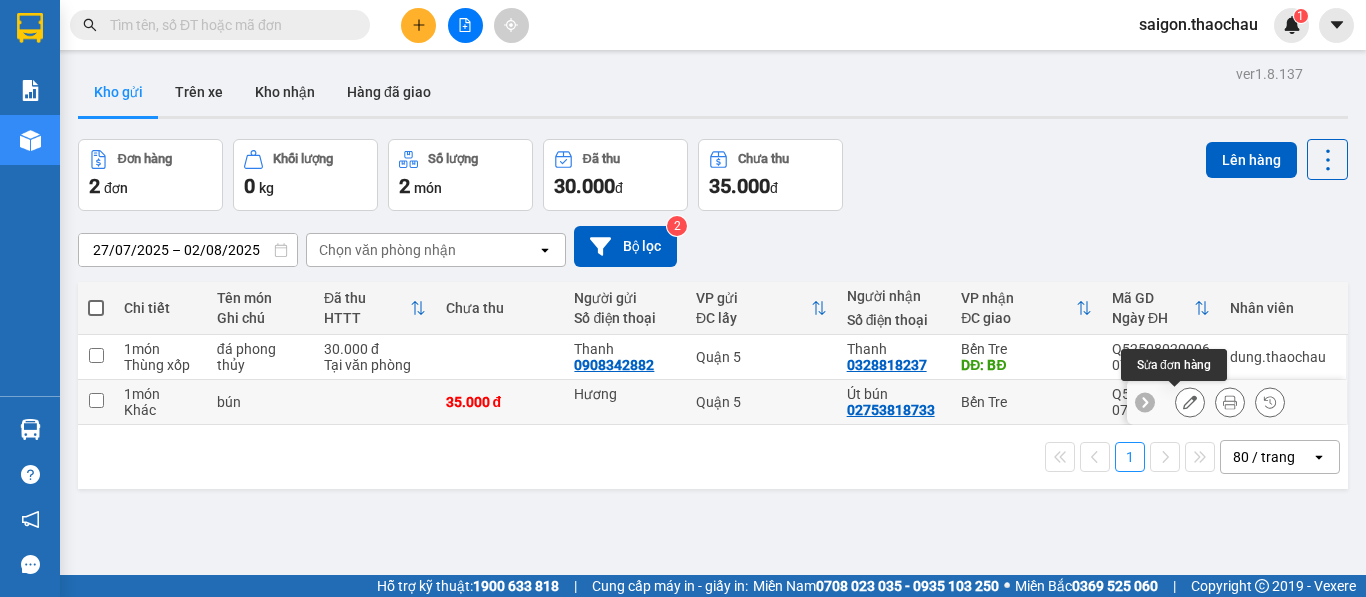 click 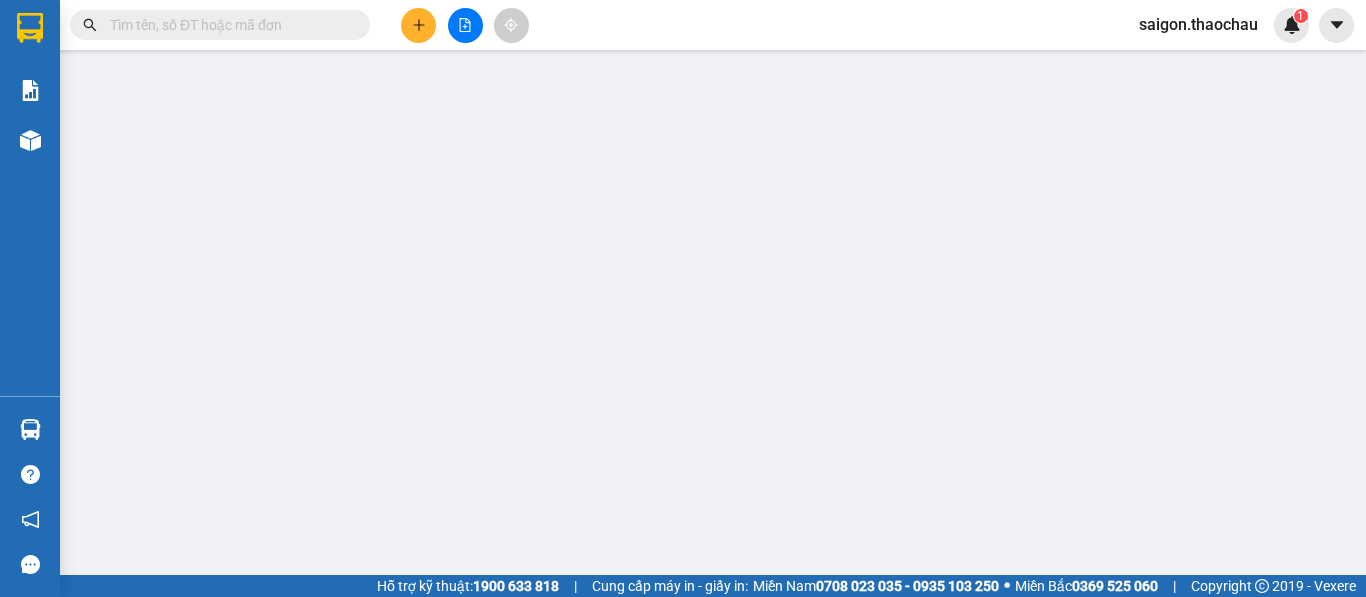 type on "Hương" 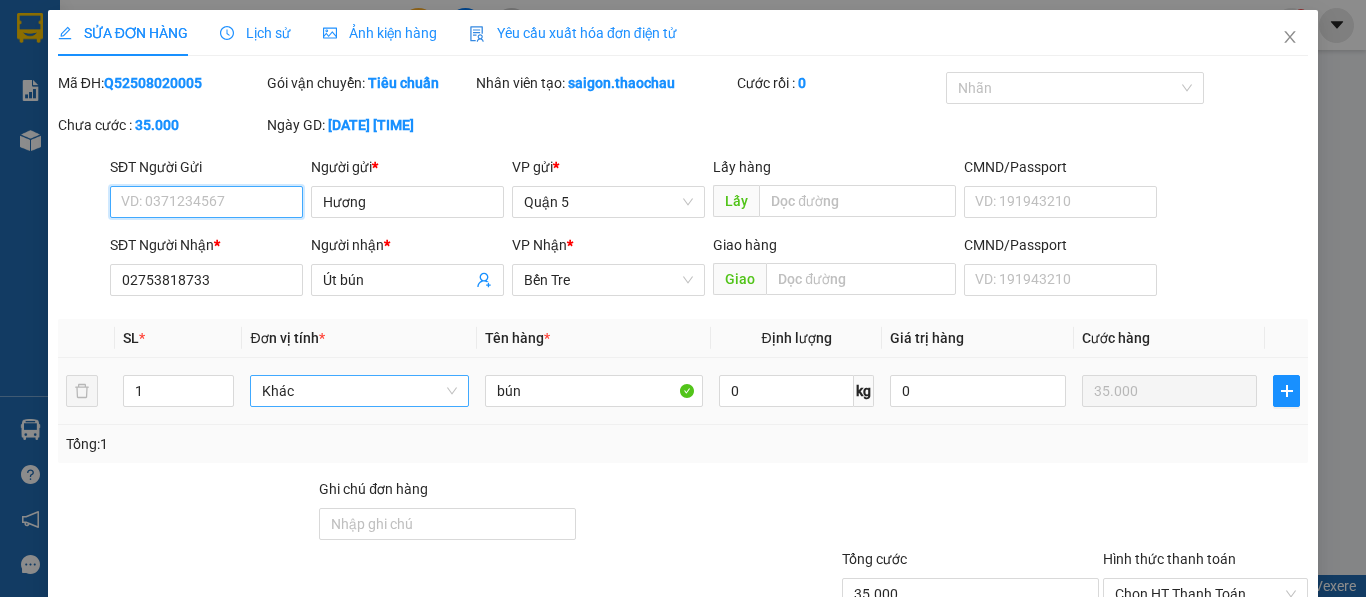 click on "Khác" at bounding box center (359, 391) 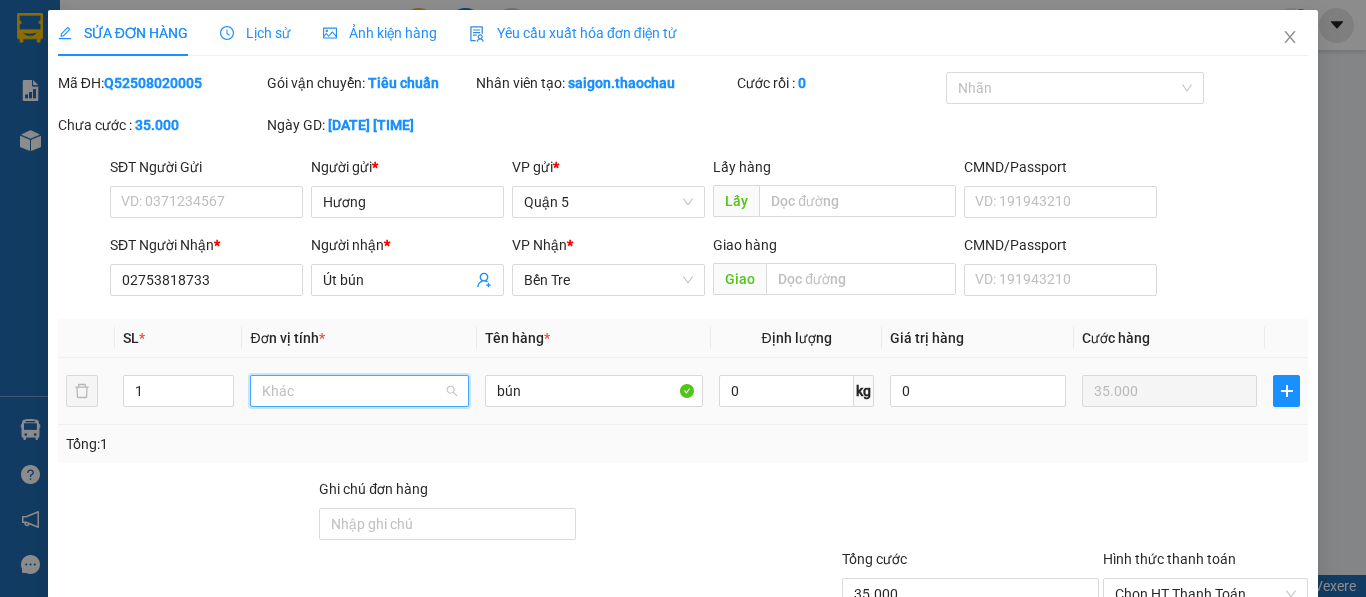 scroll, scrollTop: 624, scrollLeft: 0, axis: vertical 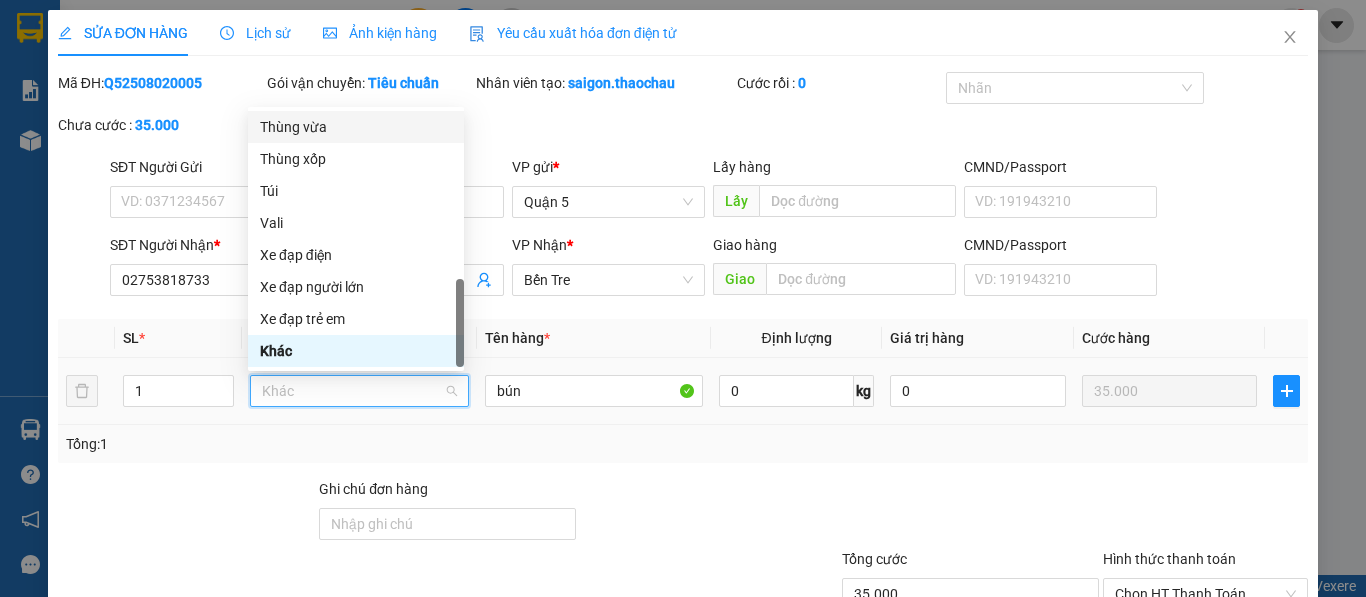 click on "Thùng vừa" at bounding box center (356, 127) 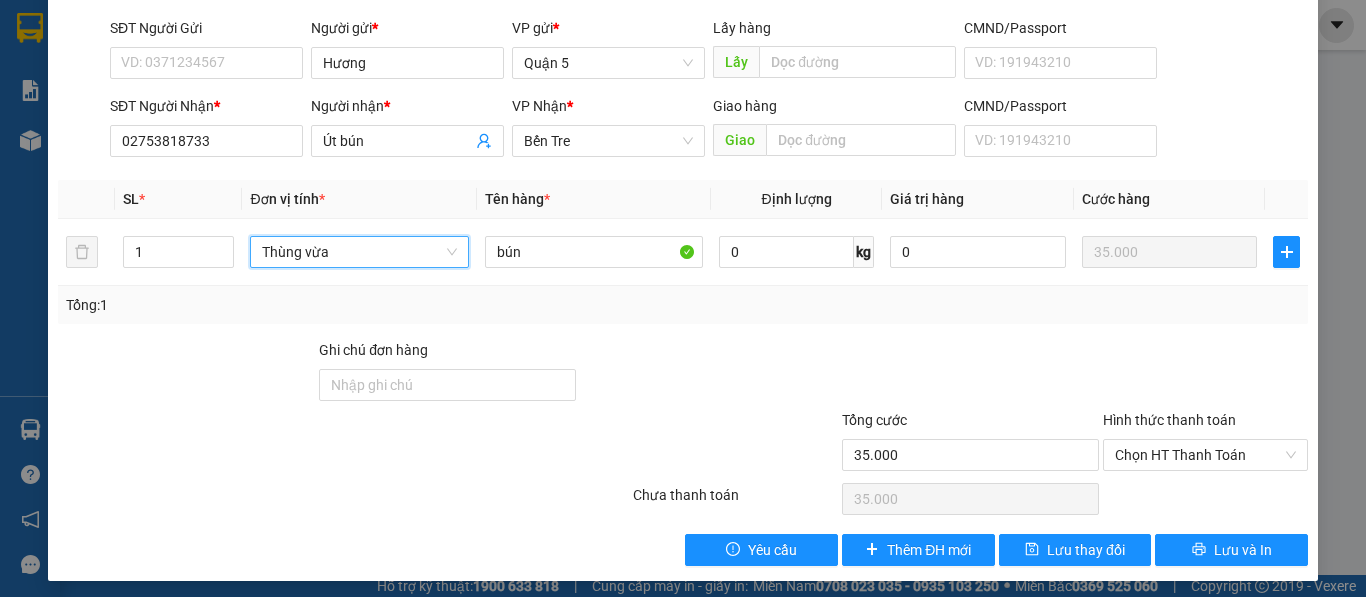 scroll, scrollTop: 147, scrollLeft: 0, axis: vertical 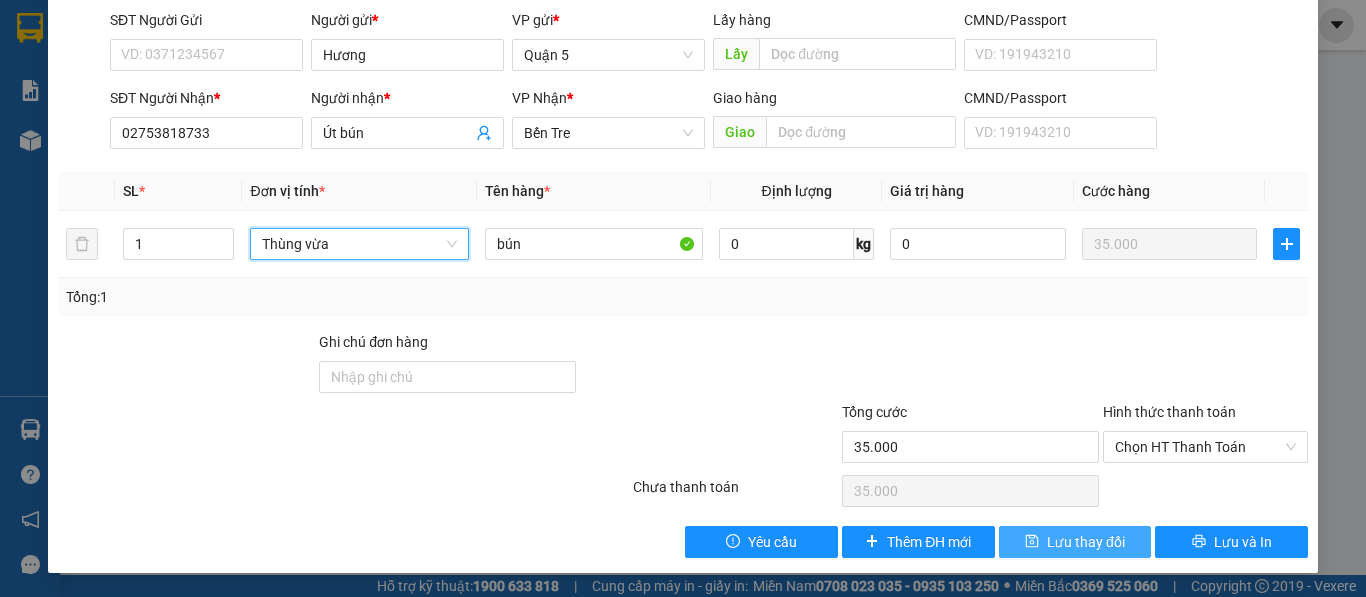click on "Lưu thay đổi" at bounding box center [1086, 542] 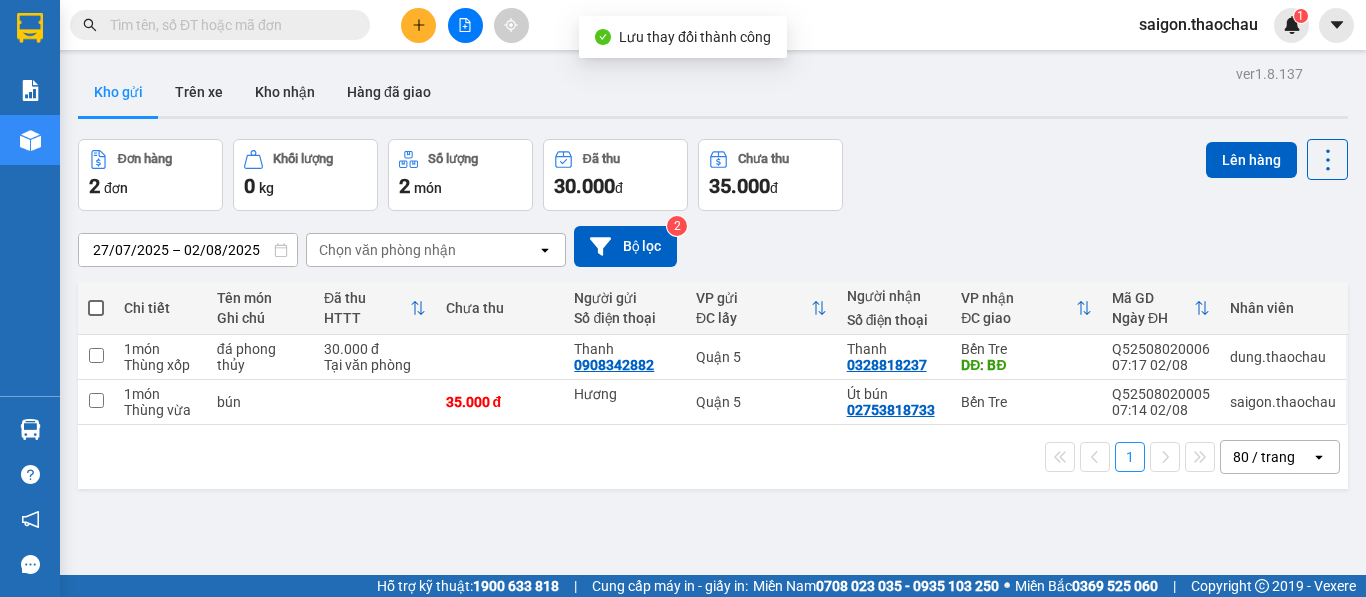 click at bounding box center [96, 308] 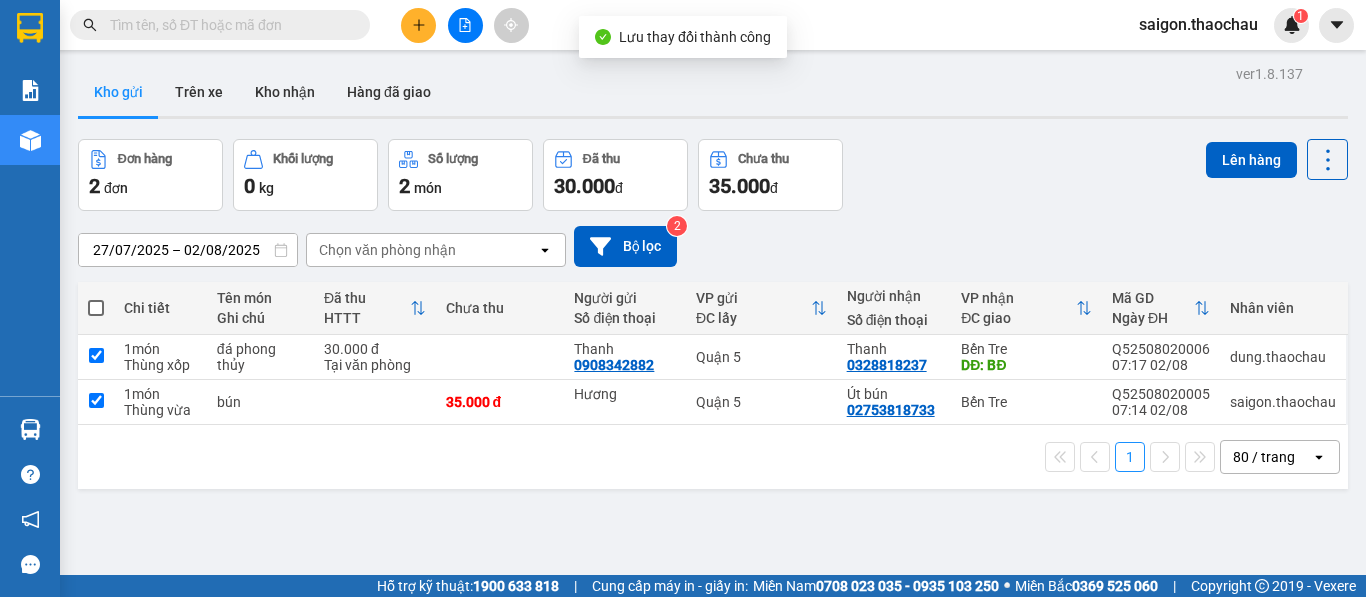 checkbox on "true" 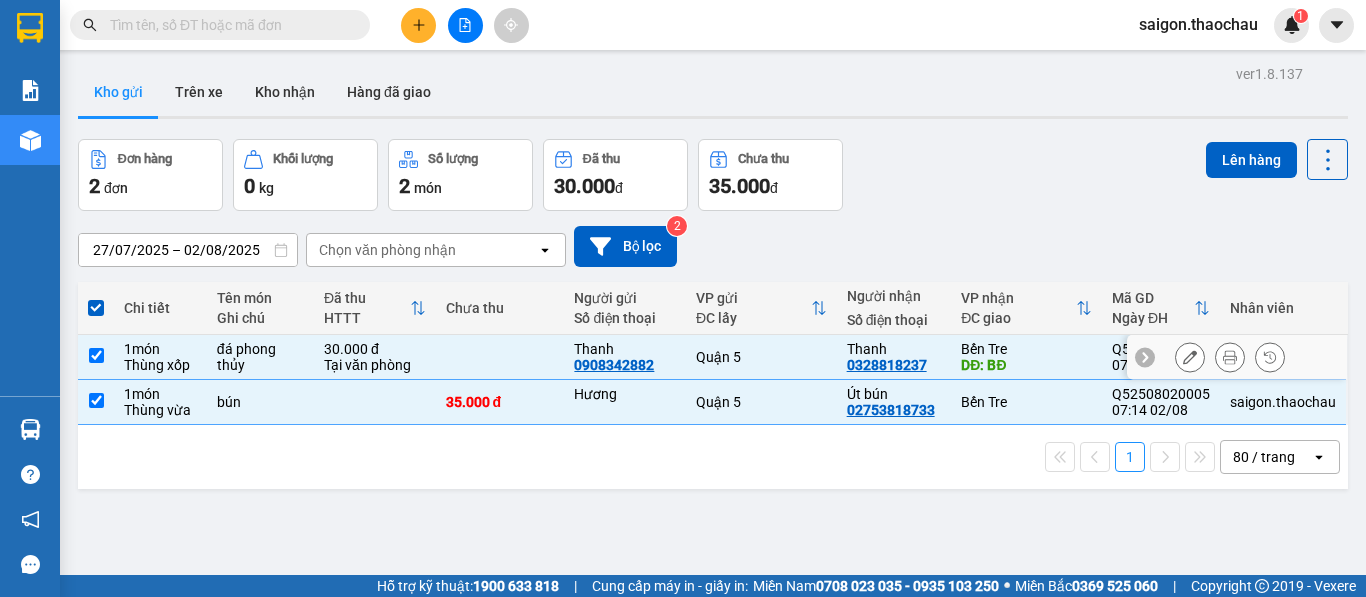 click at bounding box center [96, 355] 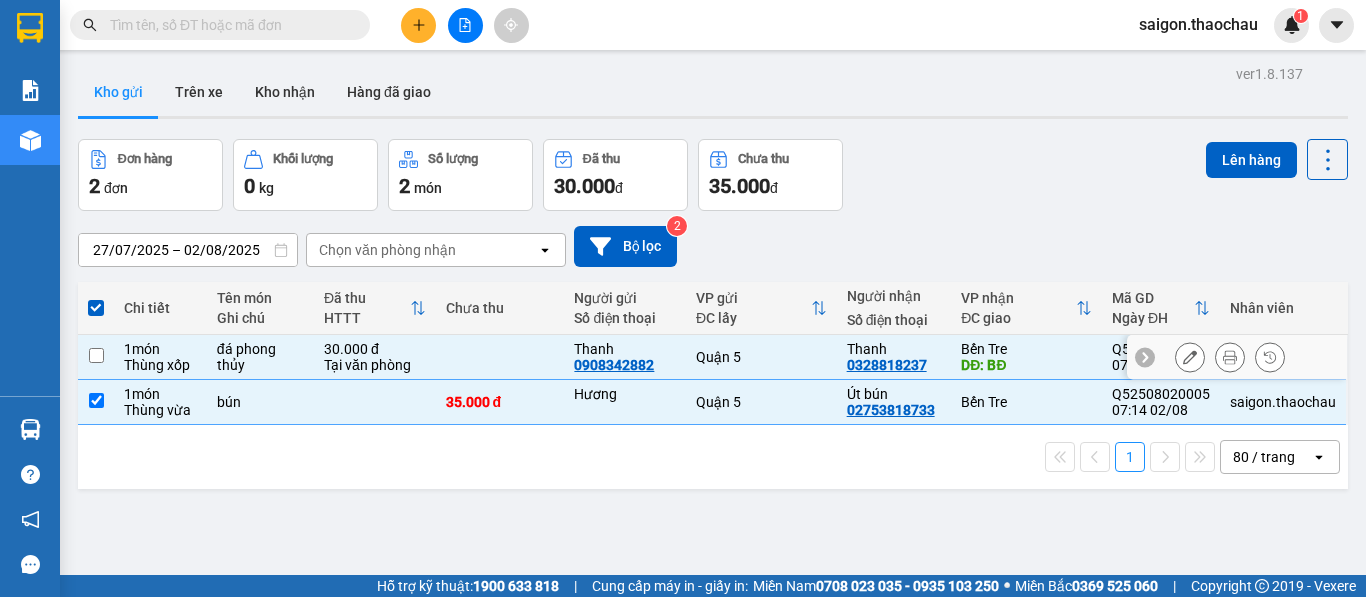 checkbox on "false" 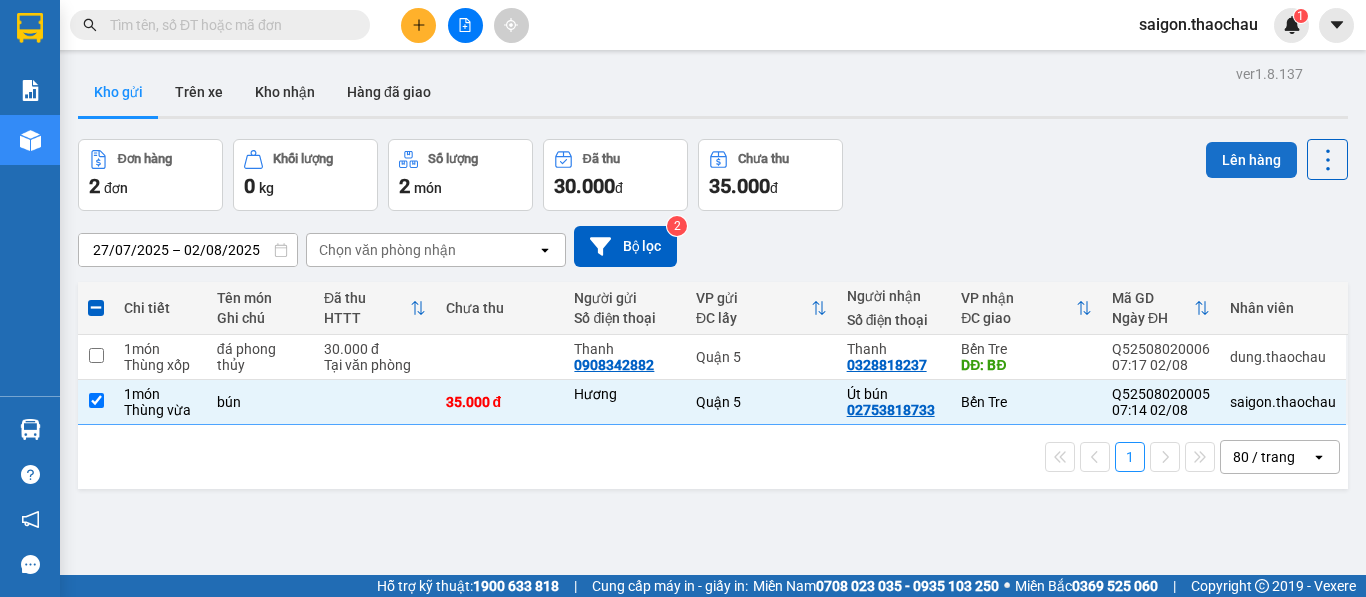click on "Lên hàng" at bounding box center [1251, 160] 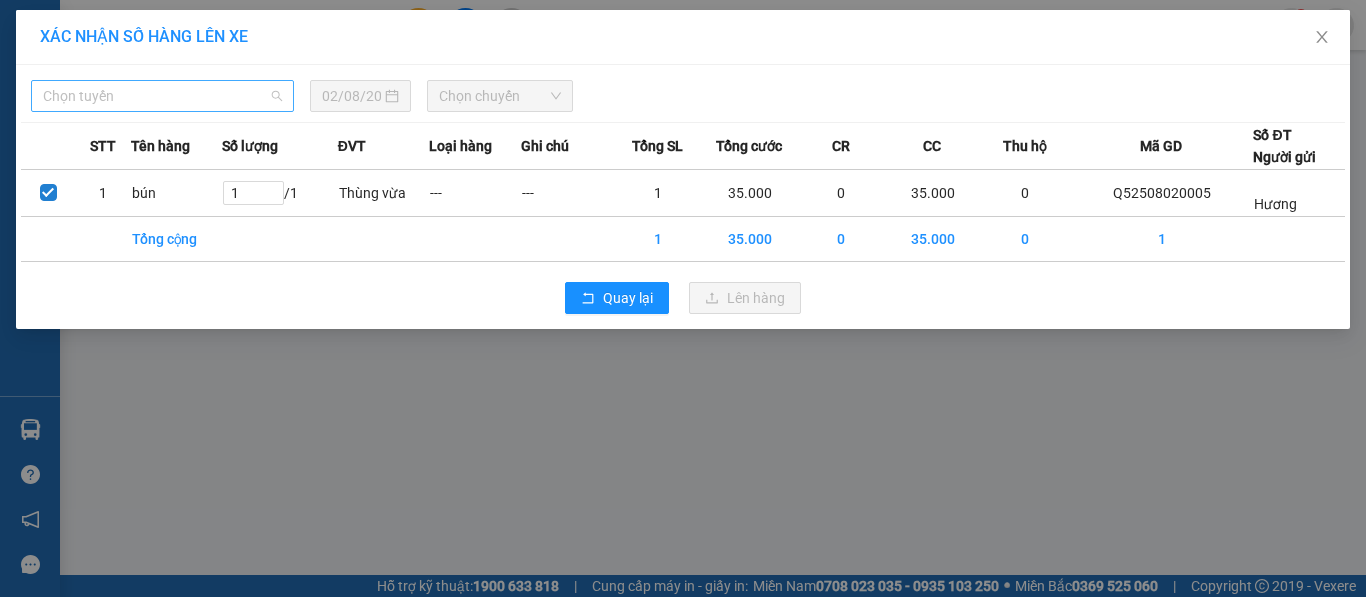 click on "Chọn tuyến" at bounding box center (162, 96) 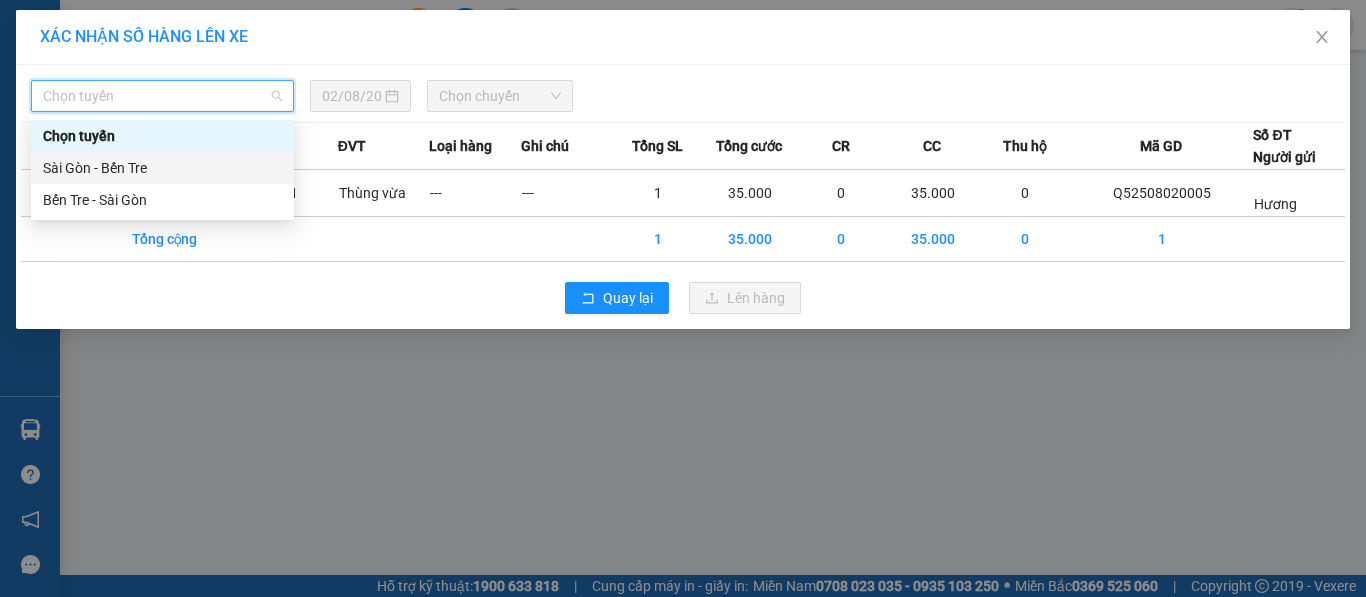 click on "Sài Gòn - Bến Tre" at bounding box center [162, 168] 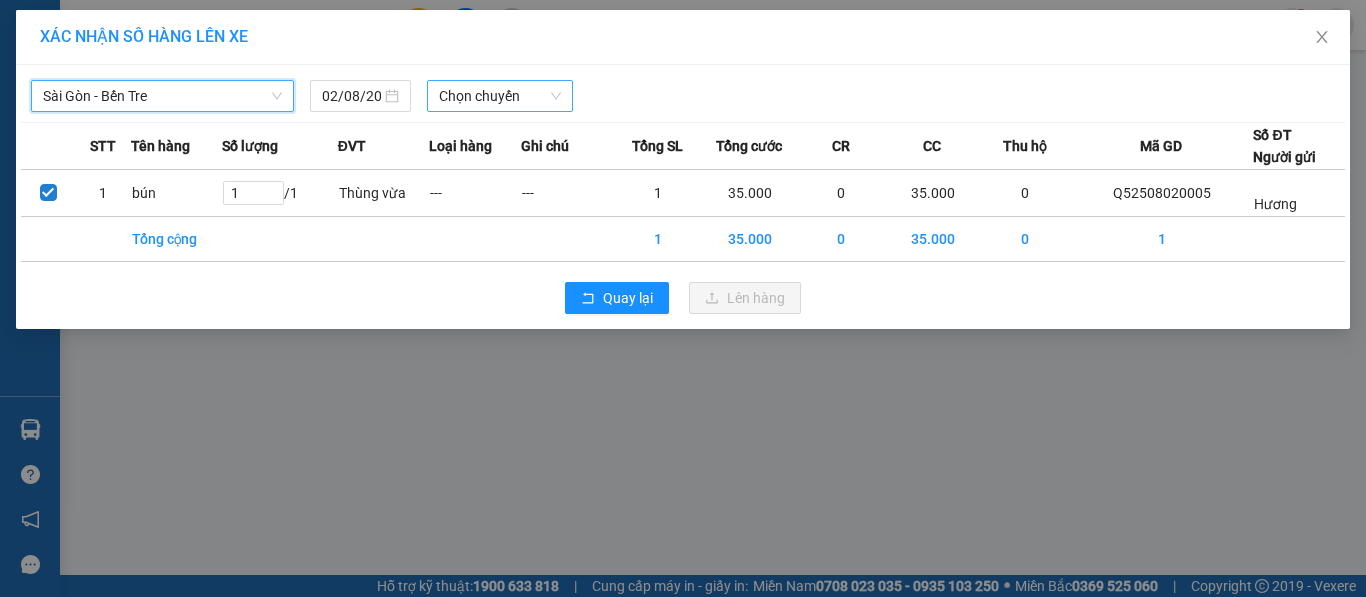 click on "Chọn chuyến" at bounding box center (500, 96) 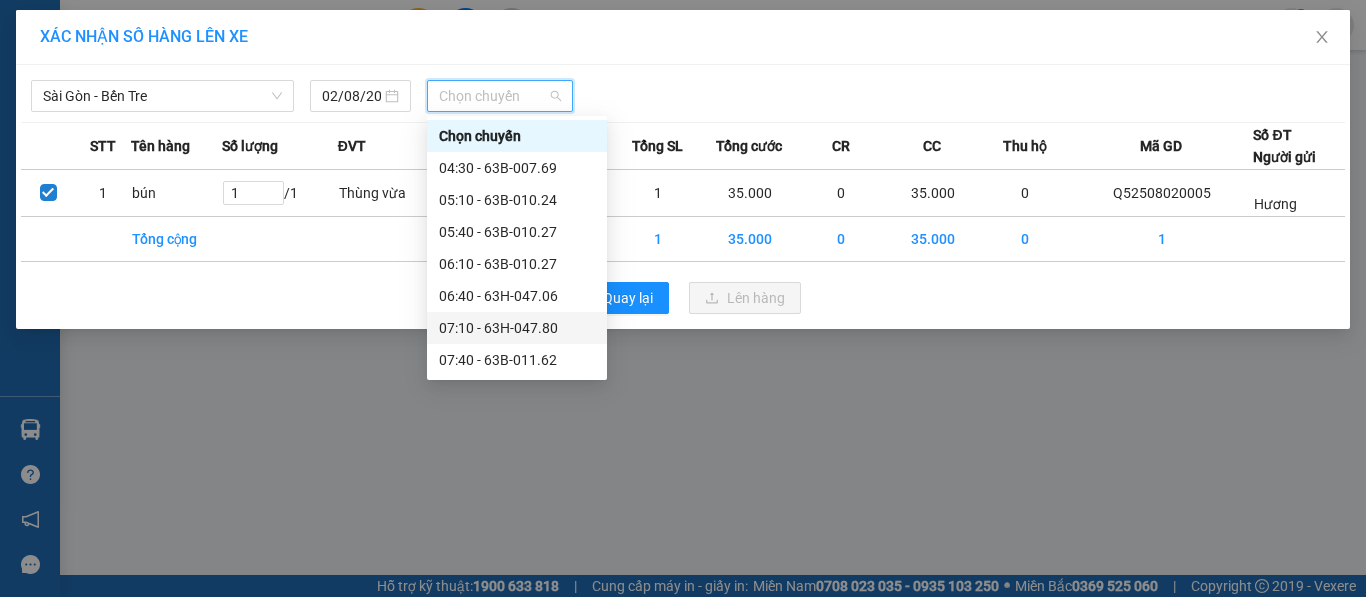 click on "07:10     - 63H-047.80" at bounding box center (517, 328) 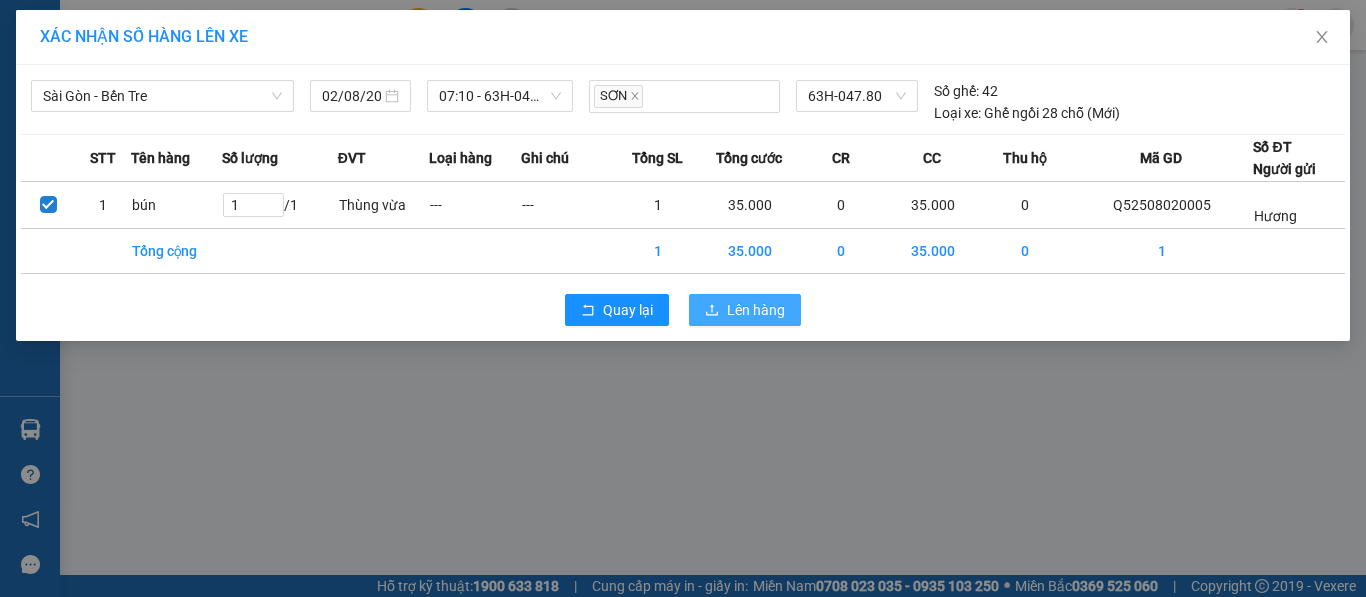 click on "Lên hàng" at bounding box center (756, 310) 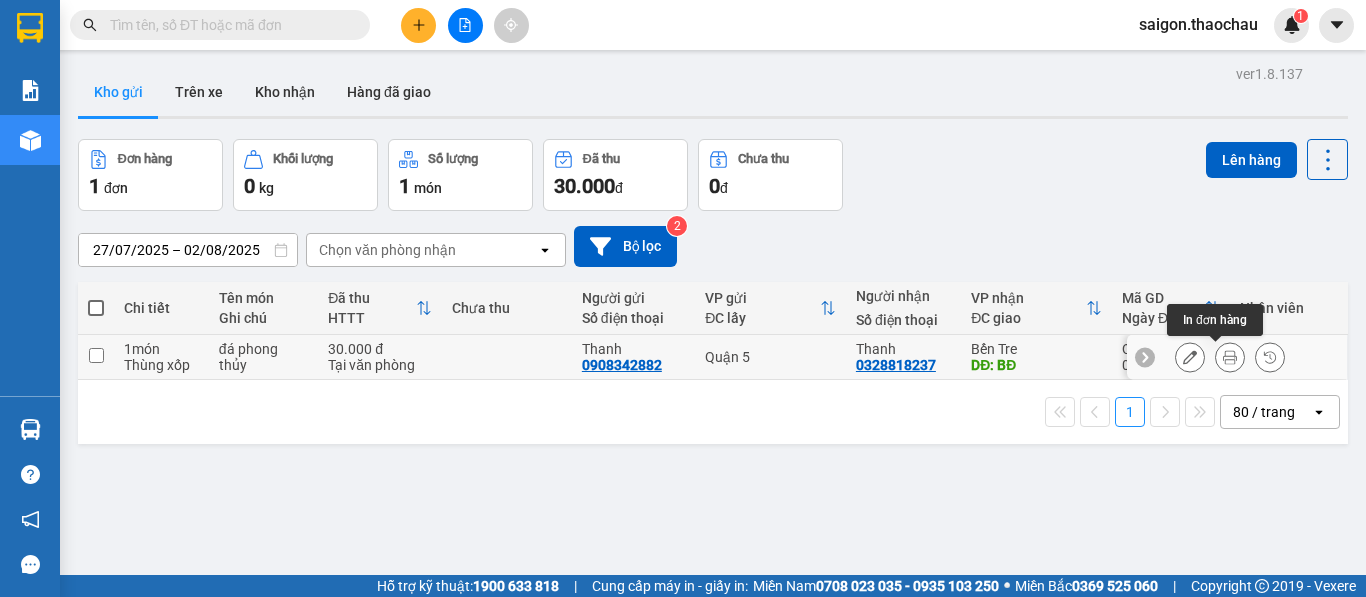 click 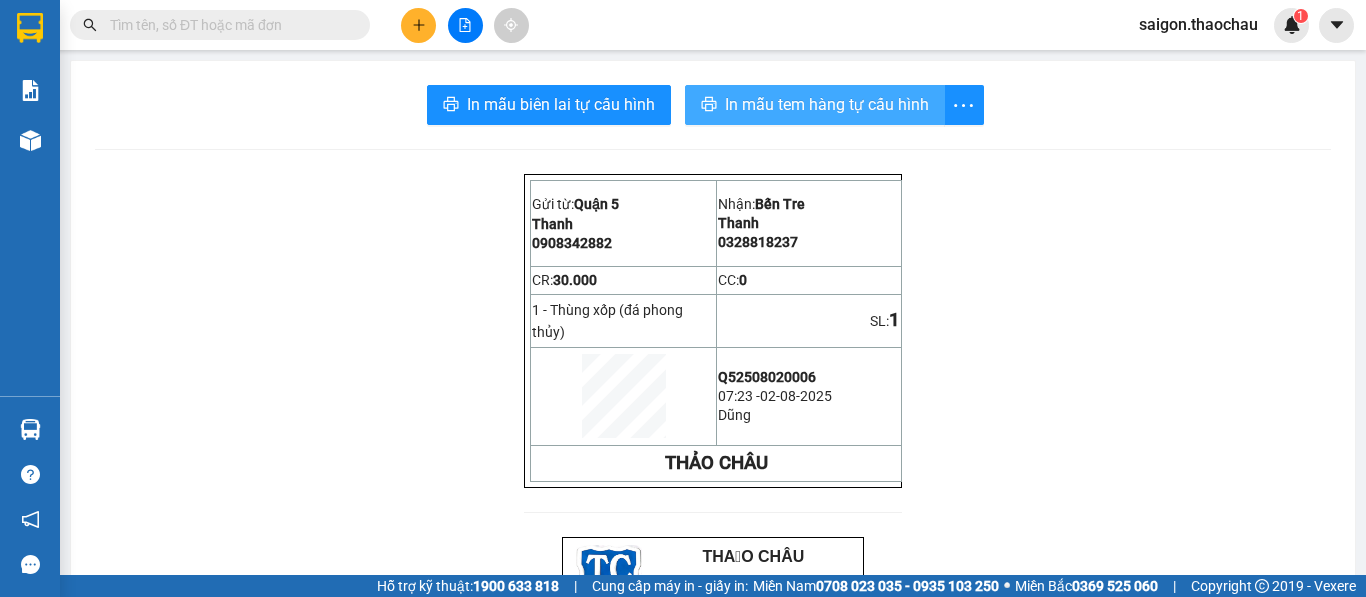 click on "In mẫu tem hàng tự cấu hình" at bounding box center (827, 104) 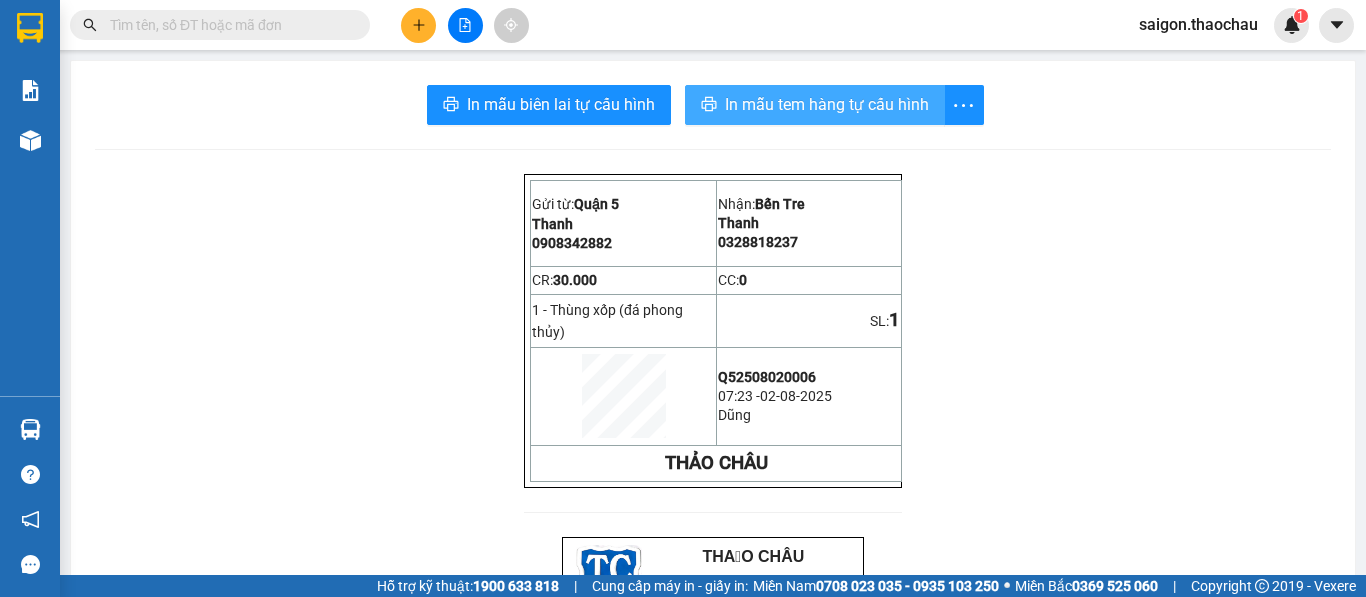 scroll, scrollTop: 0, scrollLeft: 0, axis: both 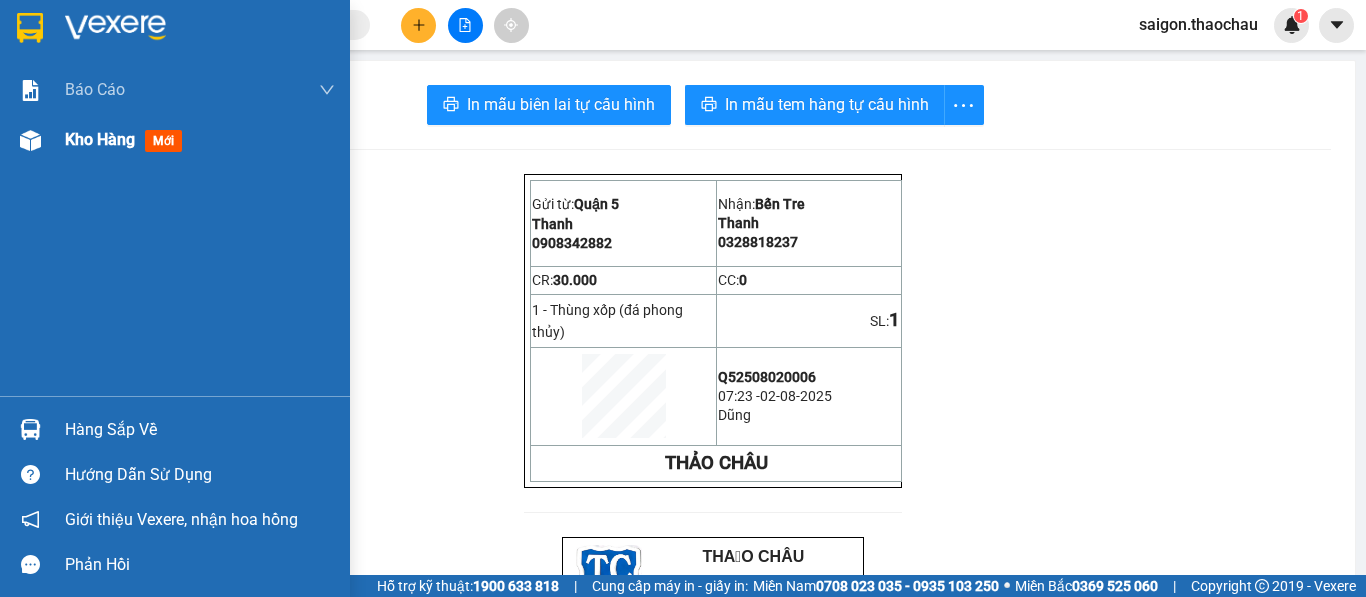 click on "Kho hàng" at bounding box center (100, 139) 